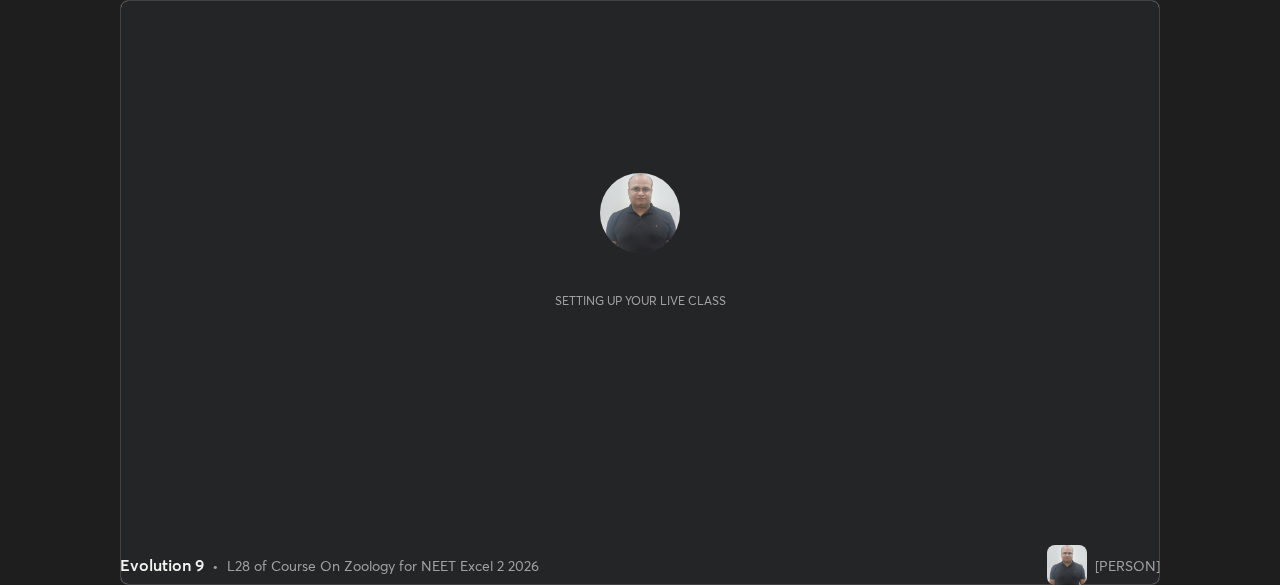 scroll, scrollTop: 0, scrollLeft: 0, axis: both 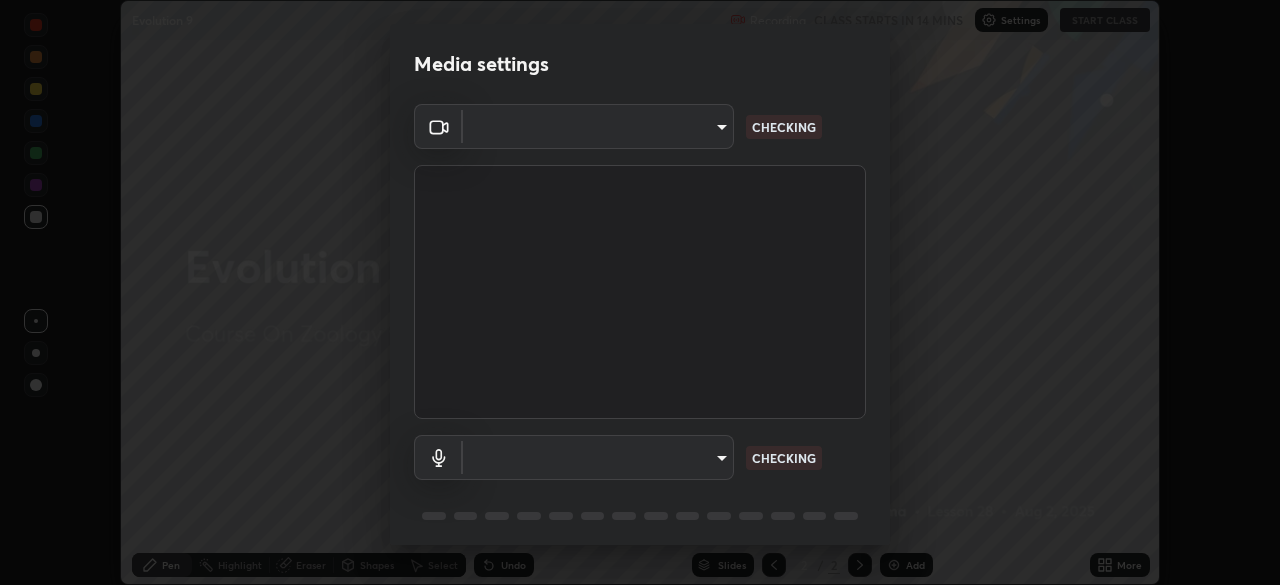 type on "72dbdc4cc3b3af6bca7f1e75d083a577e9752a5e240e0ef97287b3c987c4367e" 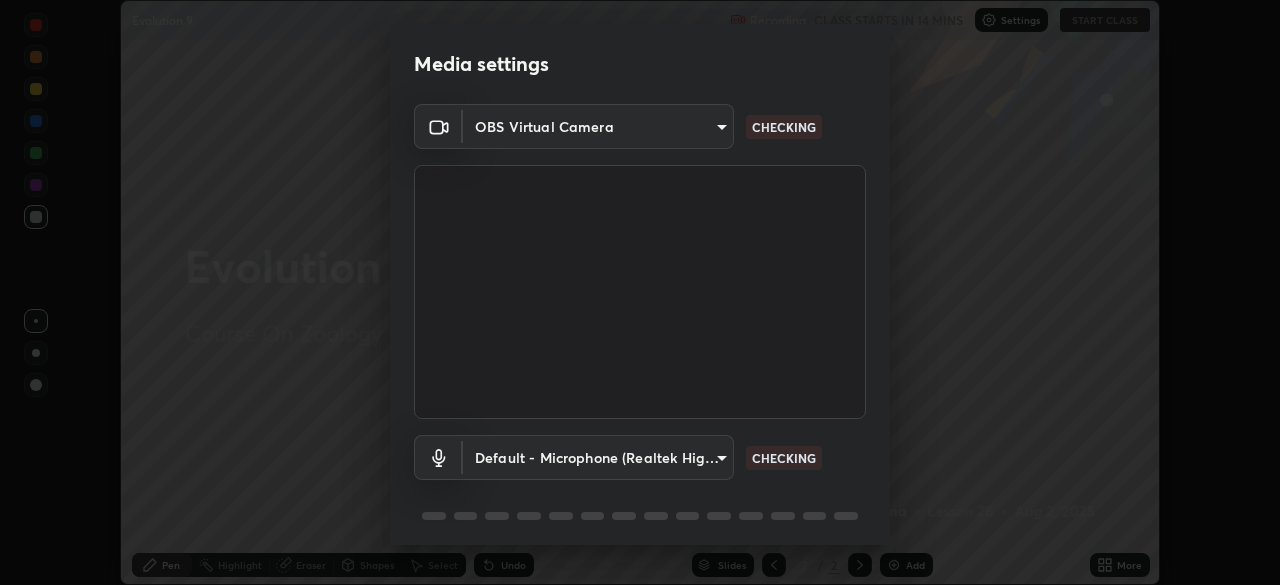 click on "Erase all Evolution 9 Recording CLASS STARTS IN 14 MINS Settings START CLASS Setting up your live class Evolution 9 • L28 of Course On Zoology for NEET Excel 2 2026 [PERSON] Pen Highlight Eraser Shapes Select Undo Slides 2 / 2 Add More No doubts shared Encourage your learners to ask a doubt for better clarity Report an issue Reason for reporting Buffering Chat not working Audio - Video sync issue Educator video quality low ​ Attach an image Report Media settings OBS Virtual Camera 72dbdc4cc3b3af6bca7f1e75d083a577e9752a5e240e0ef97287b3c987c4367e CHECKING Default - Microphone (Realtek High Definition Audio) default CHECKING 1 / 5 Next" at bounding box center (640, 292) 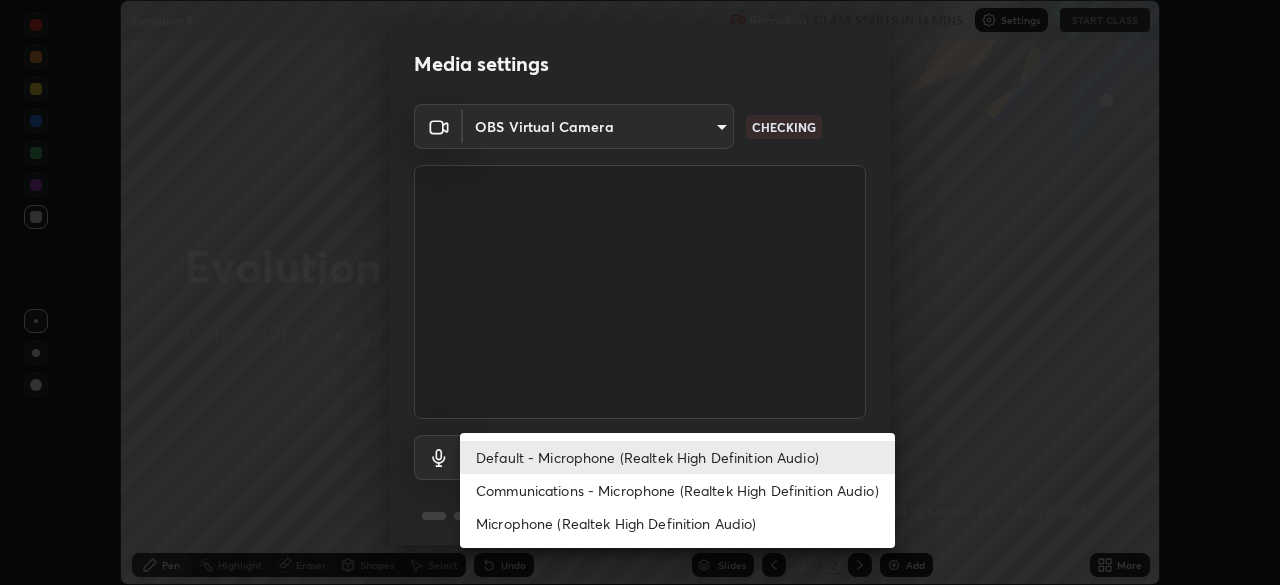 click on "Communications - Microphone (Realtek High Definition Audio)" at bounding box center (677, 490) 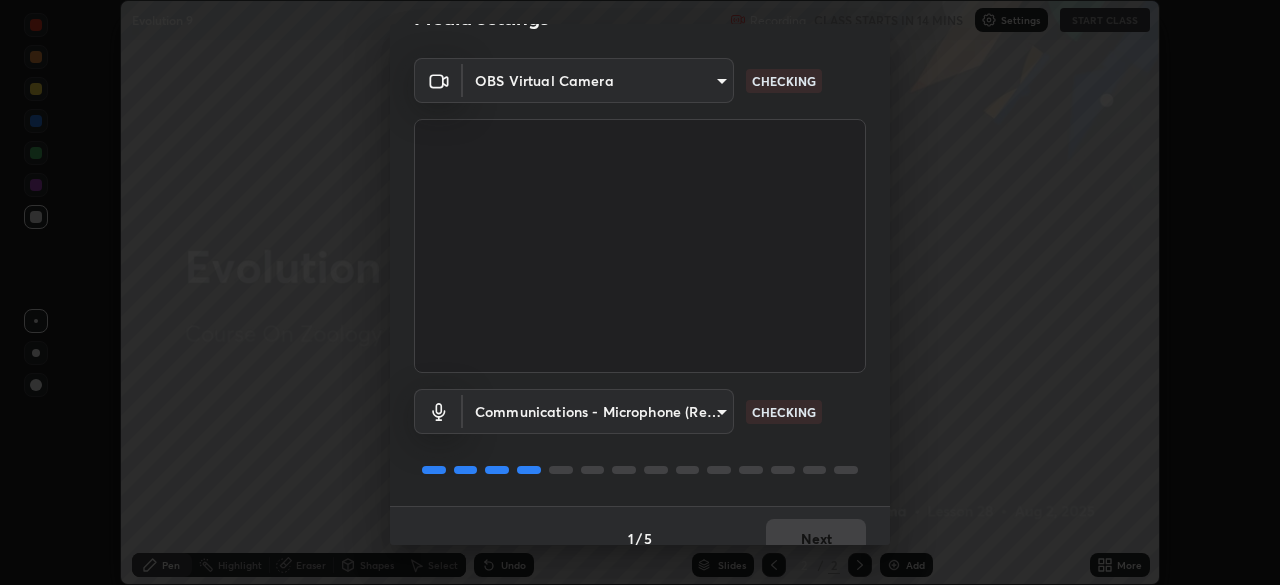 scroll, scrollTop: 71, scrollLeft: 0, axis: vertical 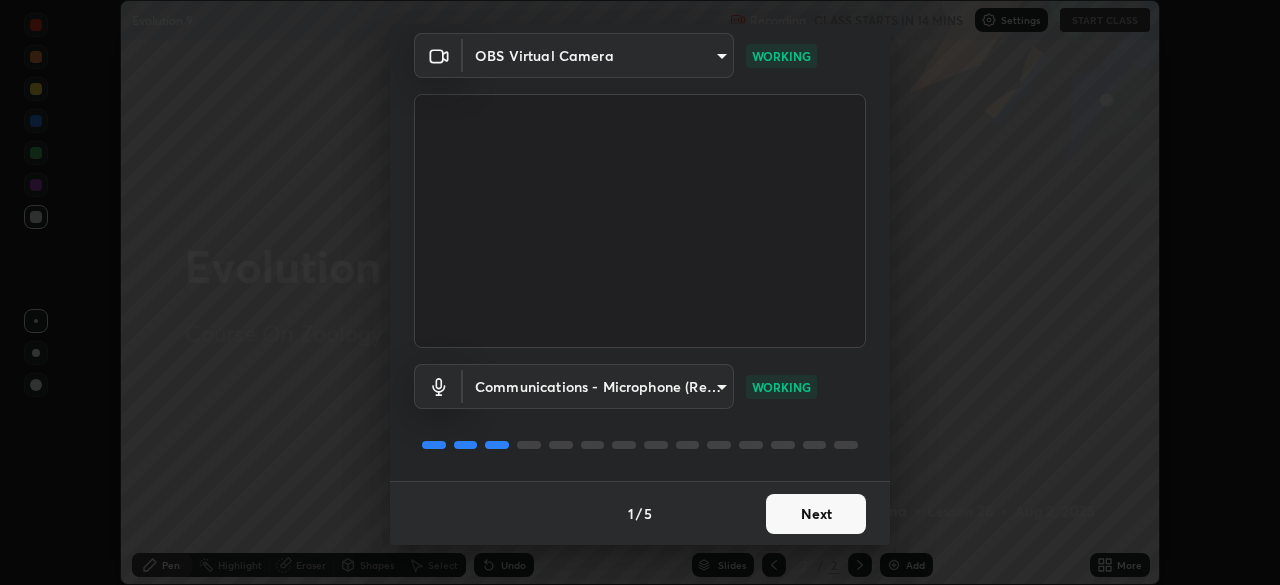 click on "Next" at bounding box center (816, 514) 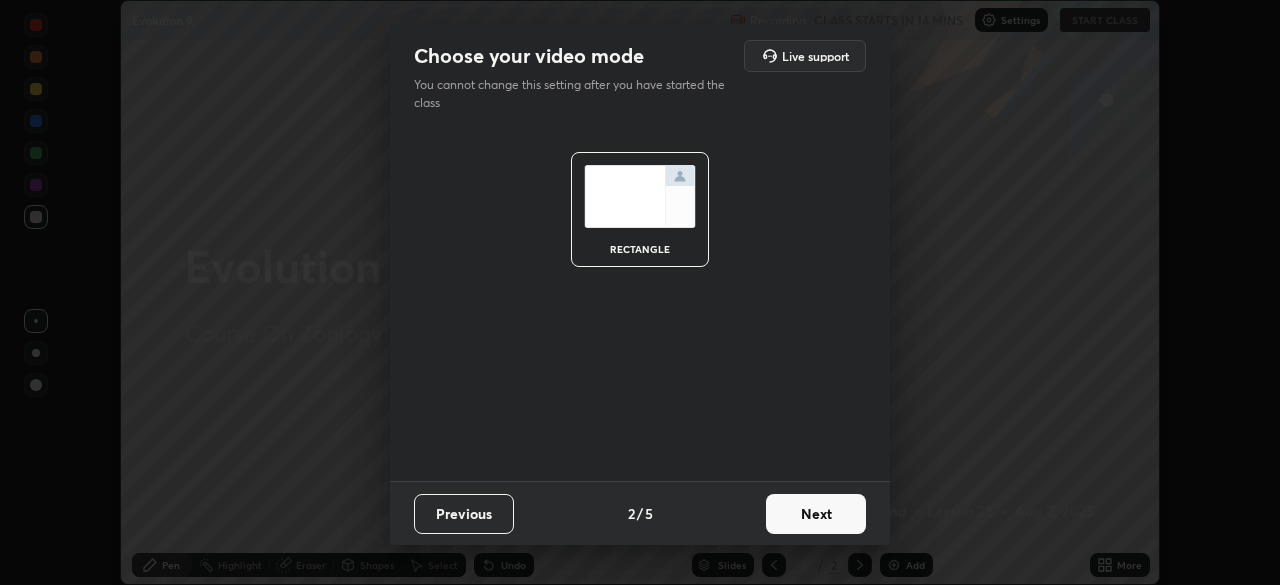 scroll, scrollTop: 0, scrollLeft: 0, axis: both 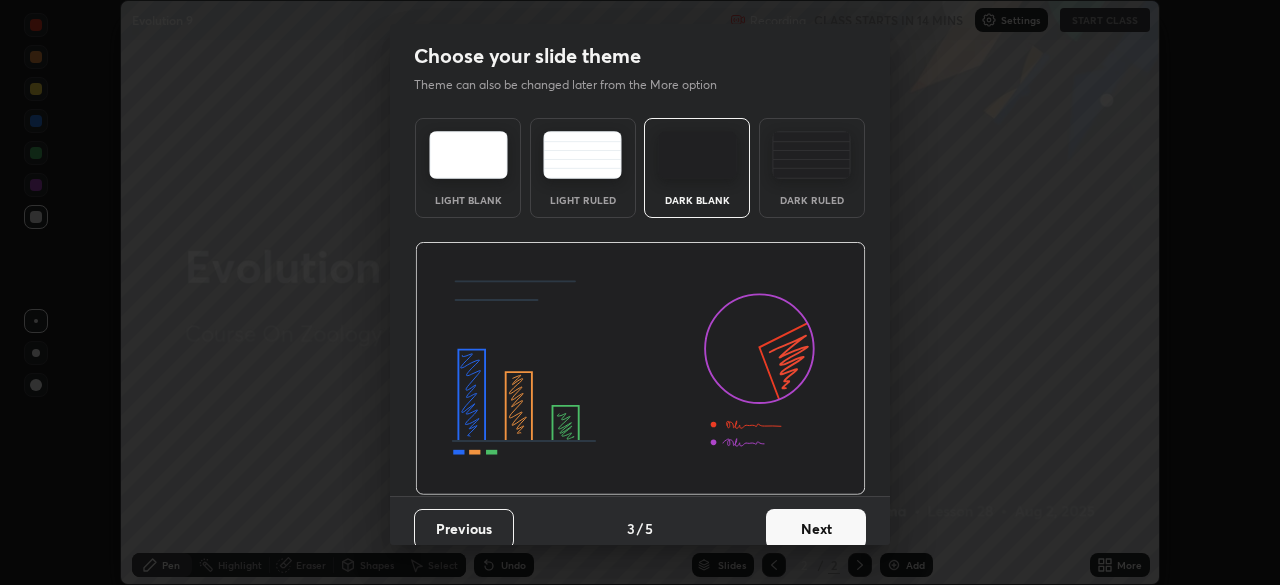 click on "Next" at bounding box center (816, 529) 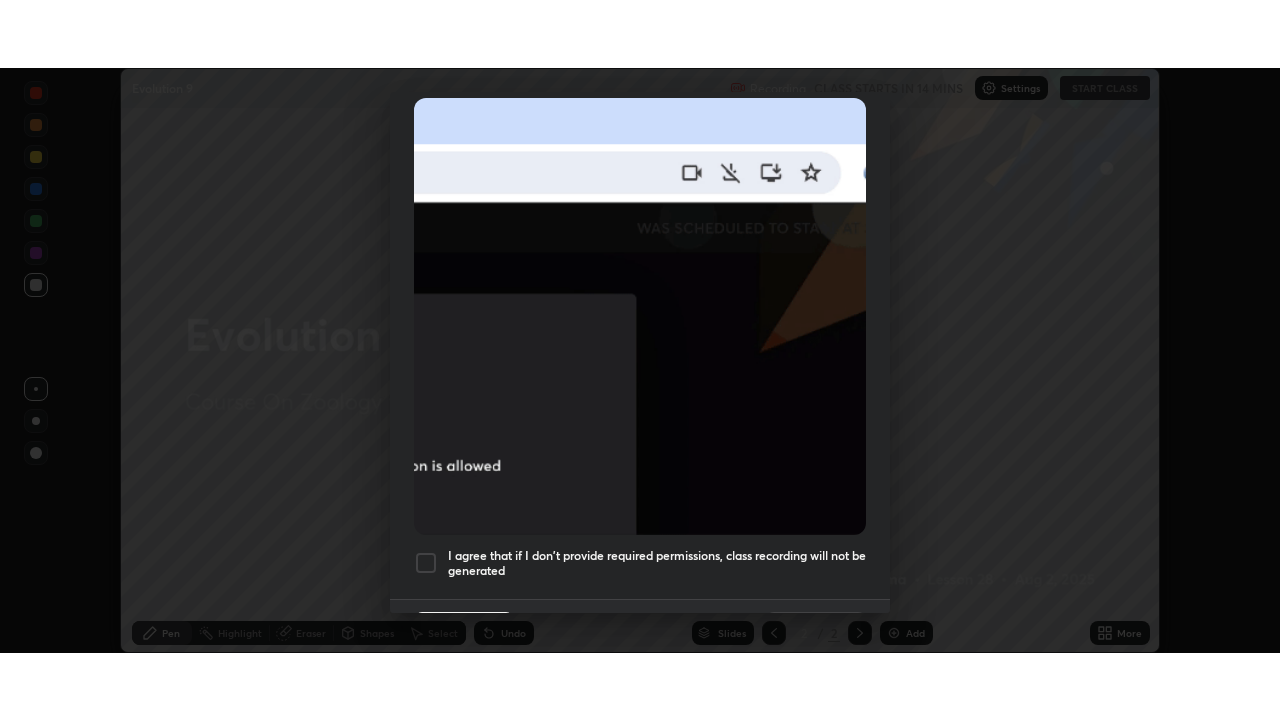 scroll, scrollTop: 479, scrollLeft: 0, axis: vertical 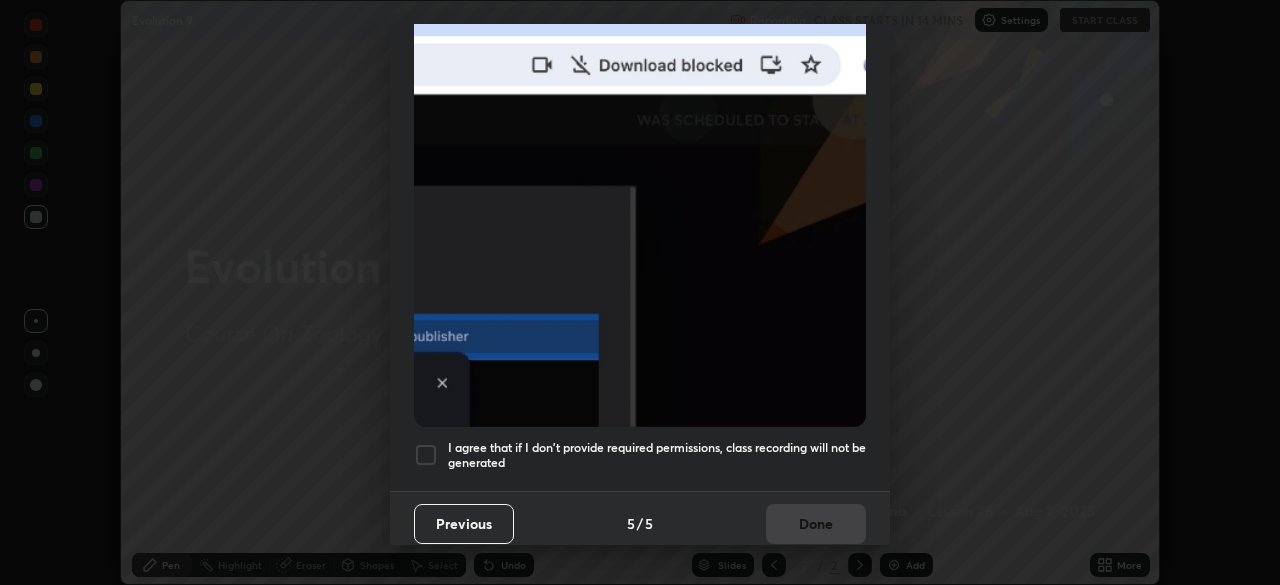 click on "I agree that if I don't provide required permissions, class recording will not be generated" at bounding box center (657, 455) 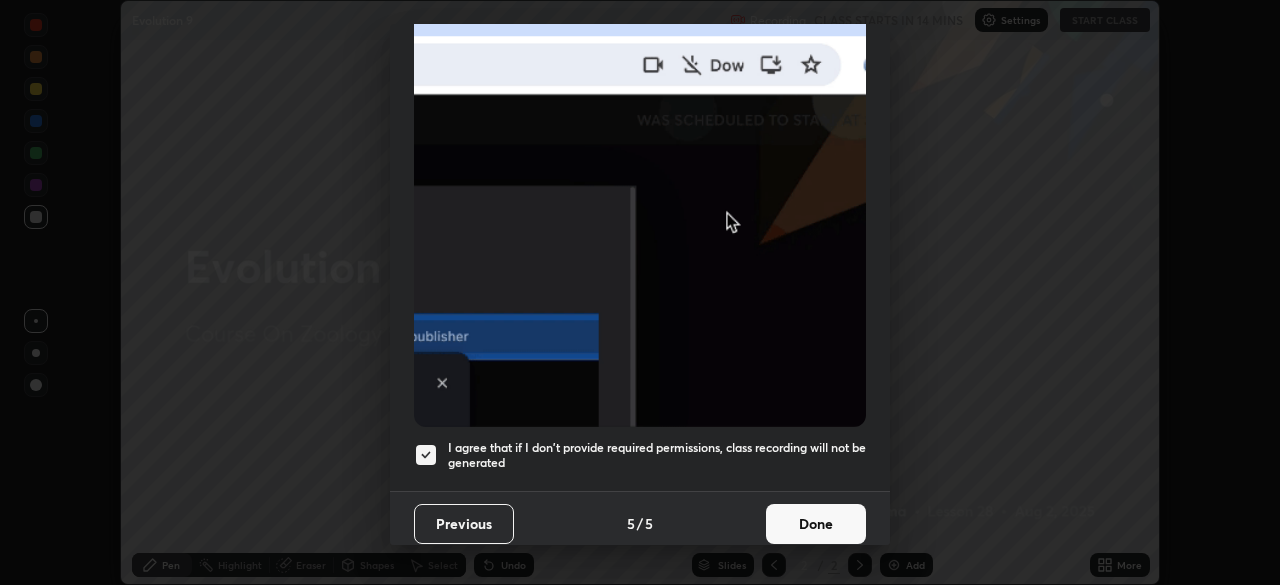 click on "Done" at bounding box center [816, 524] 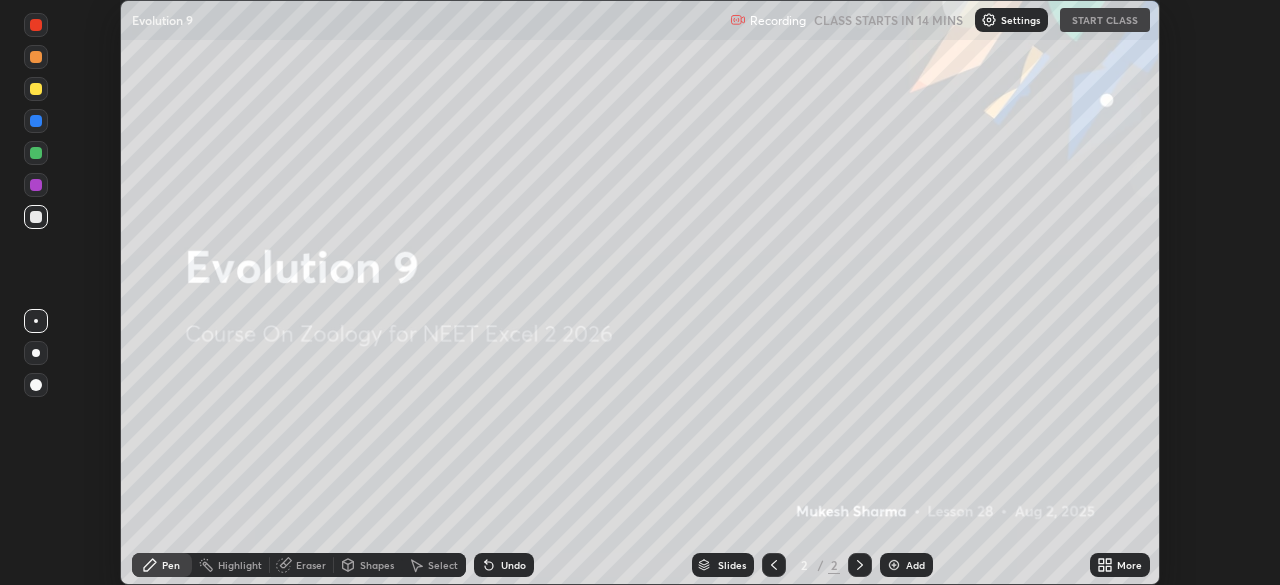 click 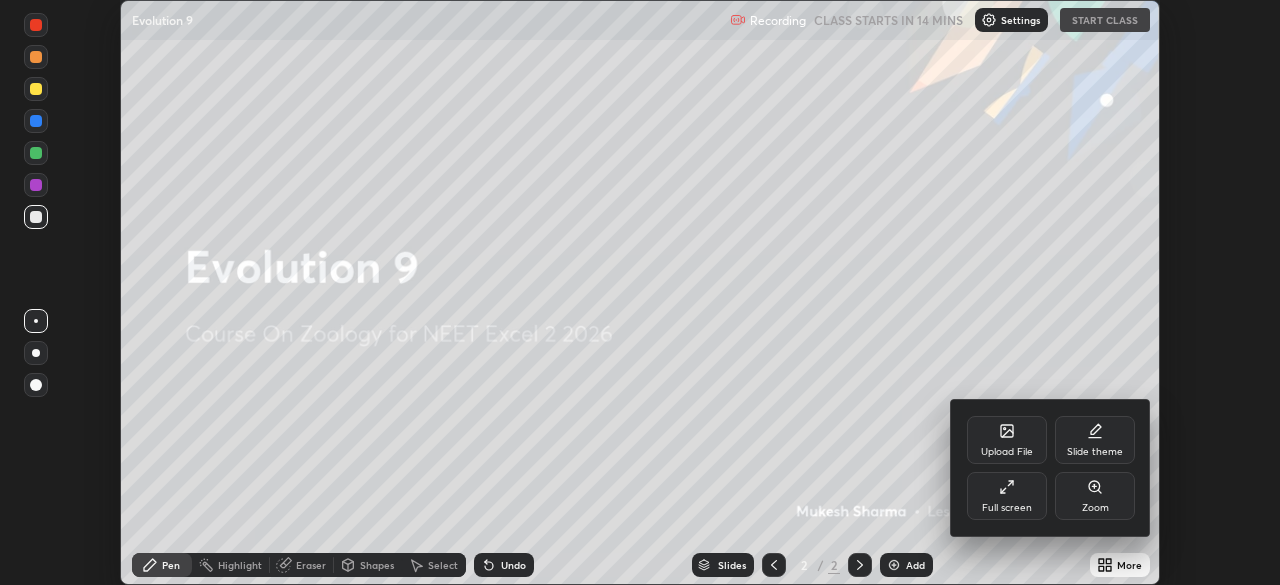 click on "Full screen" at bounding box center (1007, 496) 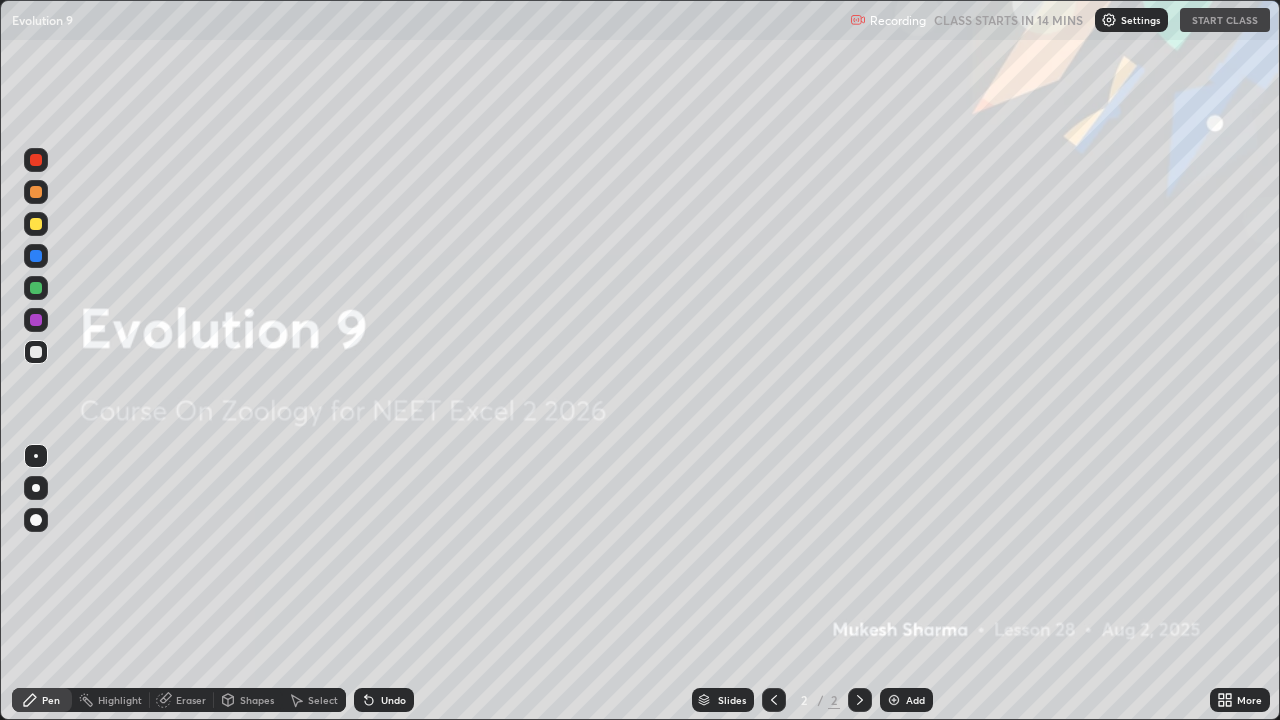 scroll, scrollTop: 99280, scrollLeft: 98720, axis: both 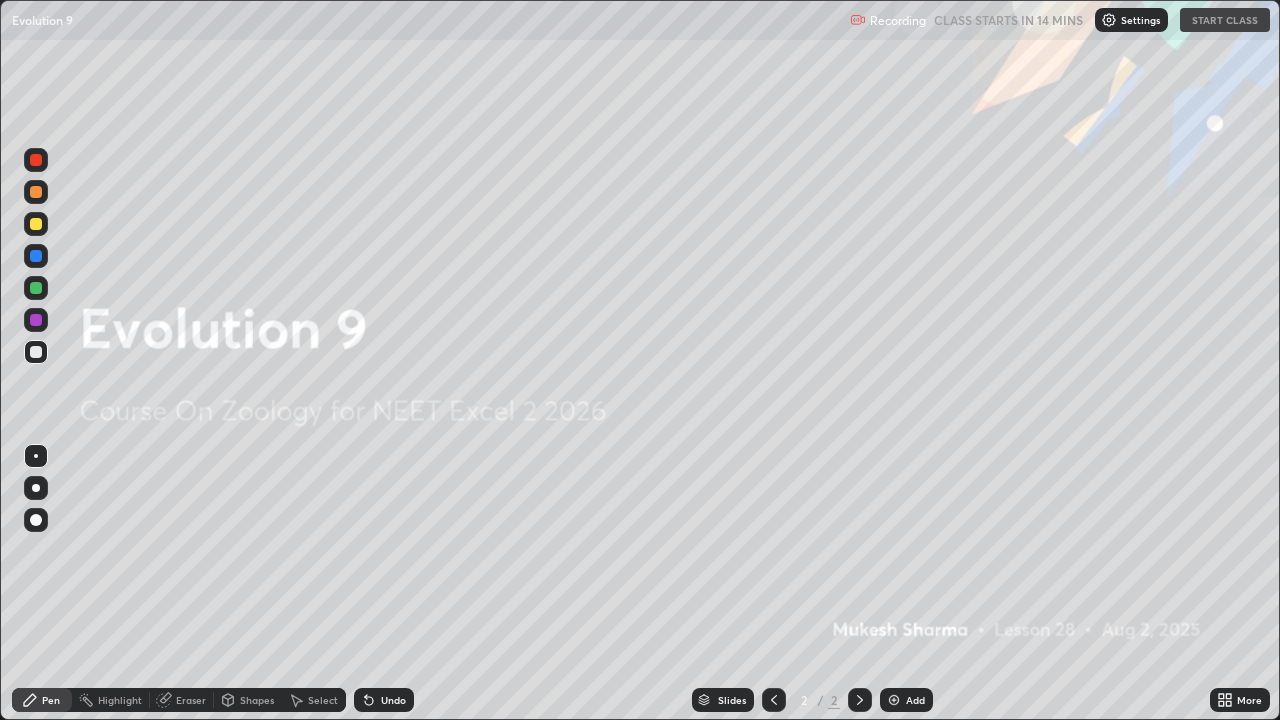 click on "Recording CLASS STARTS IN 14 MINS Settings START CLASS" at bounding box center [1060, 20] 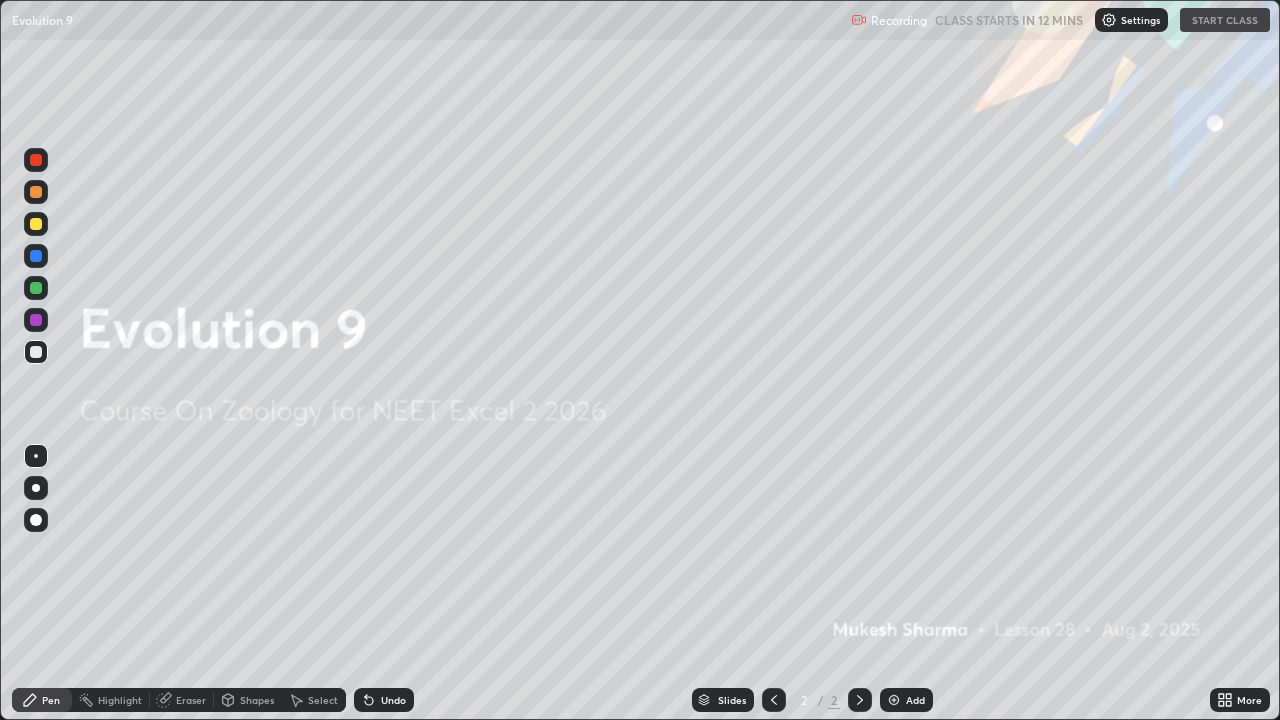 click 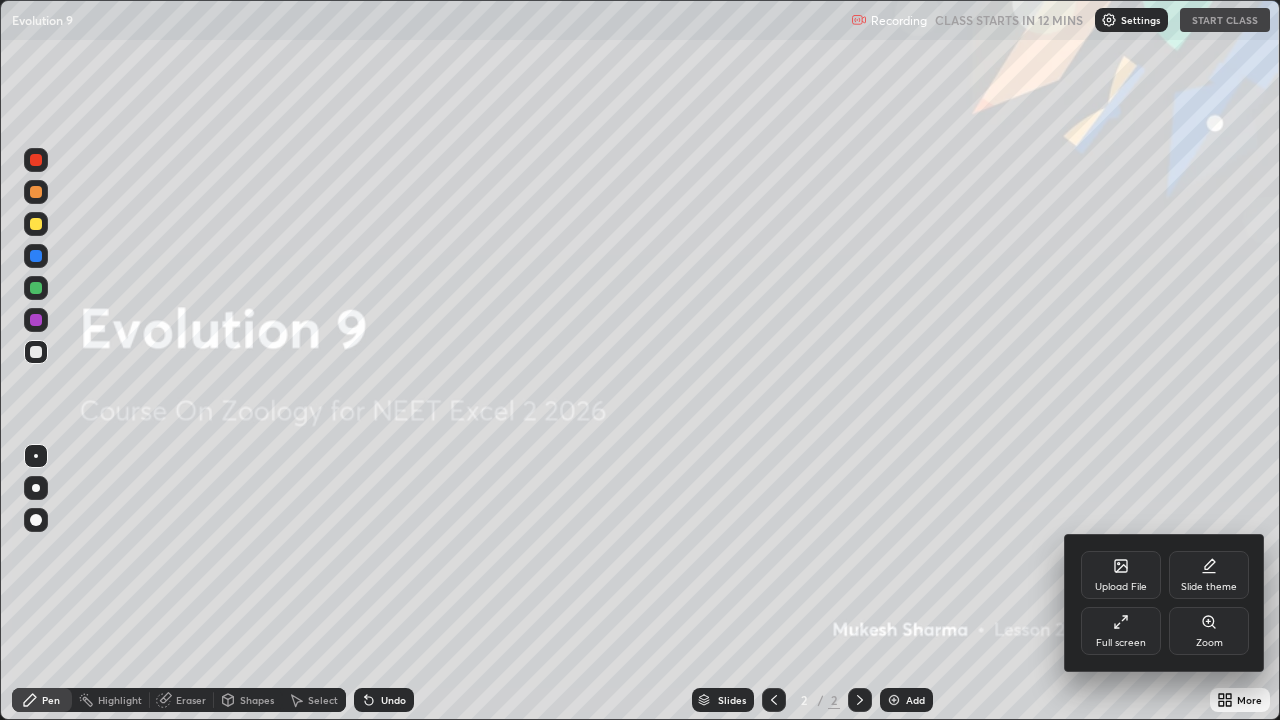 click on "Full screen" at bounding box center (1121, 631) 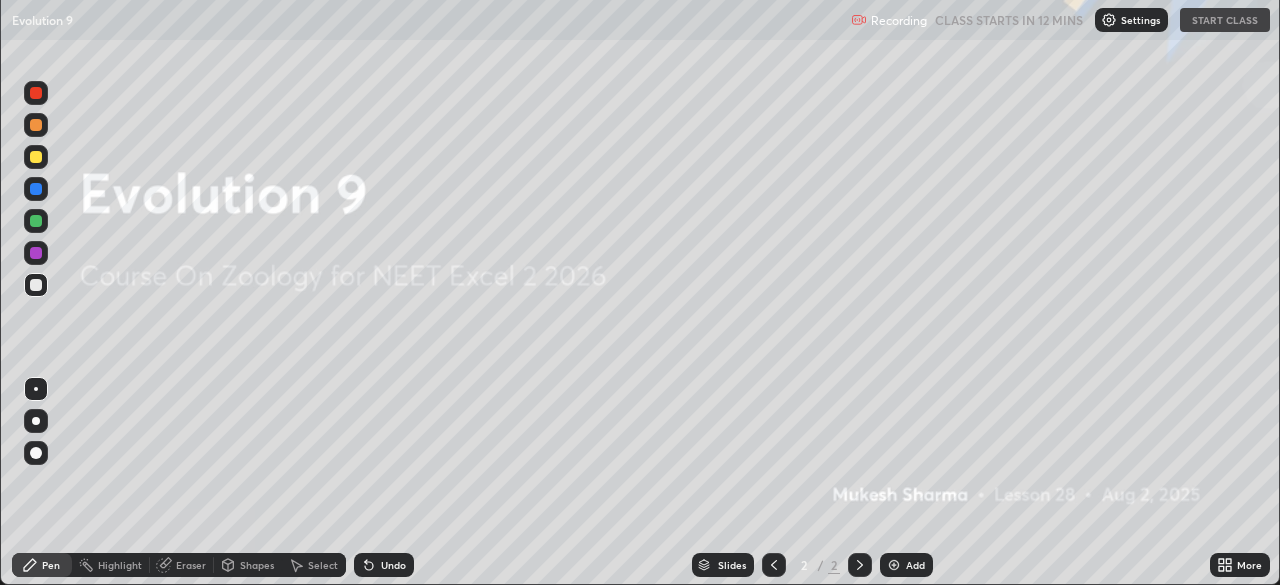 scroll, scrollTop: 585, scrollLeft: 1280, axis: both 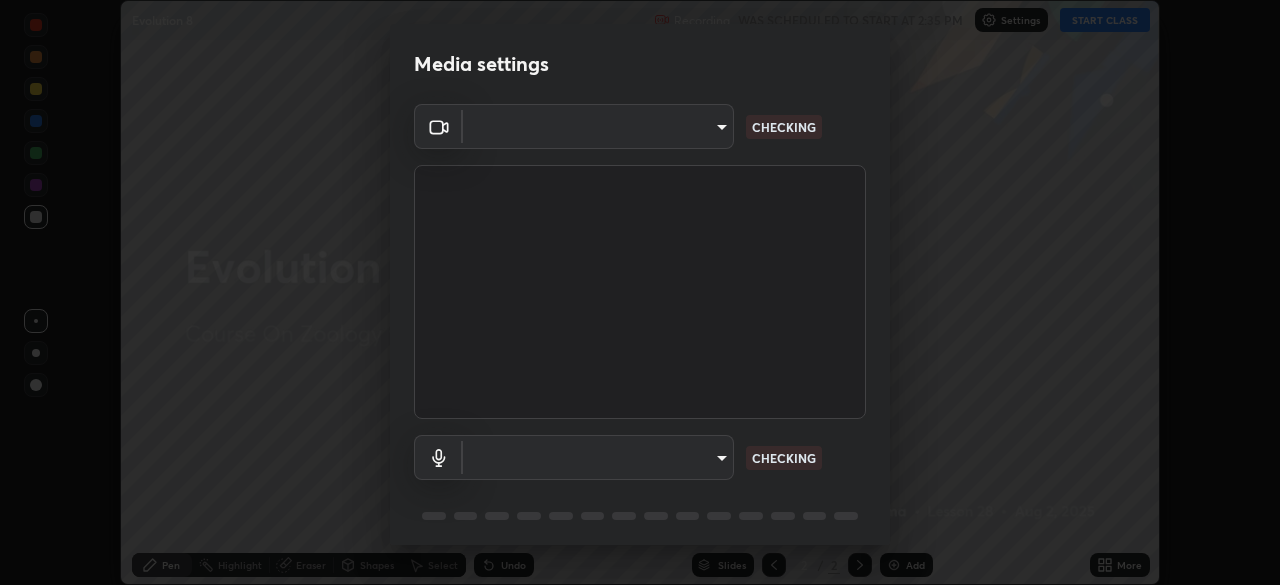 type on "72dbdc4cc3b3af6bca7f1e75d083a577e9752a5e240e0ef97287b3c987c4367e" 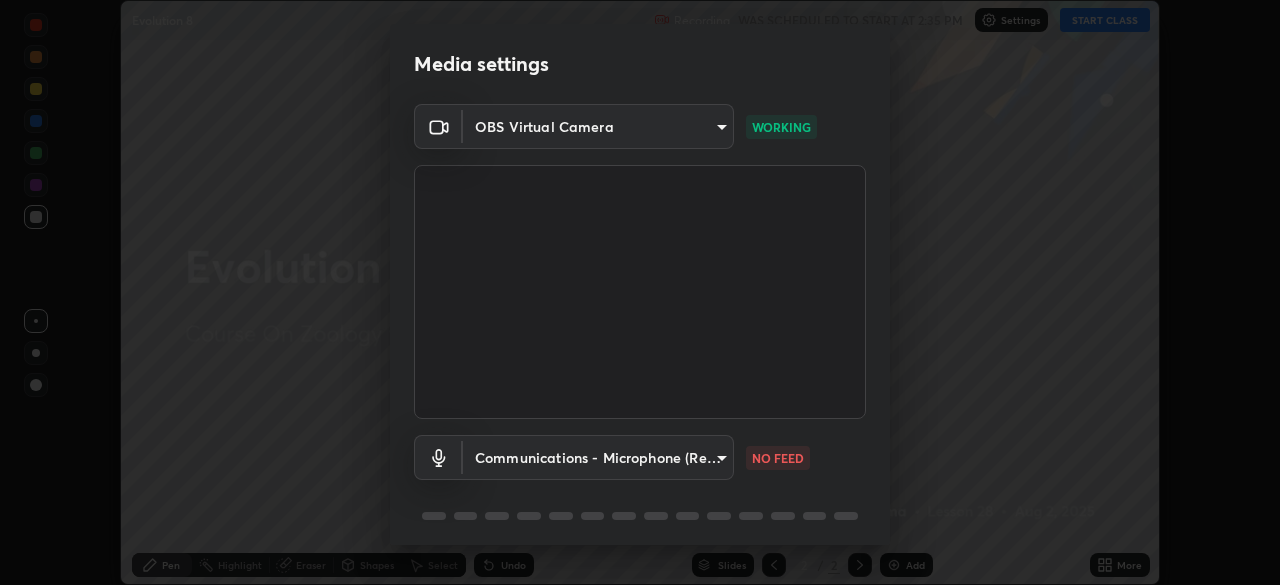 scroll, scrollTop: 71, scrollLeft: 0, axis: vertical 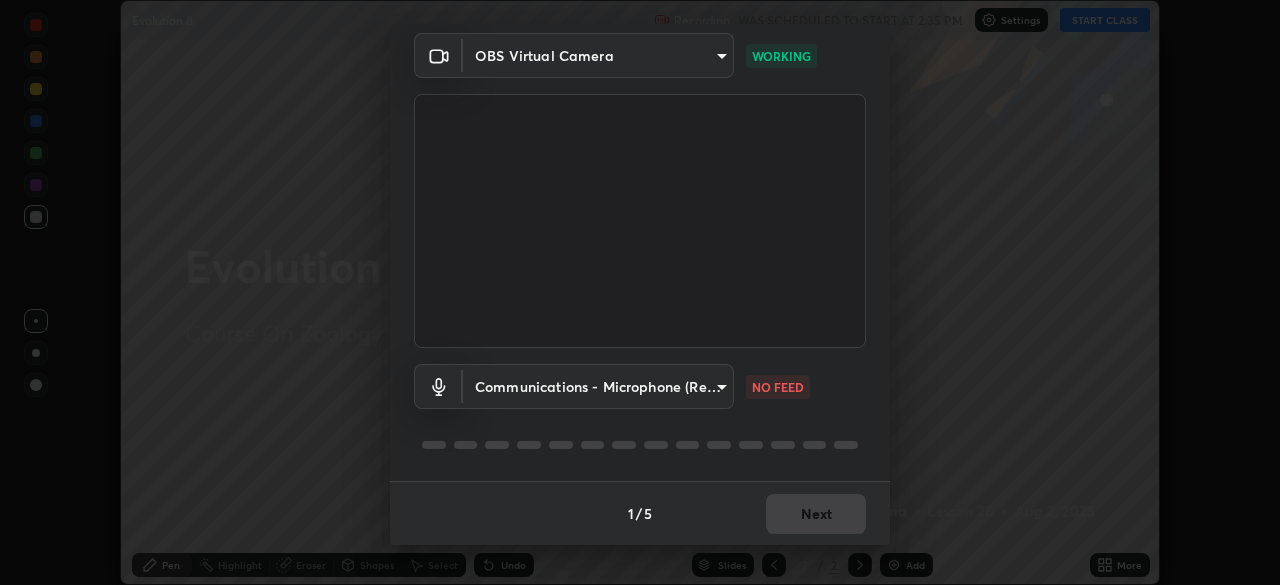 click on "Erase all Evolution 8 Recording WAS SCHEDULED TO START AT  2:35 PM Settings START CLASS Setting up your live class Evolution 8 • L28 of Course On Zoology for NEET Excel 2 2026 [FIRST] [LAST] Pen Highlight Eraser Shapes Select Undo Slides 2 / 2 Add More No doubts shared Encourage your learners to ask a doubt for better clarity Report an issue Reason for reporting Buffering Chat not working Audio - Video sync issue Educator video quality low ​ Attach an image Report Media settings OBS Virtual Camera [HASH] WORKING Communications - Microphone (Realtek High Definition Audio) communications NO FEED 1 / 5 Next" at bounding box center [640, 292] 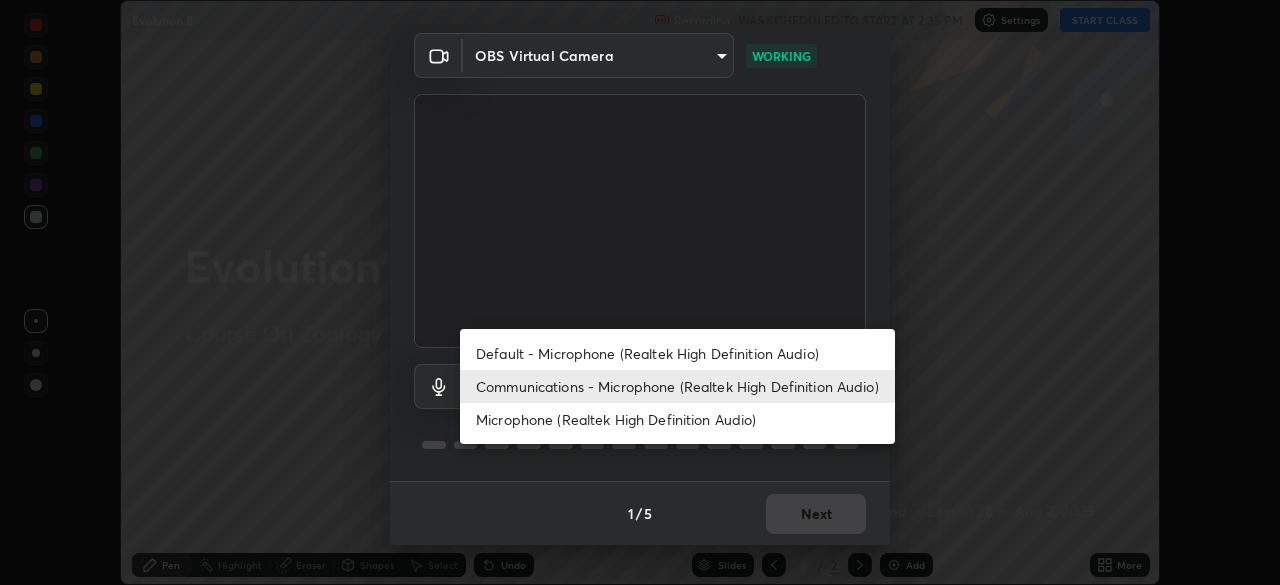 click on "Default - Microphone (Realtek High Definition Audio)" at bounding box center [677, 353] 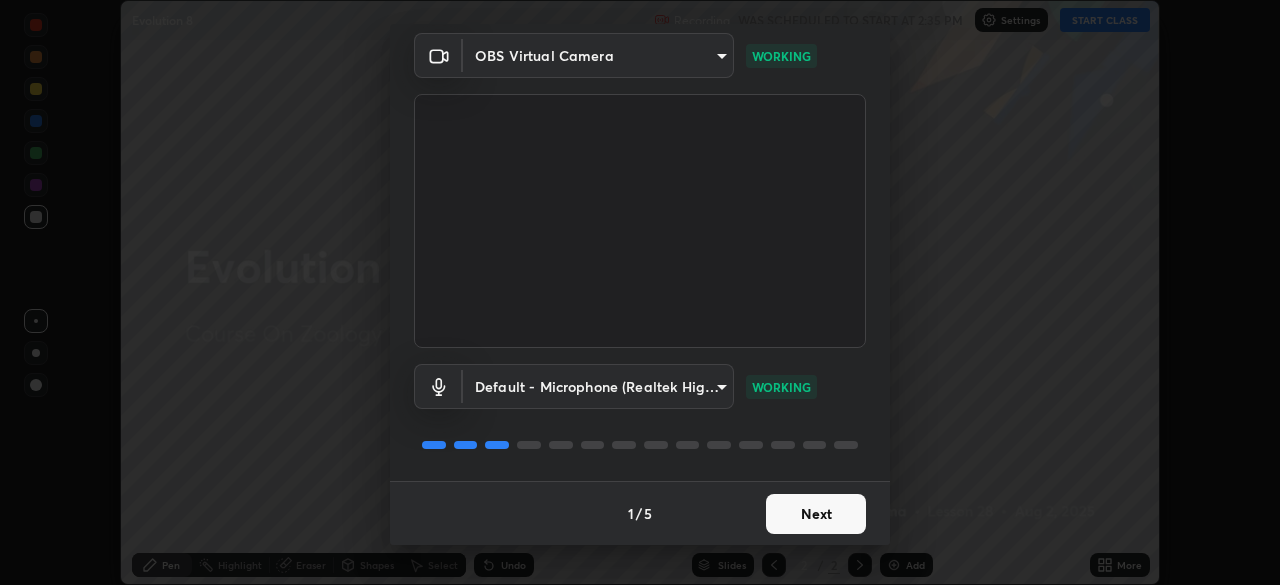 click on "Erase all Evolution 8 Recording WAS SCHEDULED TO START AT  2:35 PM Settings START CLASS Setting up your live class Evolution 8 • L28 of Course On Zoology for NEET Excel 2 2026 [FIRST] [LAST] Pen Highlight Eraser Shapes Select Undo Slides 2 / 2 Add More No doubts shared Encourage your learners to ask a doubt for better clarity Report an issue Reason for reporting Buffering Chat not working Audio - Video sync issue Educator video quality low ​ Attach an image Report Media settings OBS Virtual Camera [HASH] WORKING Default - Microphone (Realtek High Definition Audio) default WORKING 1 / 5 Next" at bounding box center (640, 292) 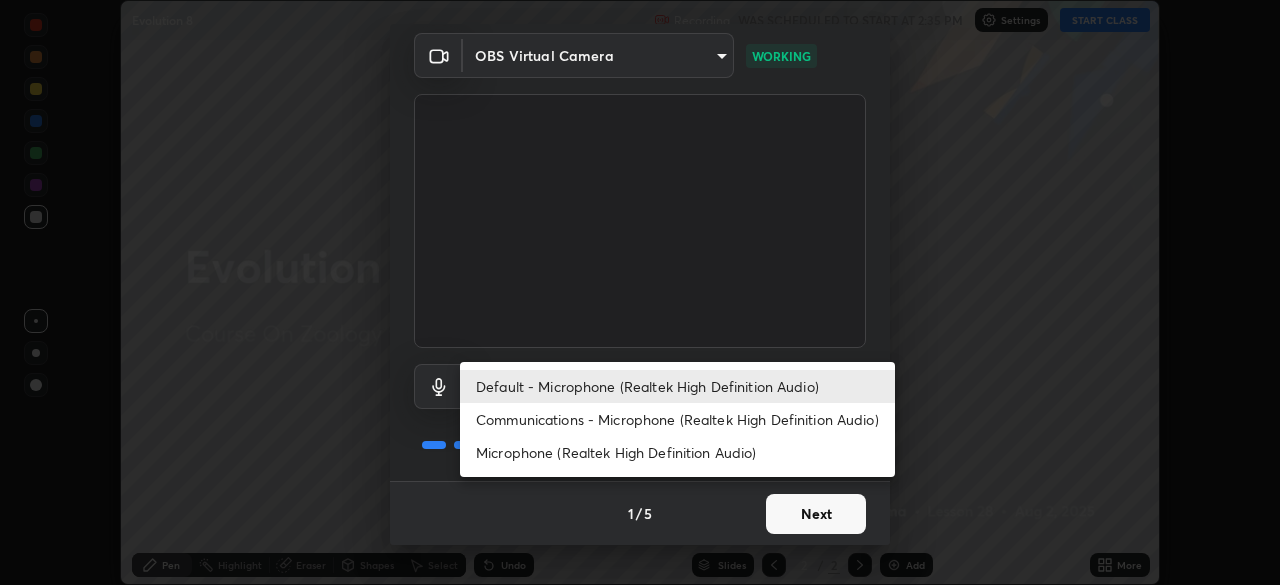 click on "Communications - Microphone (Realtek High Definition Audio)" at bounding box center [677, 419] 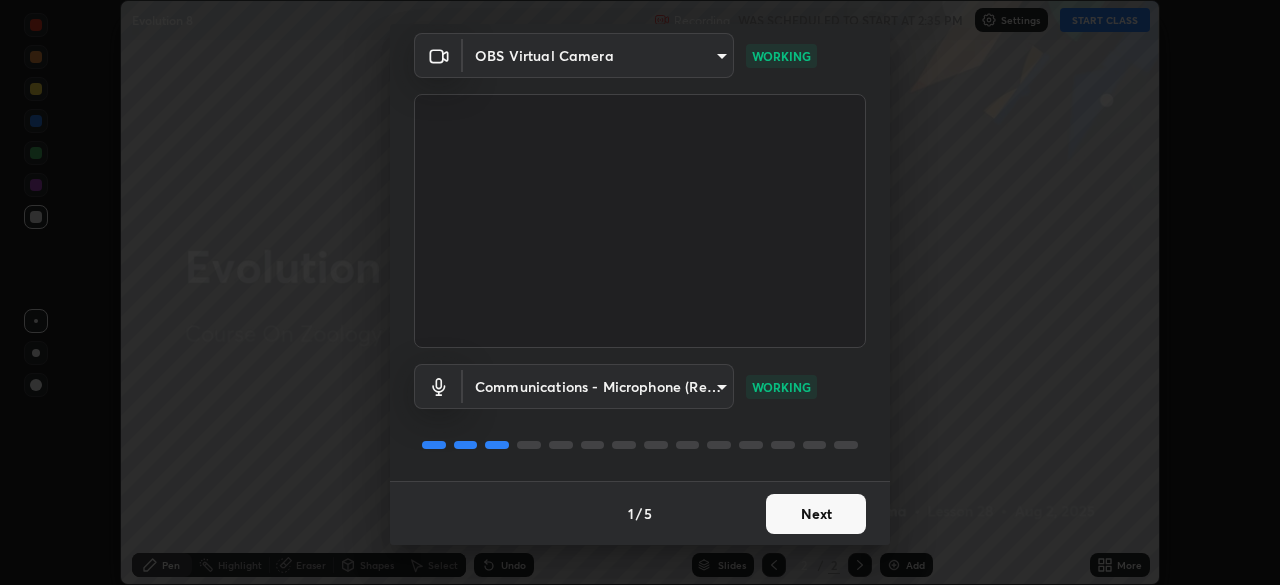 type on "communications" 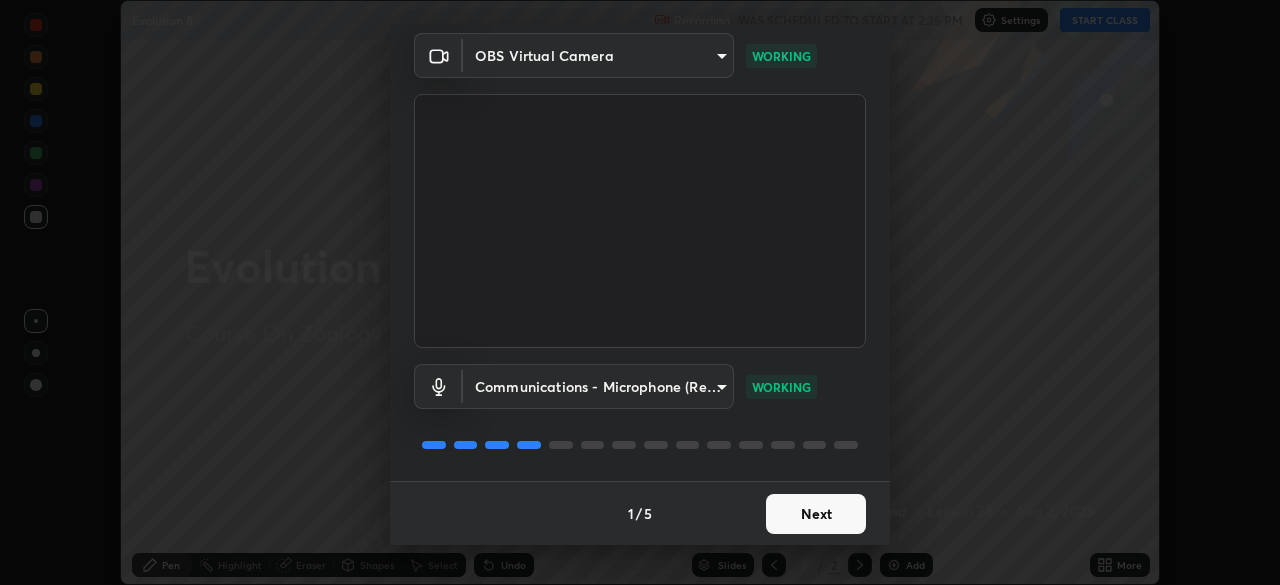 click on "Next" at bounding box center [816, 514] 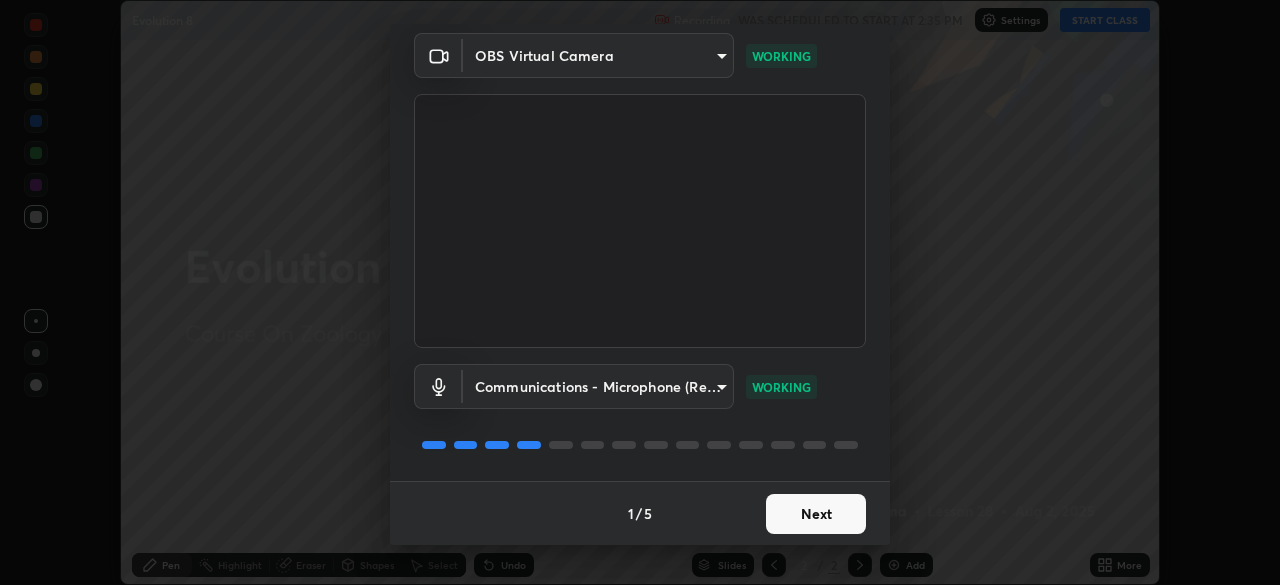 scroll, scrollTop: 0, scrollLeft: 0, axis: both 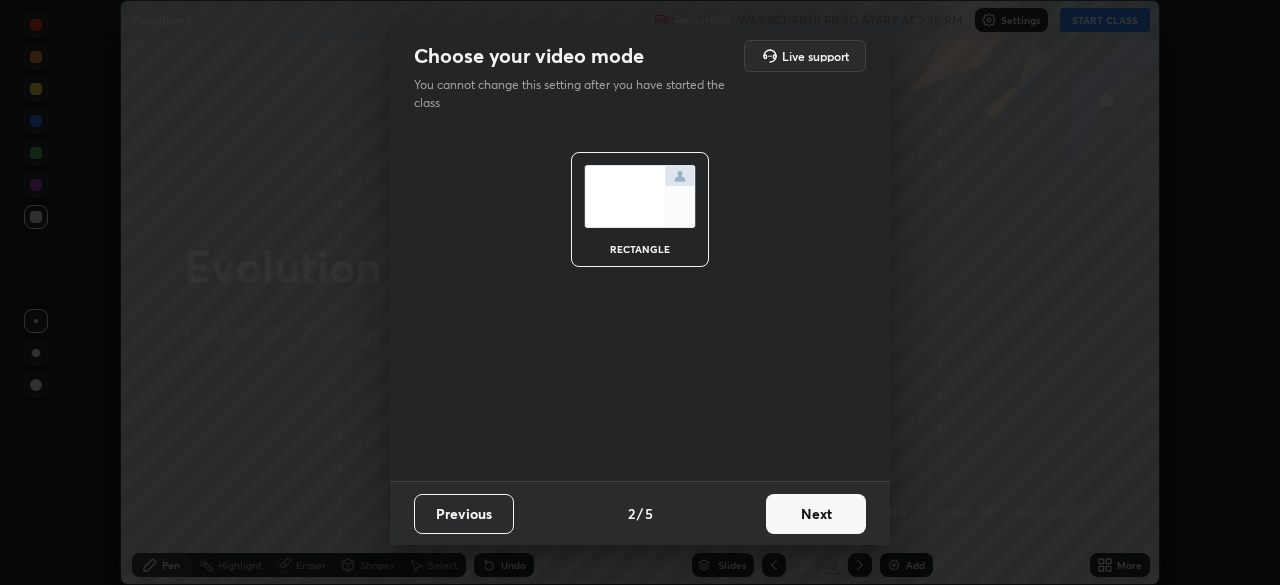 click on "Next" at bounding box center (816, 514) 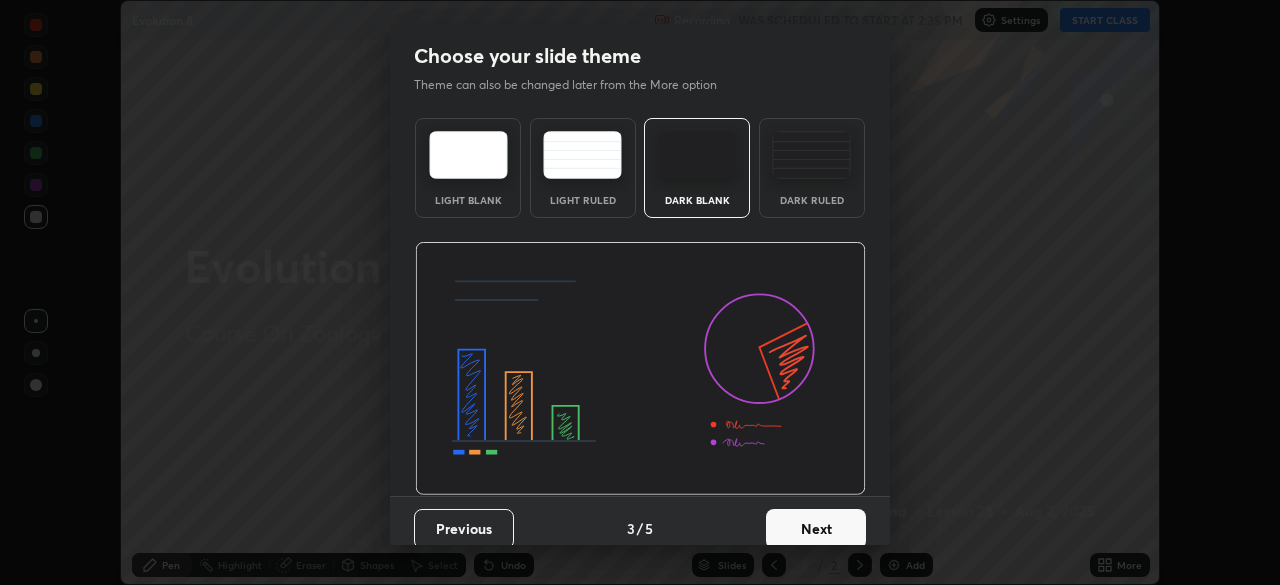 click on "Next" at bounding box center (816, 529) 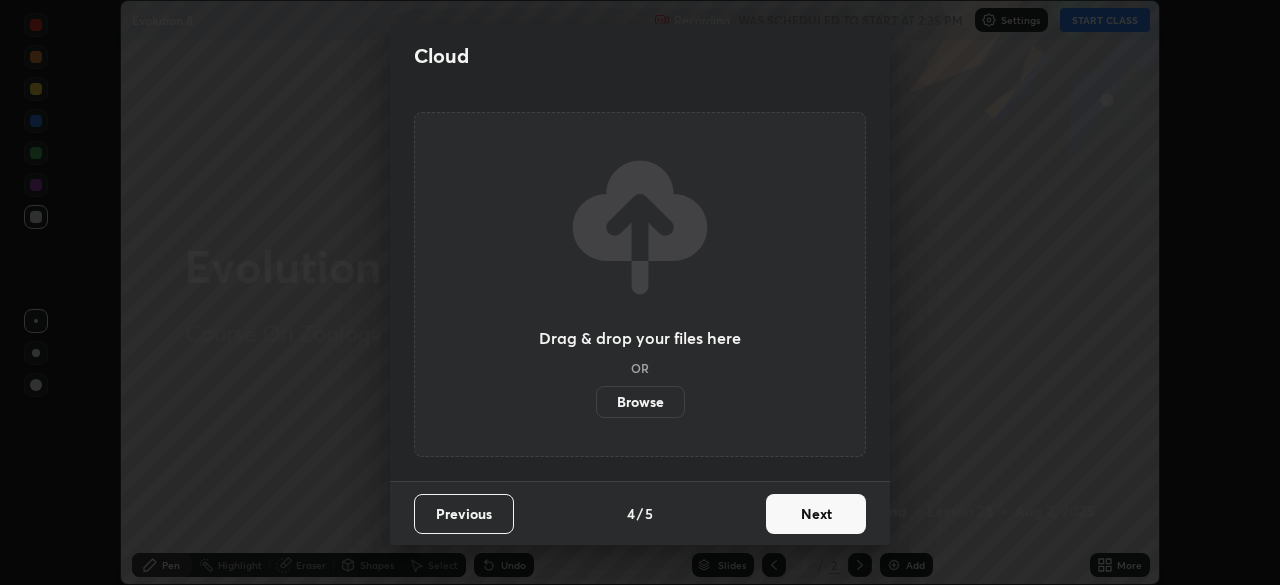 click on "Next" at bounding box center (816, 514) 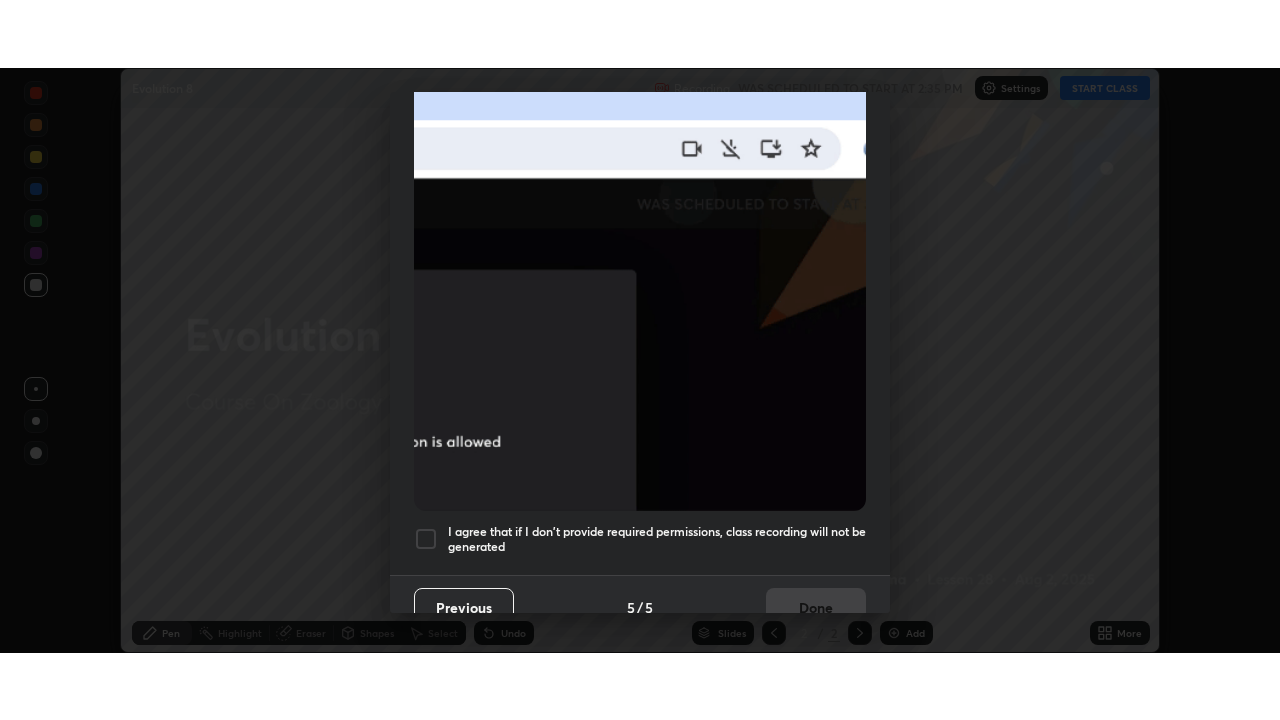 scroll, scrollTop: 479, scrollLeft: 0, axis: vertical 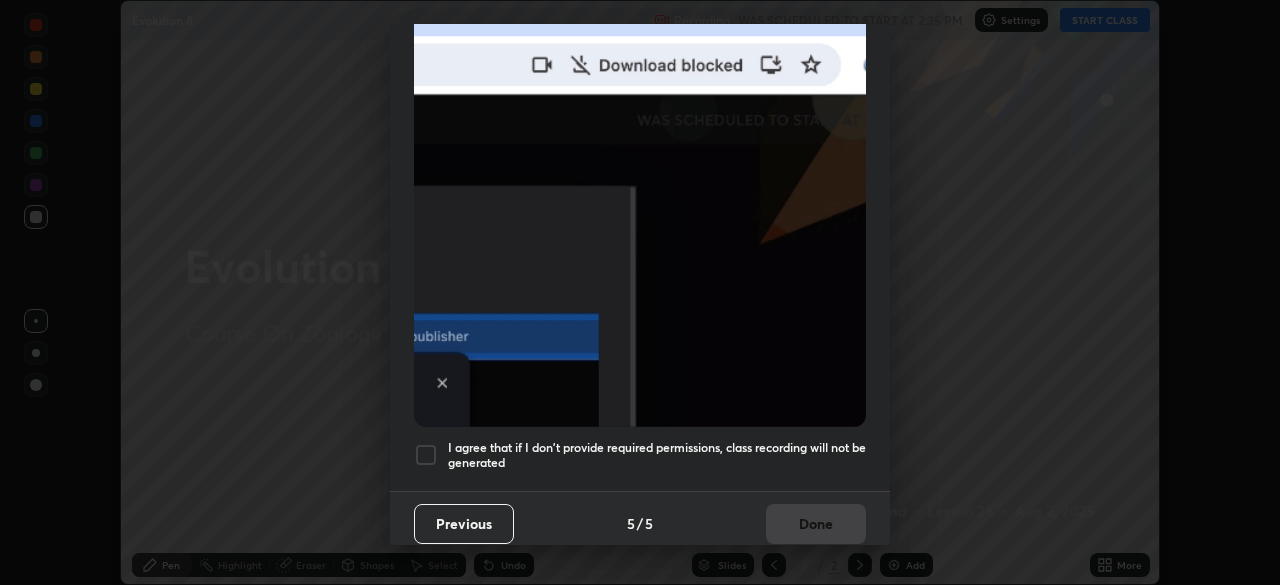 click at bounding box center [426, 455] 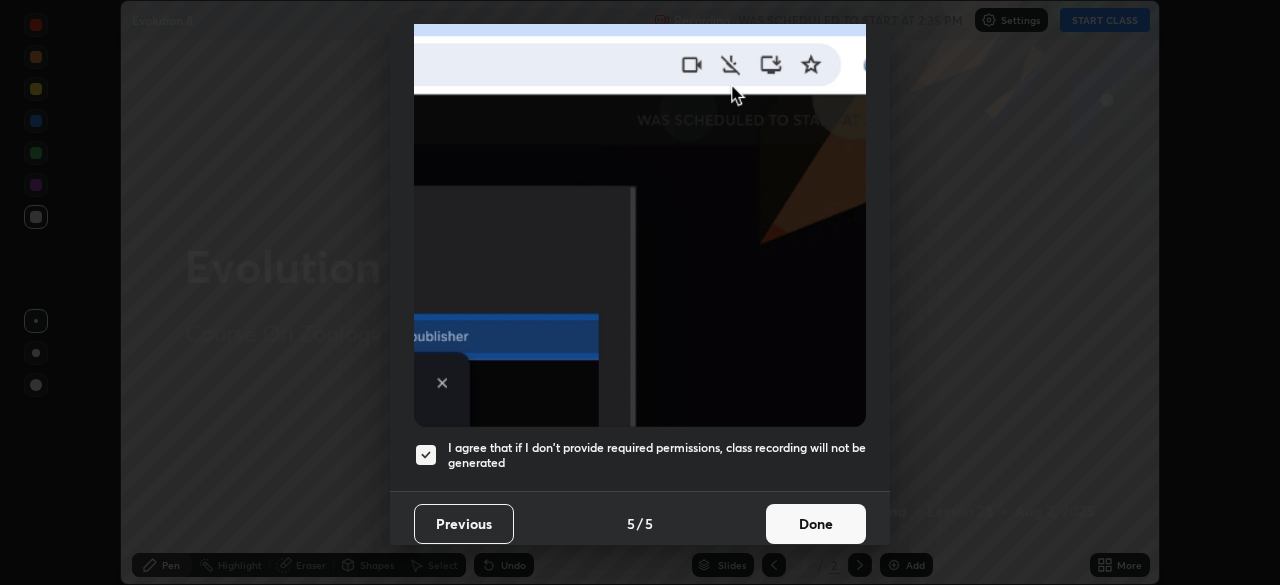 click on "Done" at bounding box center [816, 524] 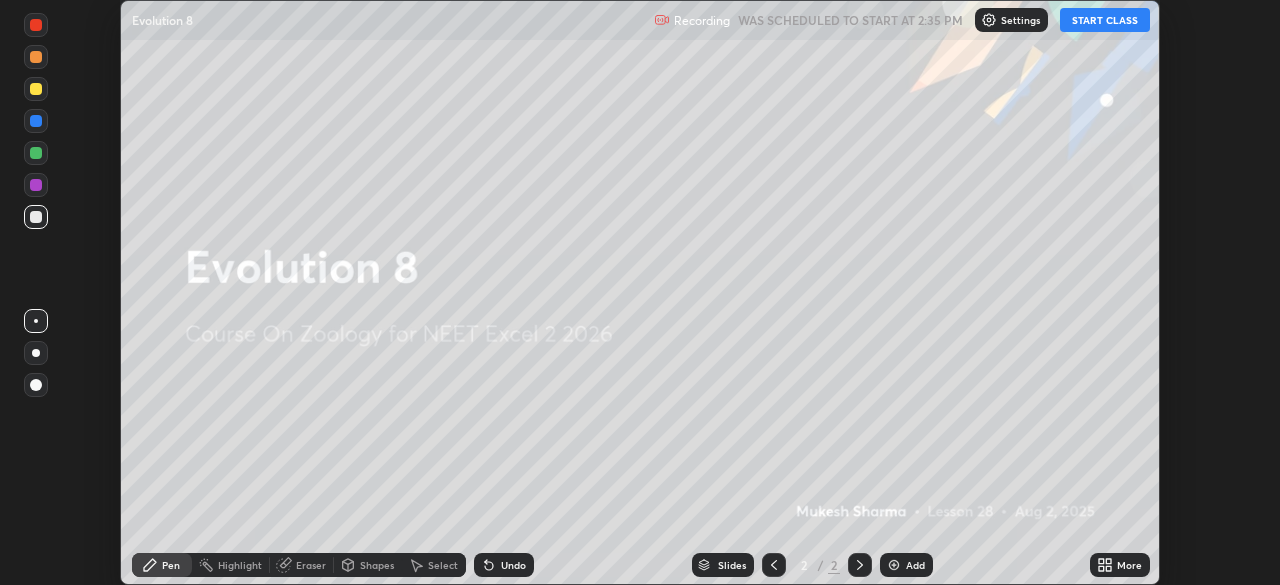 click on "START CLASS" at bounding box center [1105, 20] 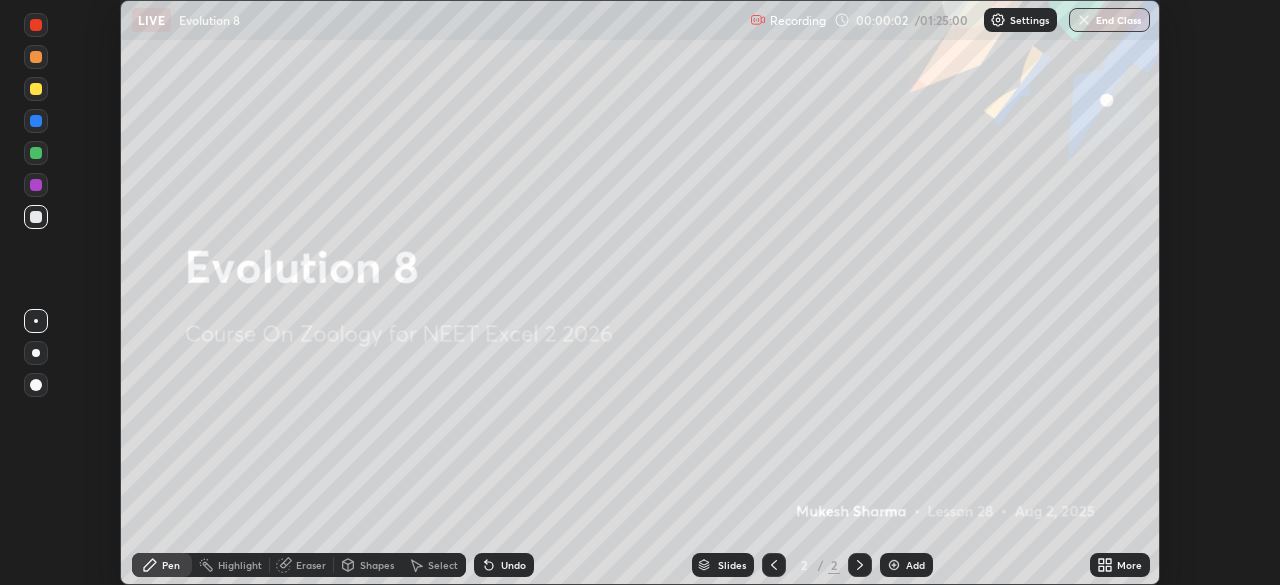 click on "More" at bounding box center (1120, 565) 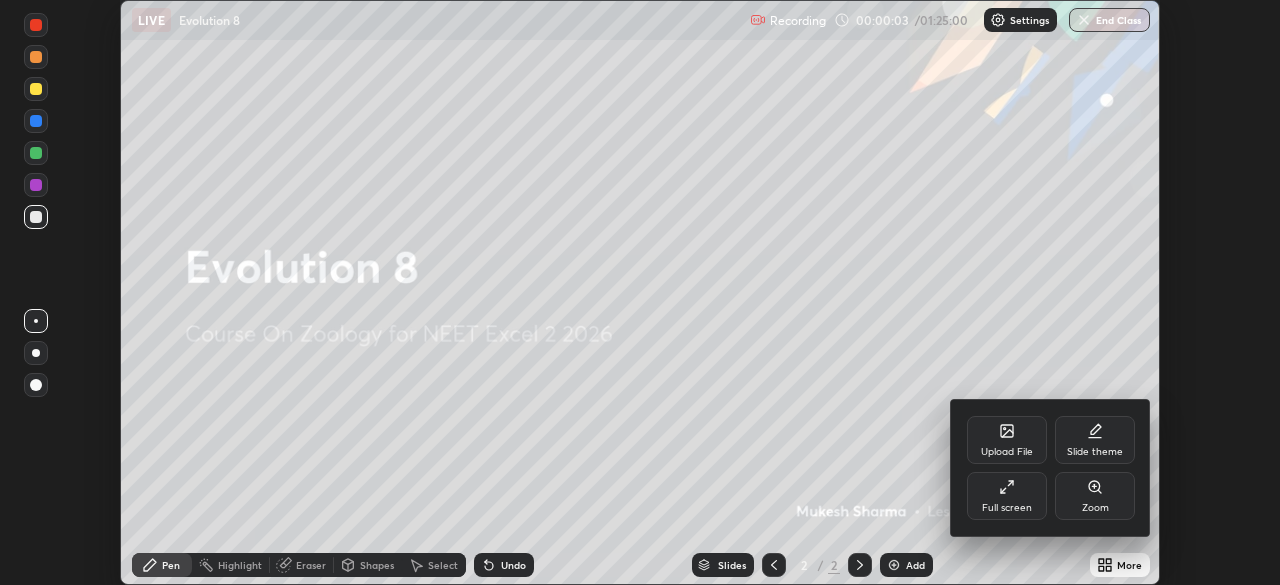 click on "Full screen" at bounding box center [1007, 496] 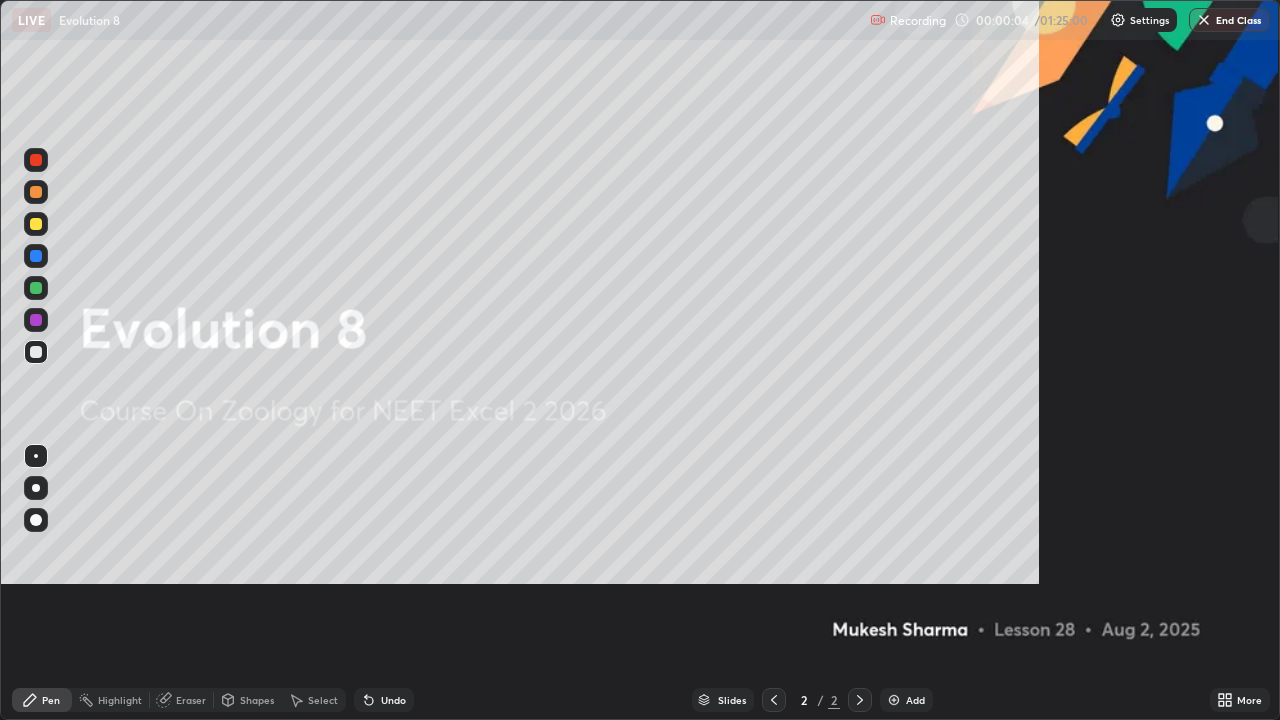scroll, scrollTop: 99280, scrollLeft: 98720, axis: both 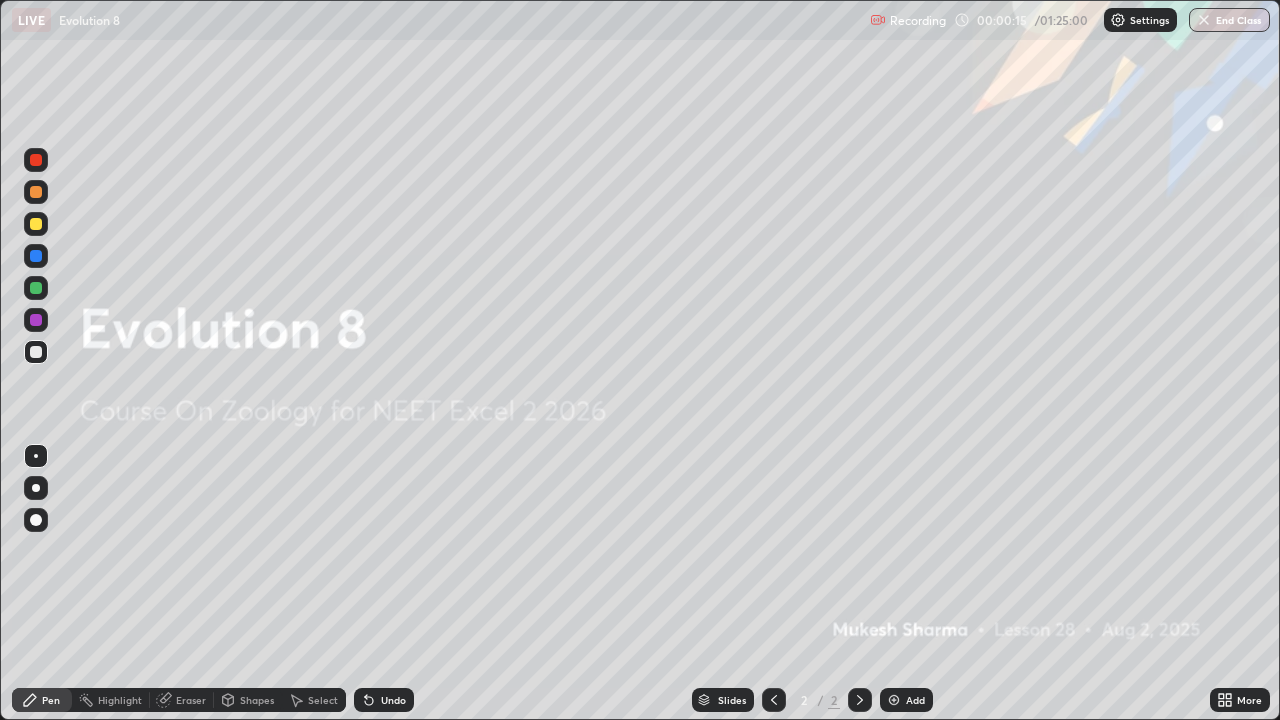 click at bounding box center (894, 700) 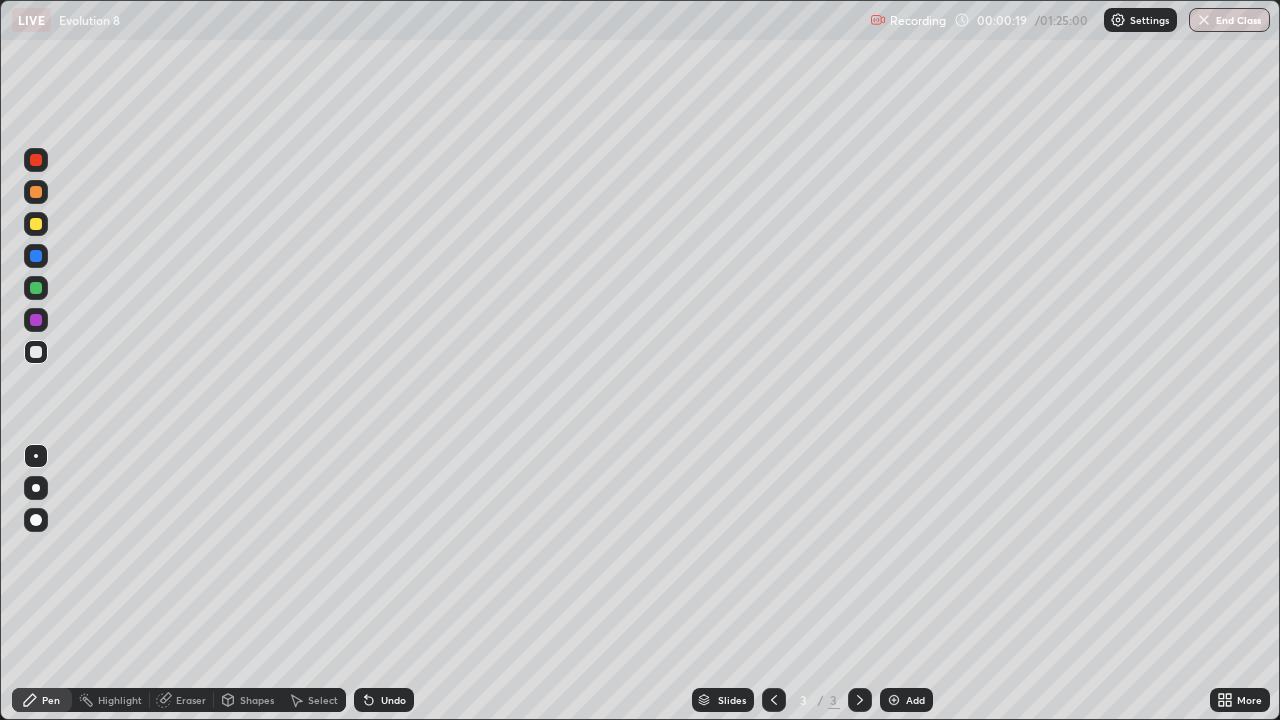 click at bounding box center [36, 224] 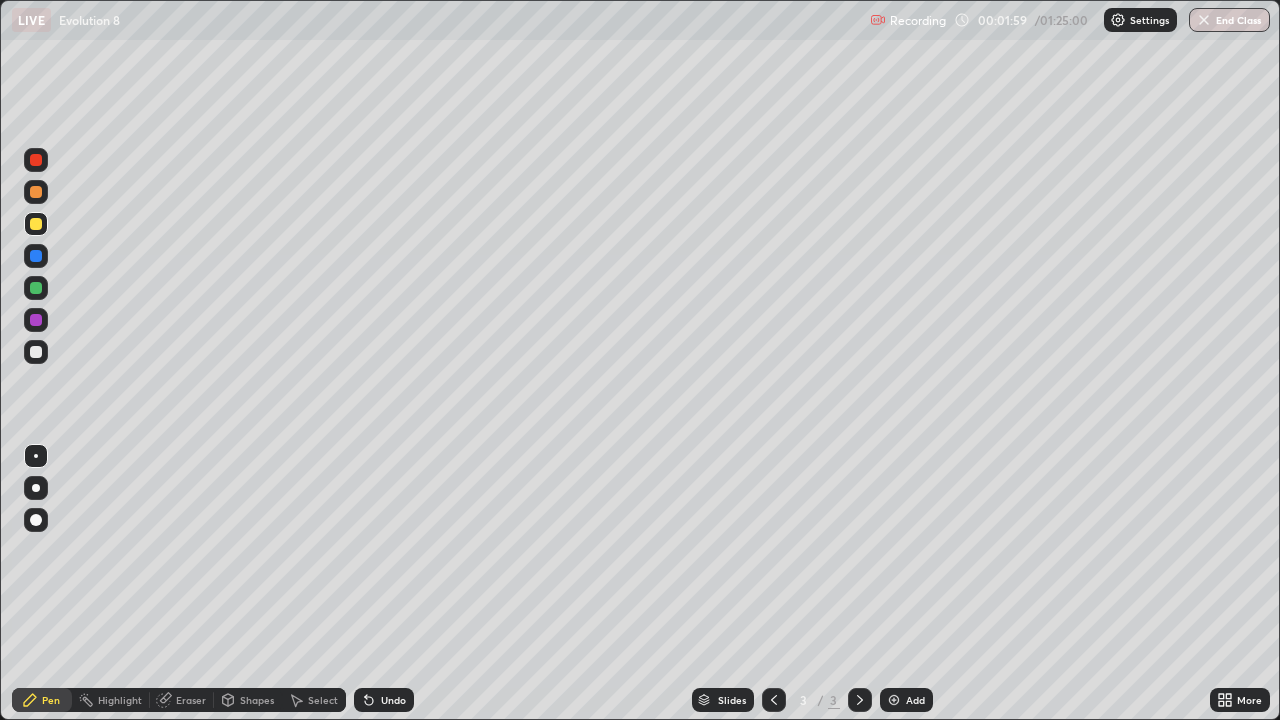 click at bounding box center [36, 352] 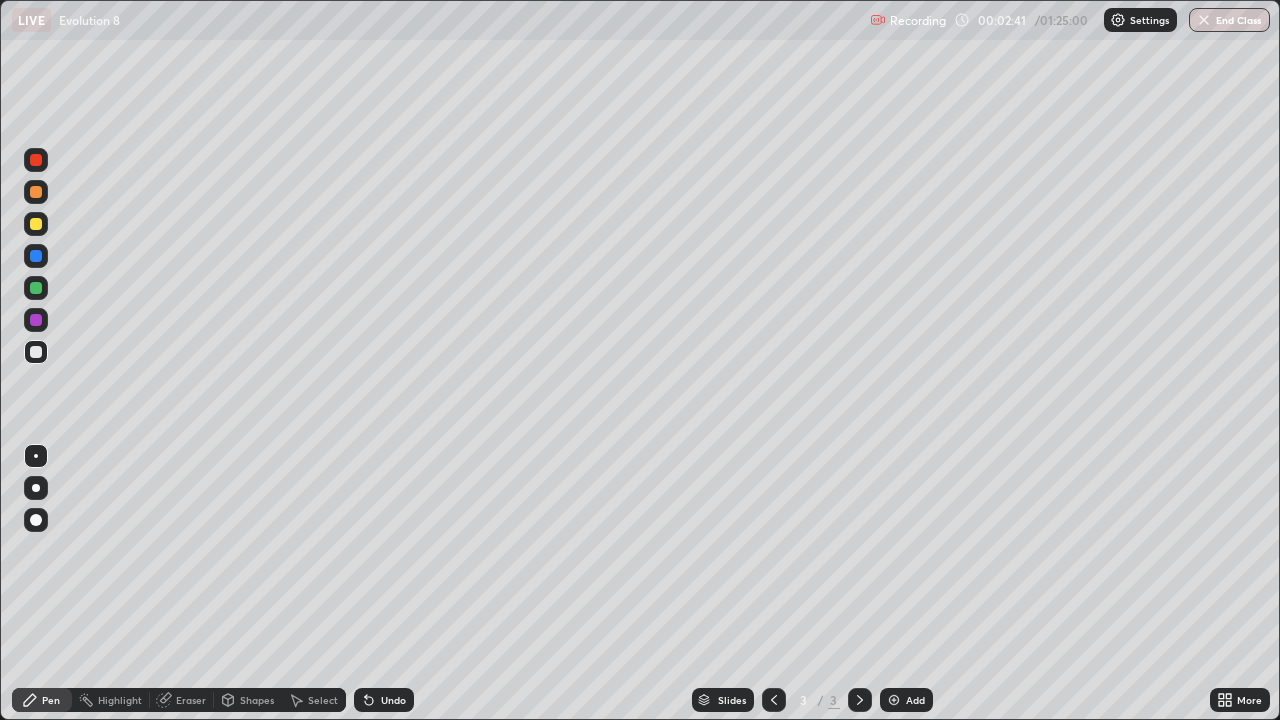click 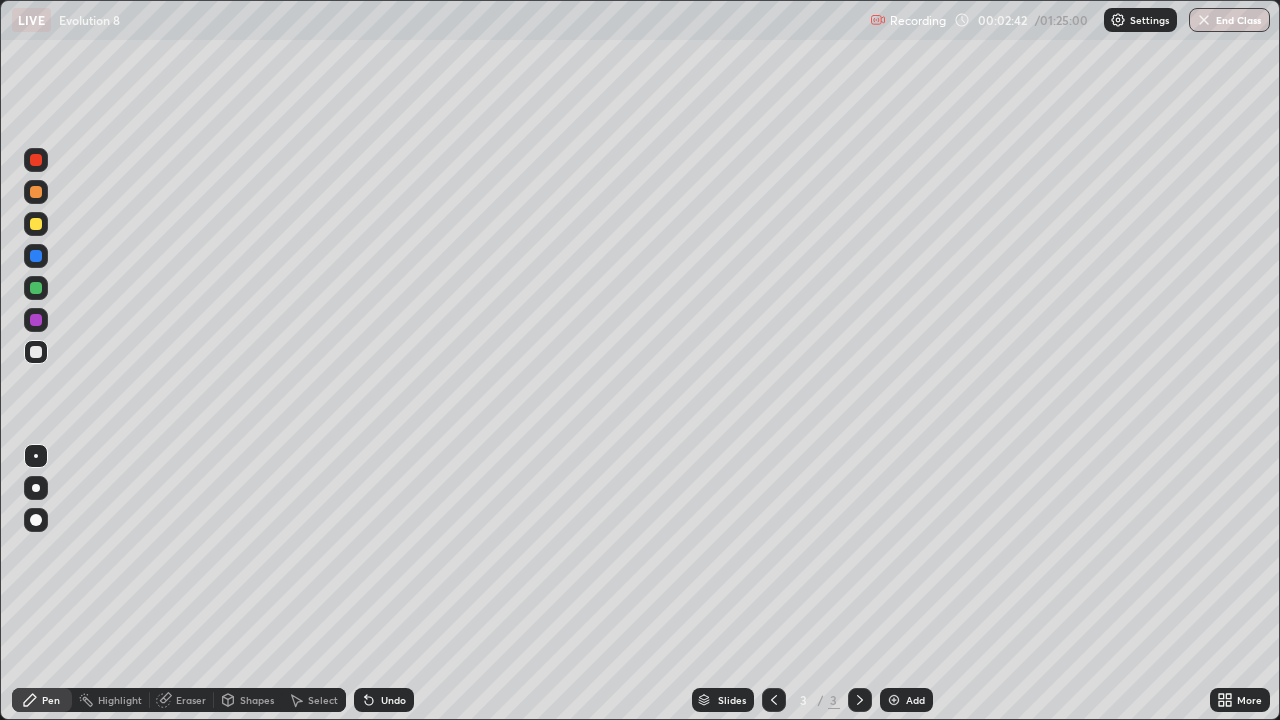 click 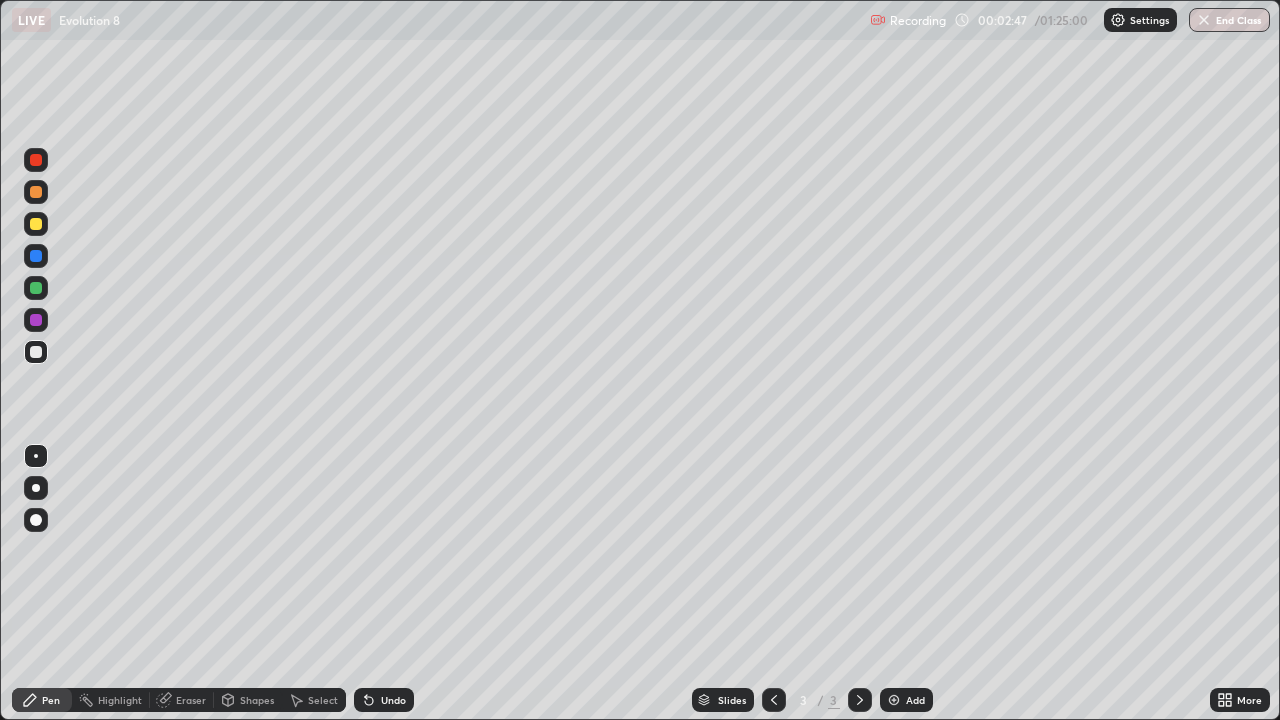 click 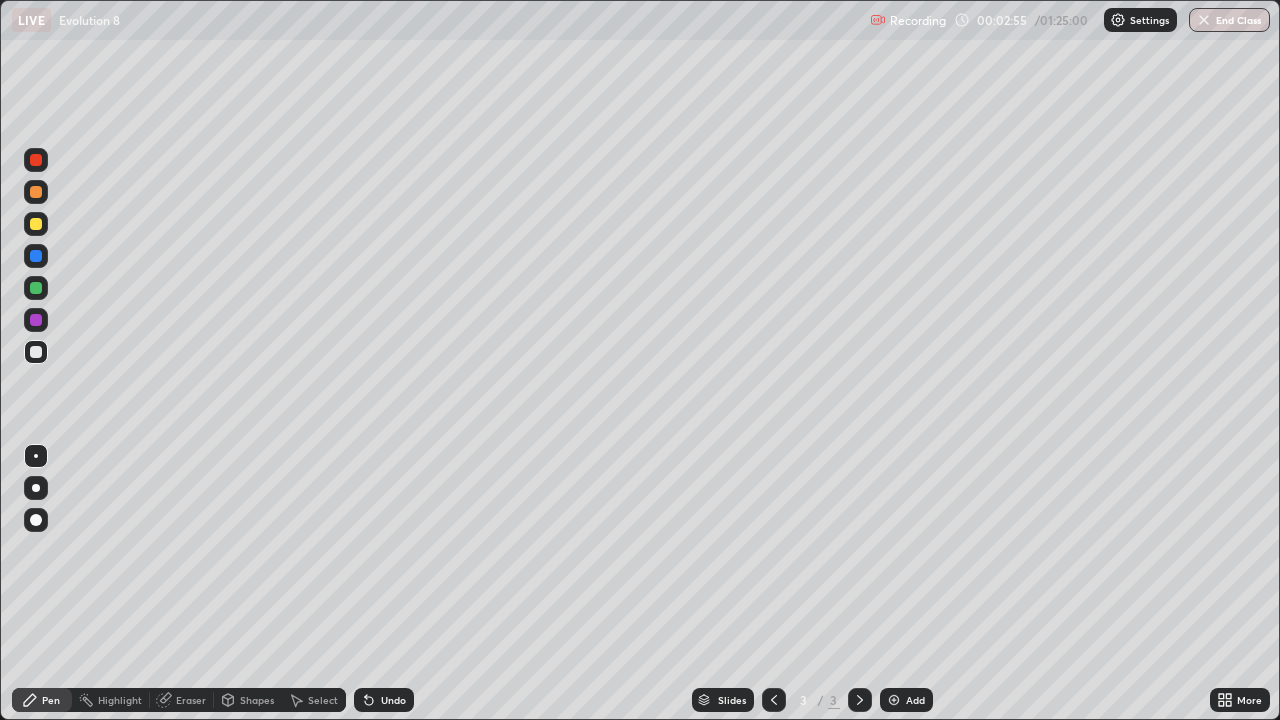 click 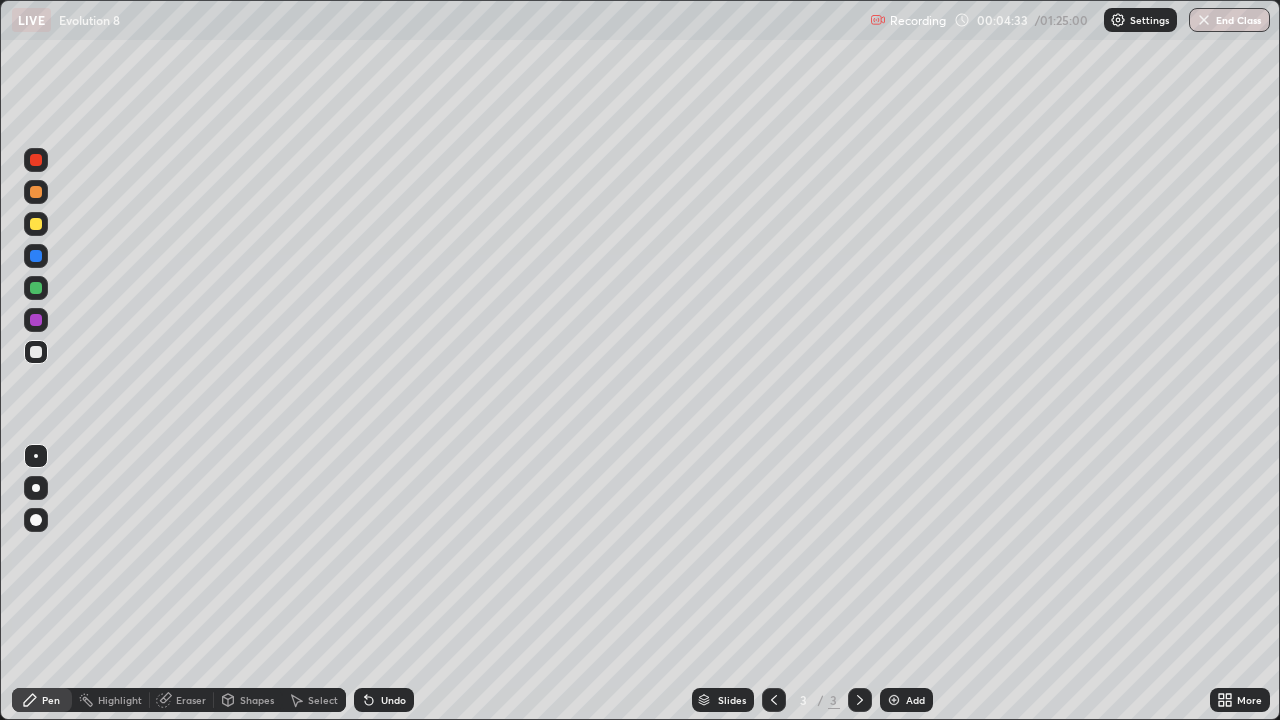 click on "Undo" at bounding box center [393, 700] 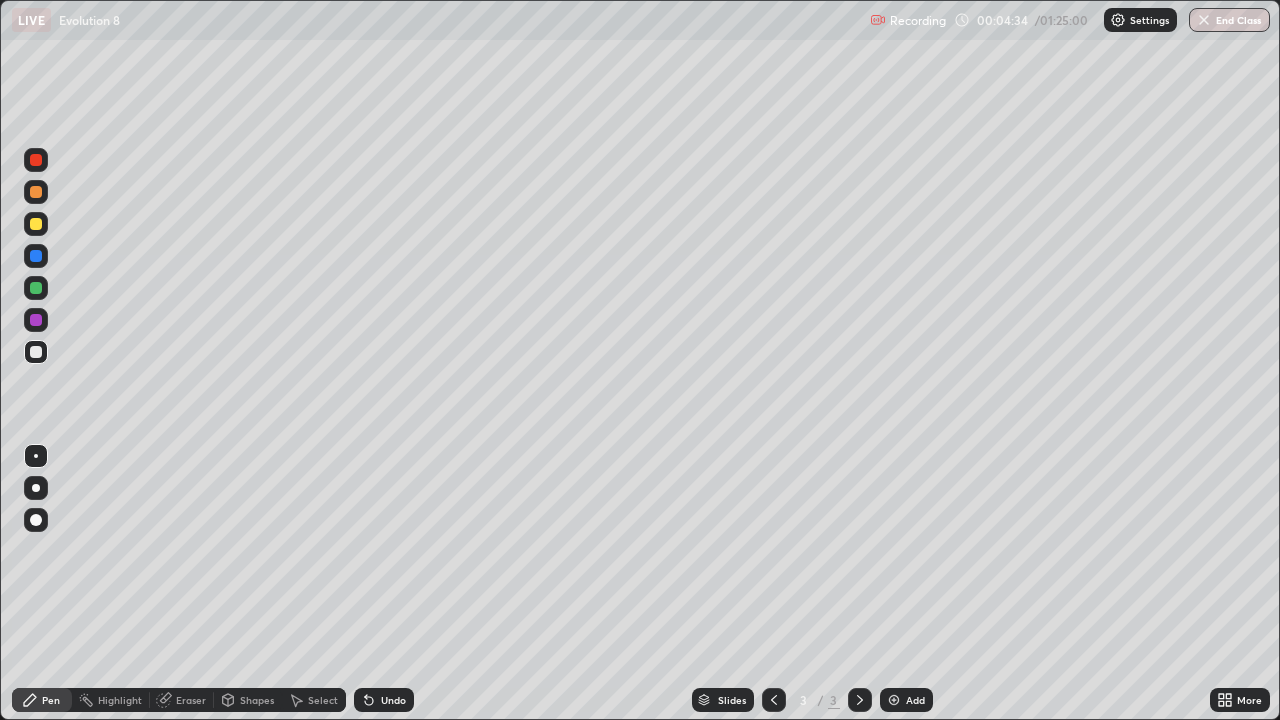 click on "Undo" at bounding box center (393, 700) 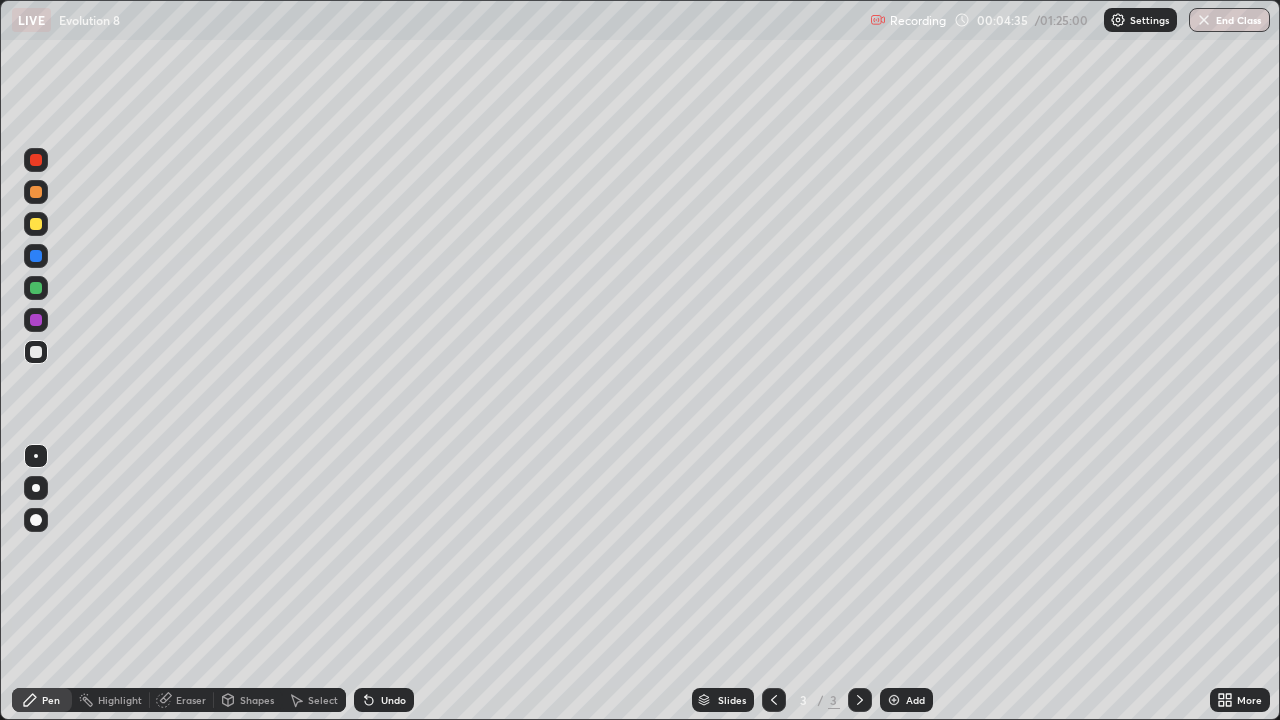 click on "Undo" at bounding box center [393, 700] 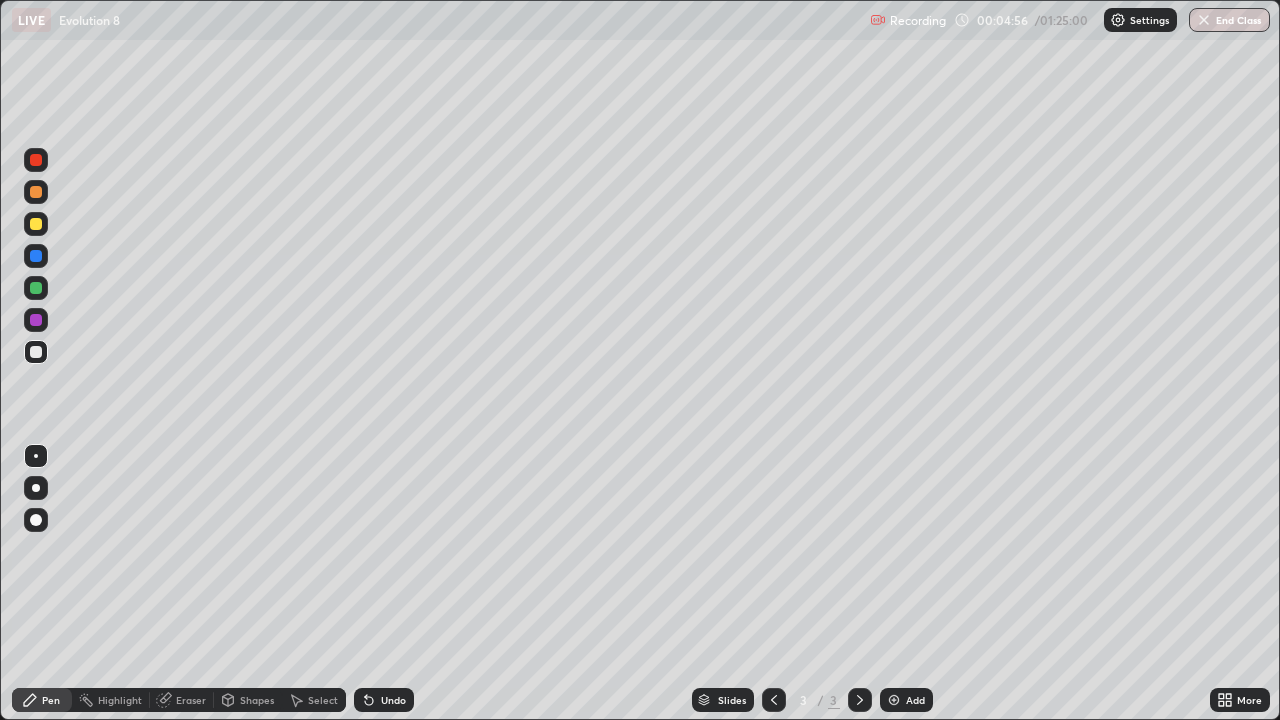 click 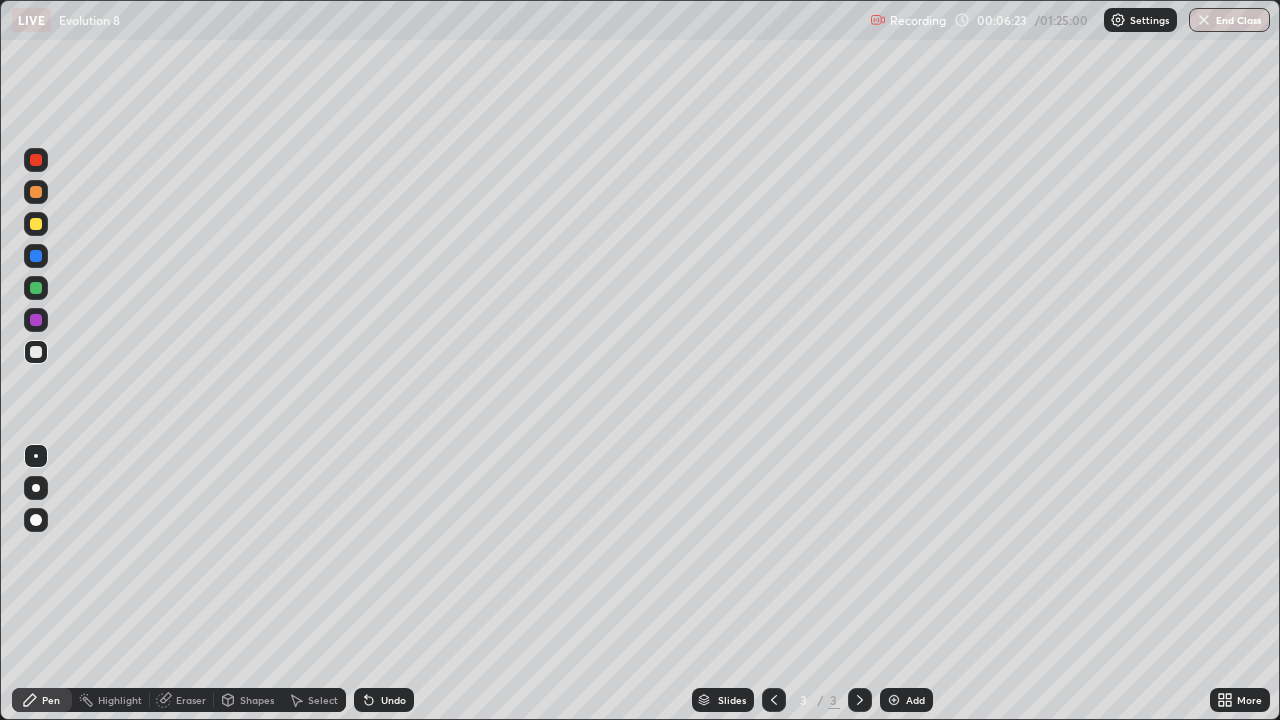 click 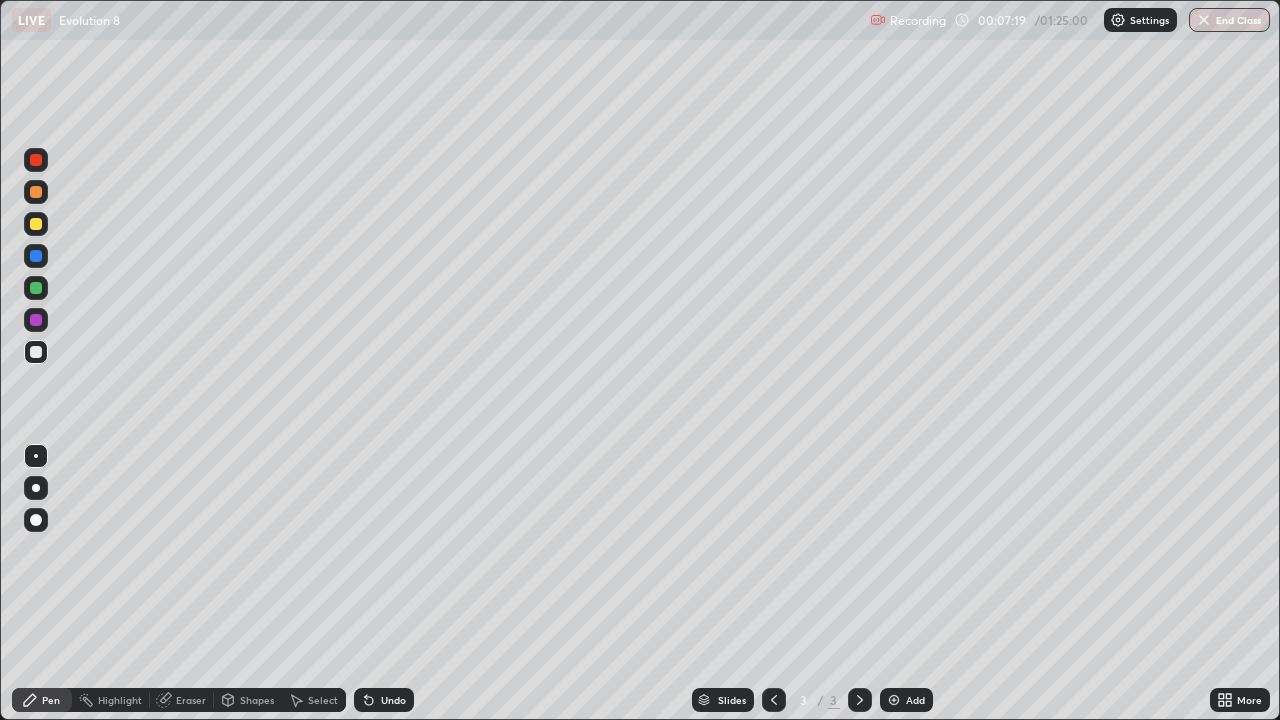 click at bounding box center (36, 224) 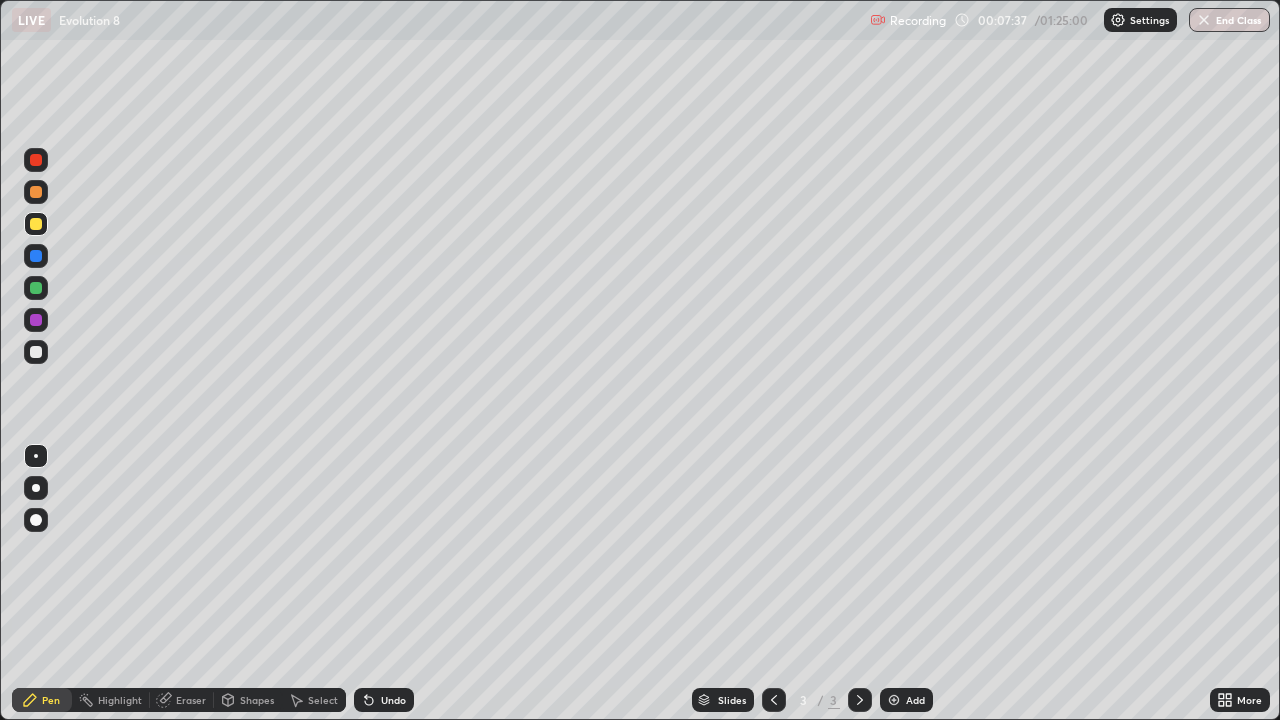 click at bounding box center (36, 352) 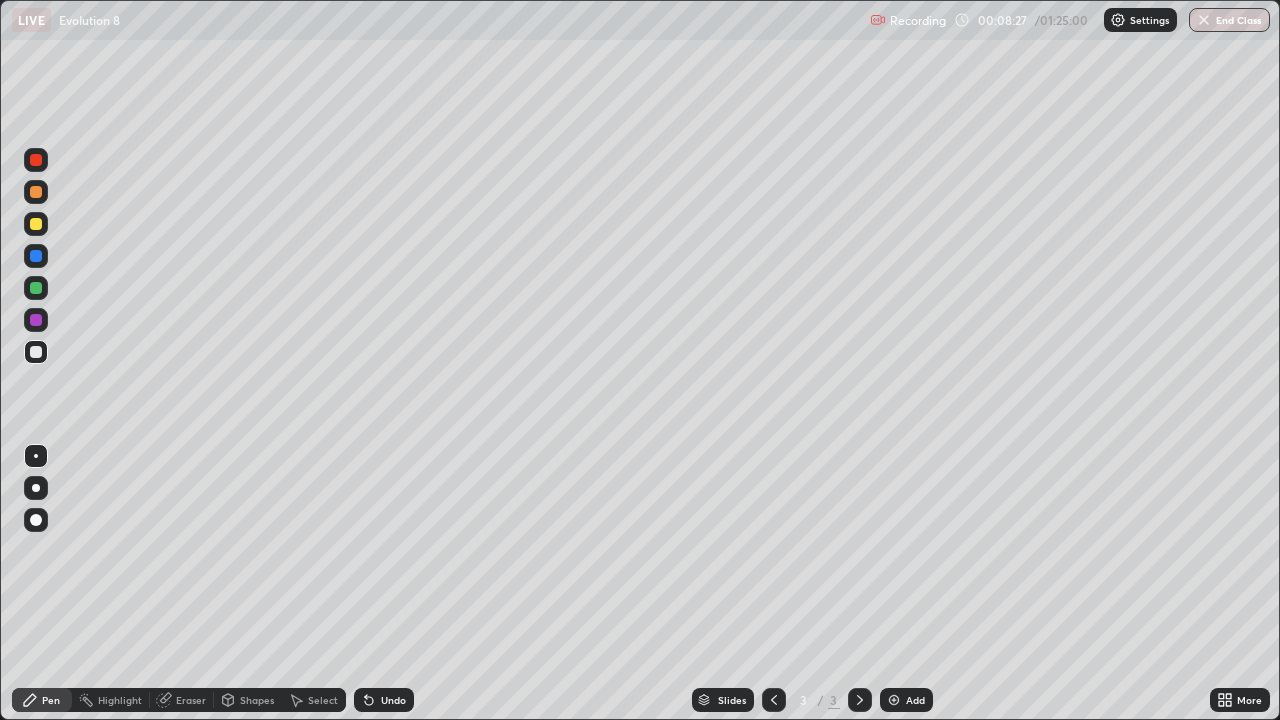 click on "Undo" at bounding box center [393, 700] 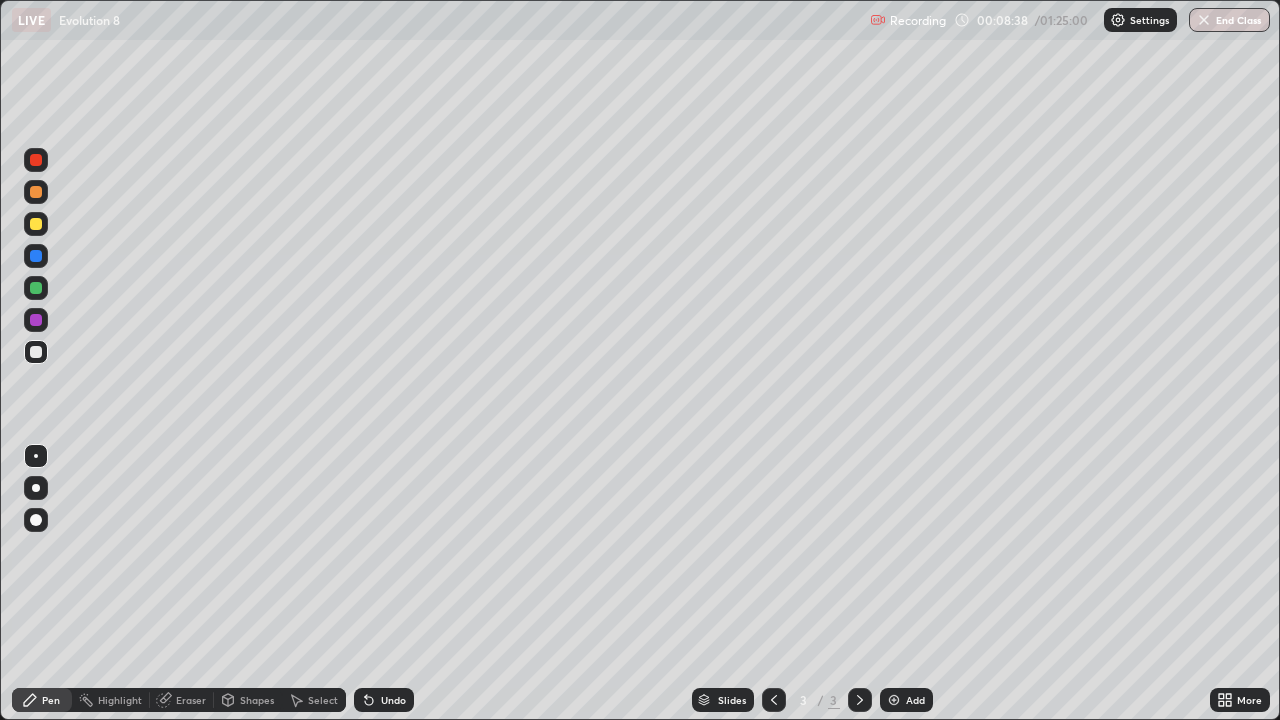 click on "Undo" at bounding box center (393, 700) 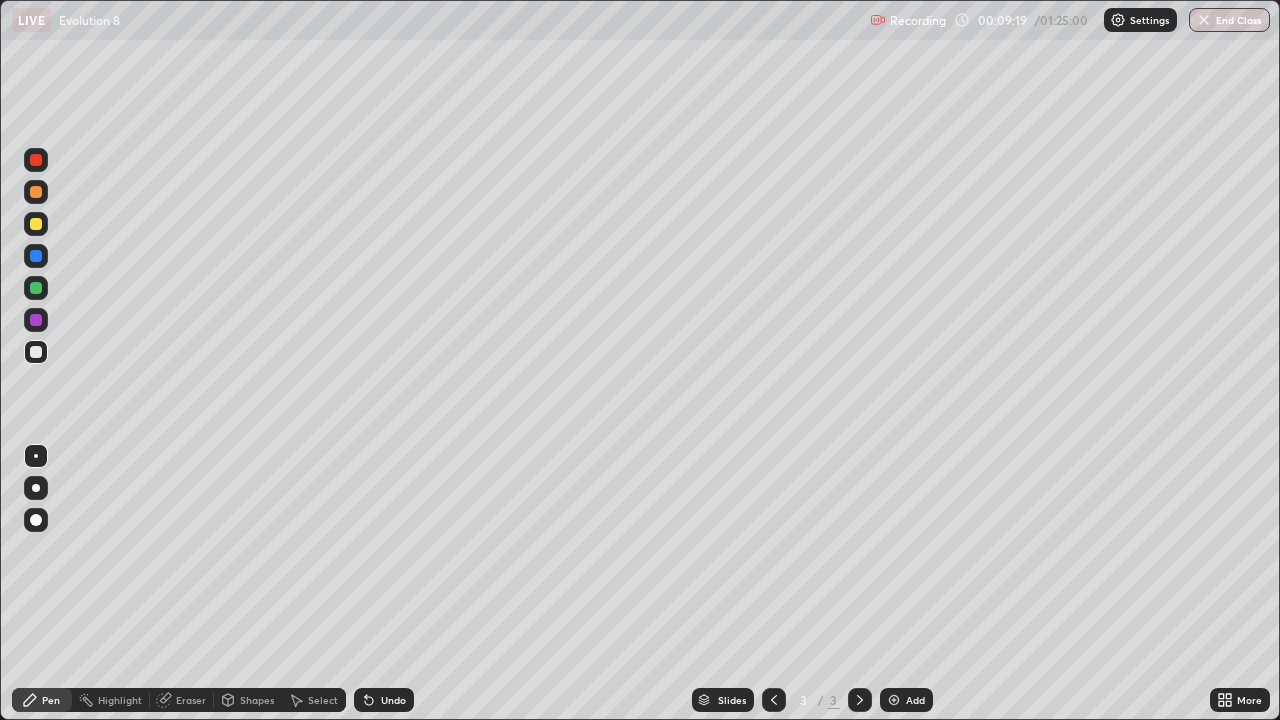 click at bounding box center (36, 288) 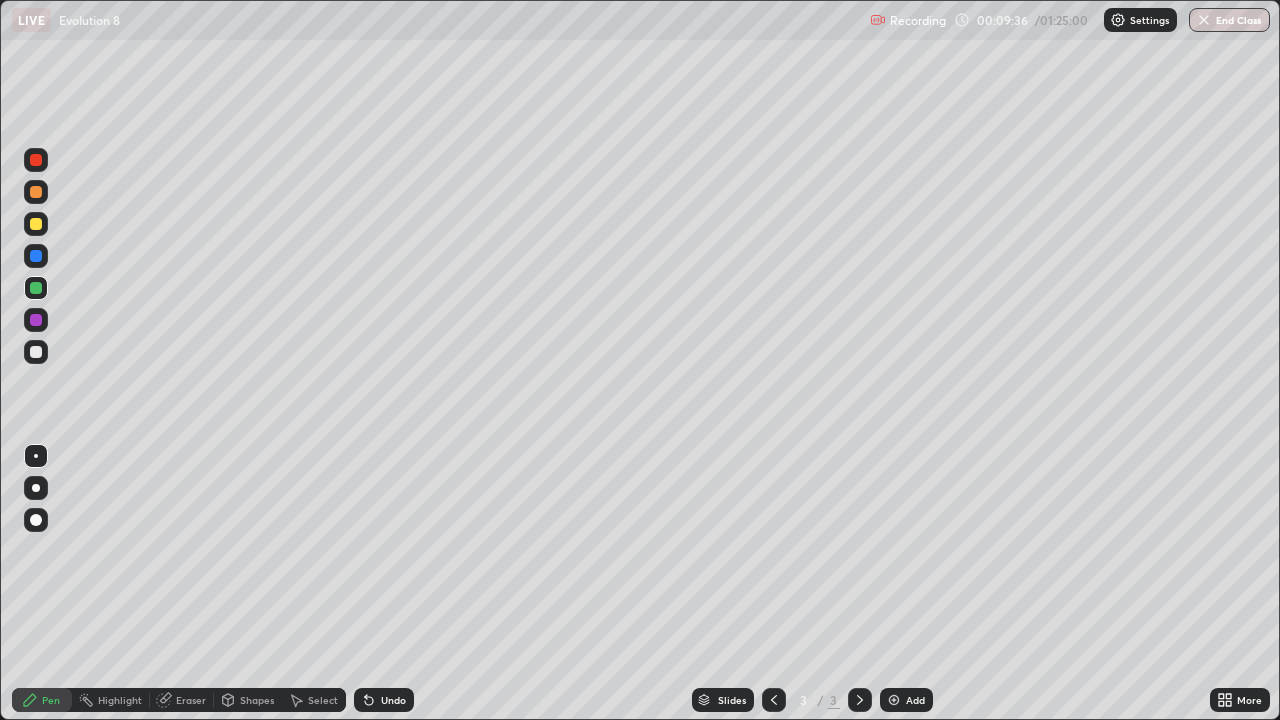 click on "Undo" at bounding box center (393, 700) 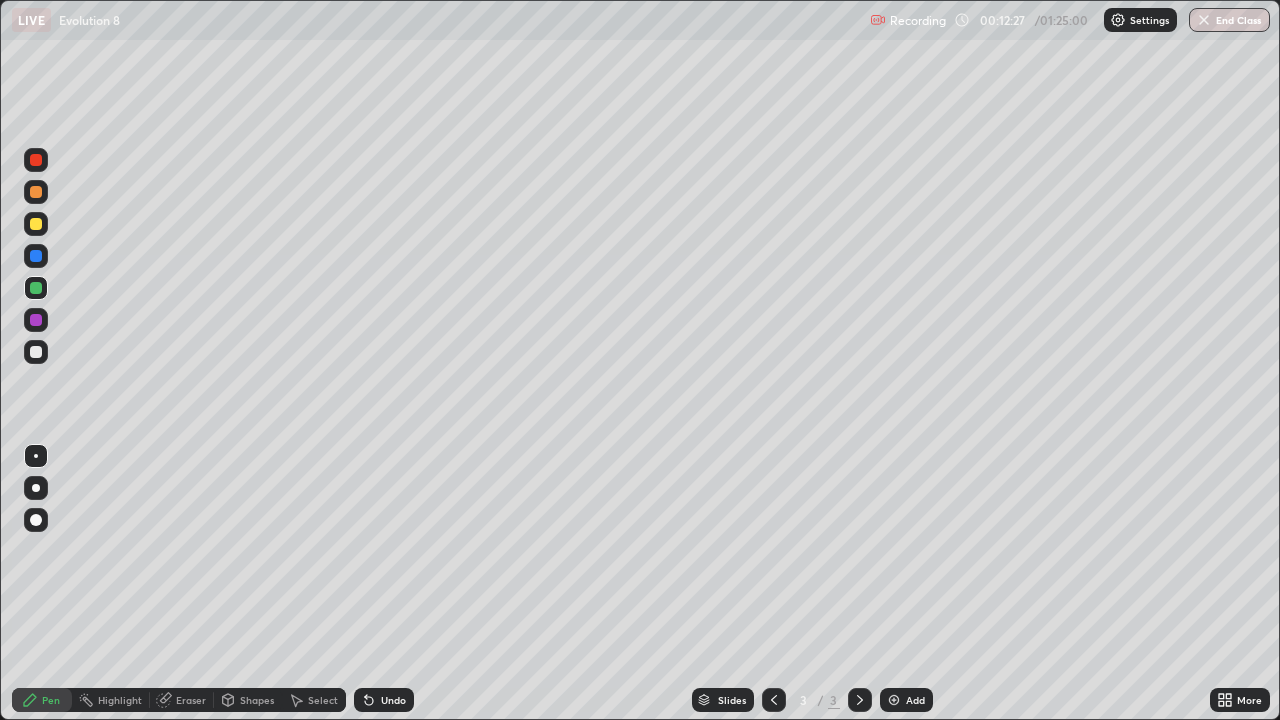 click at bounding box center (894, 700) 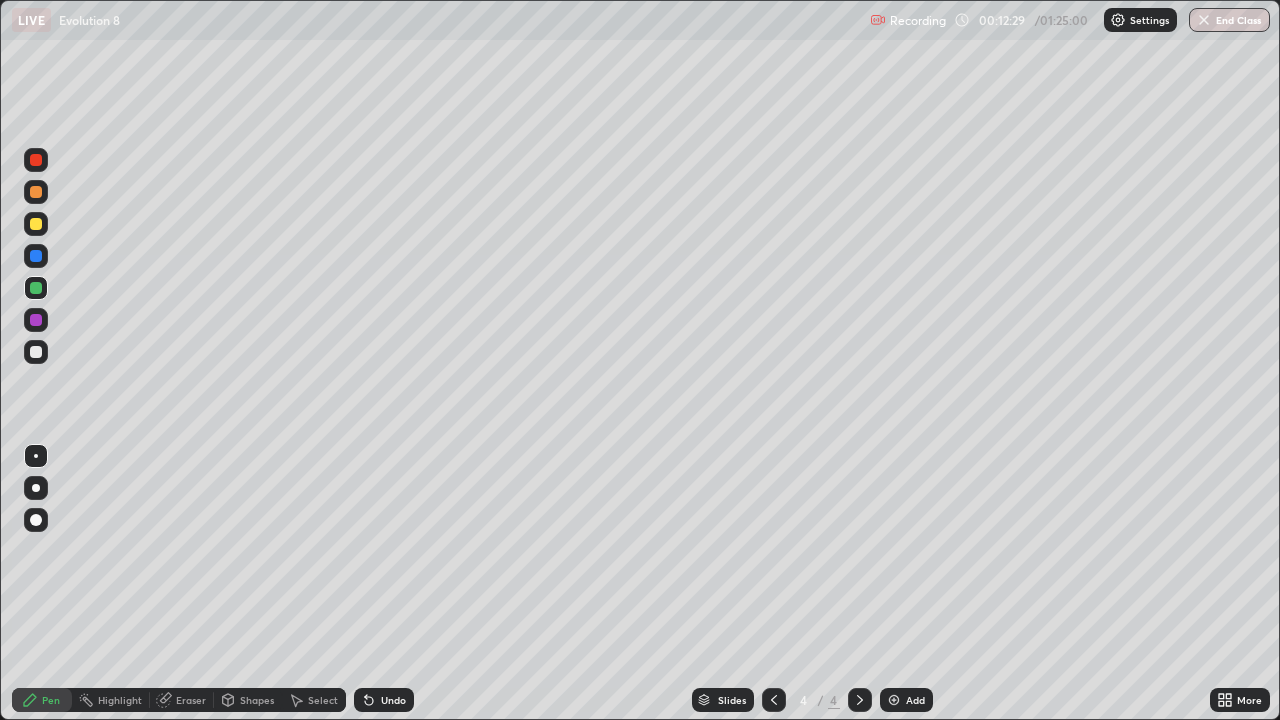 click on "Shapes" at bounding box center [257, 700] 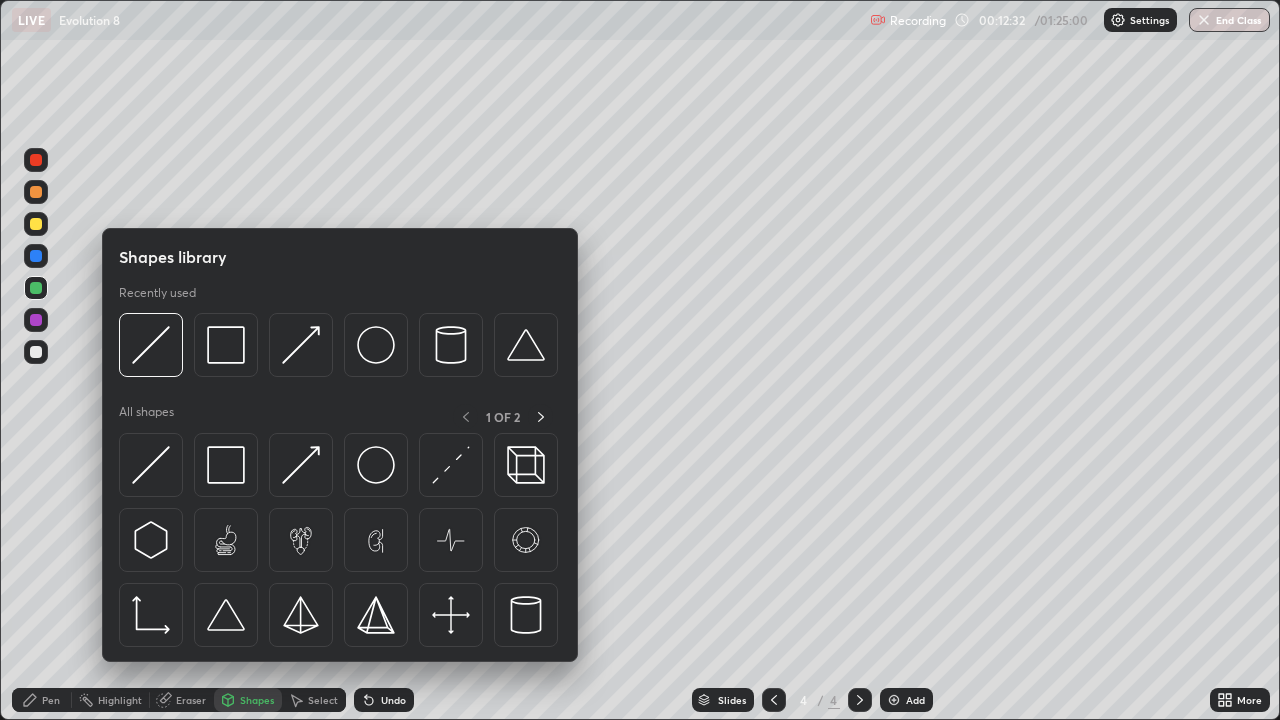 click at bounding box center (774, 700) 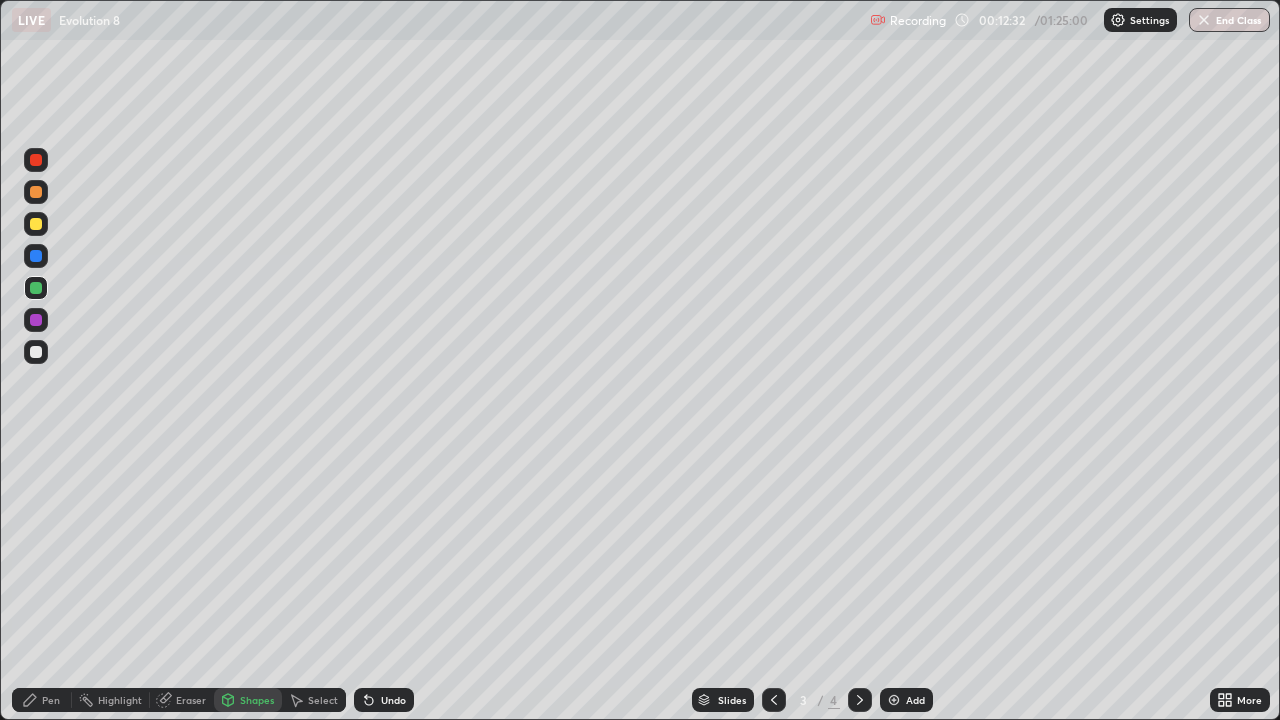 click 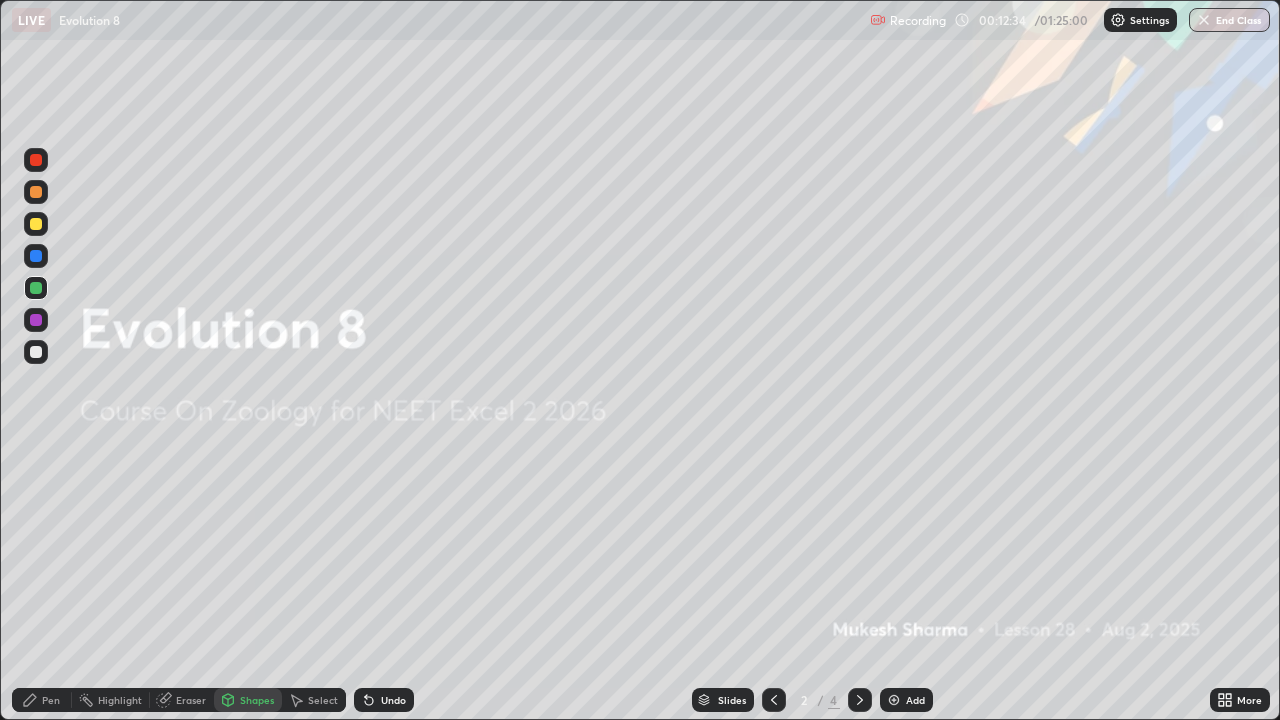 click 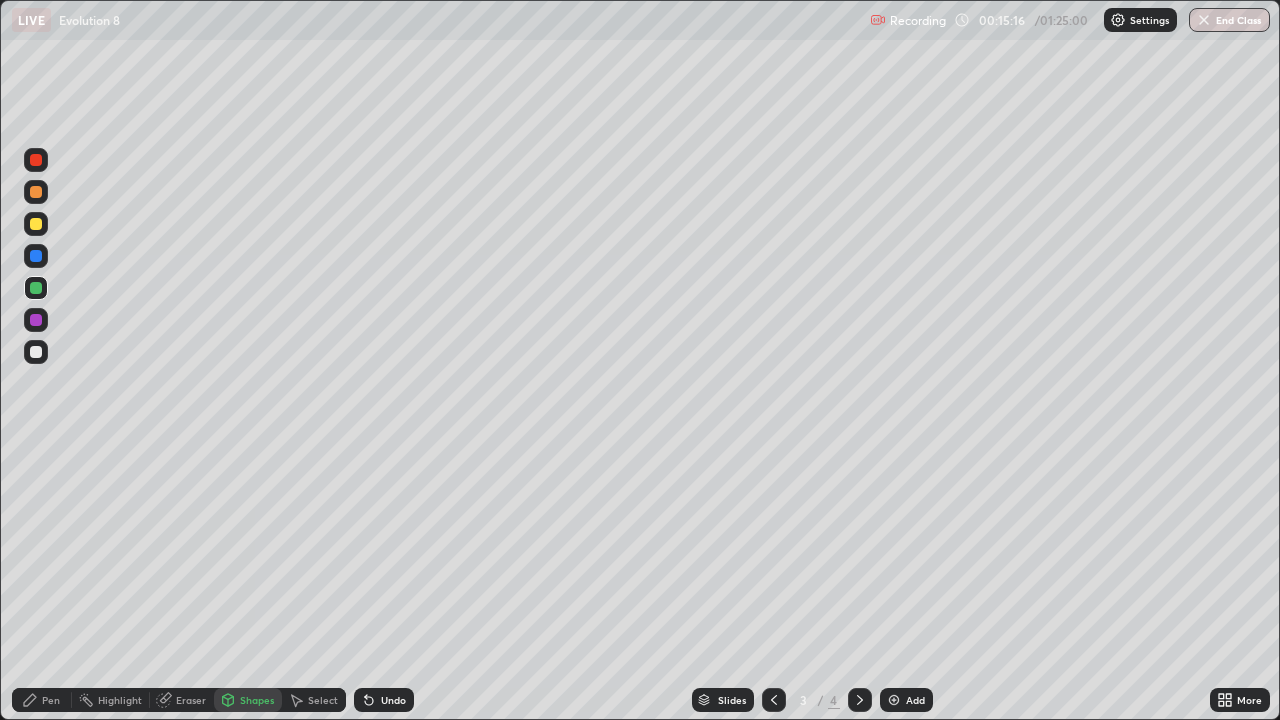 click 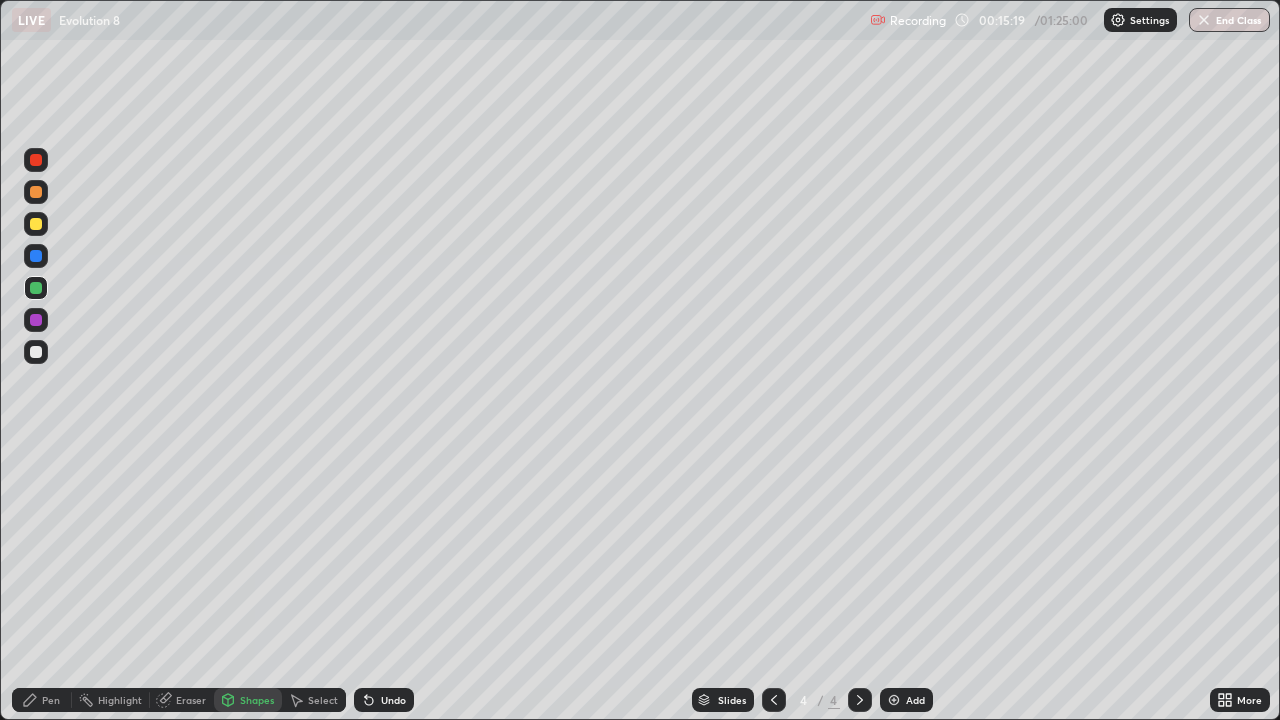 click at bounding box center (36, 224) 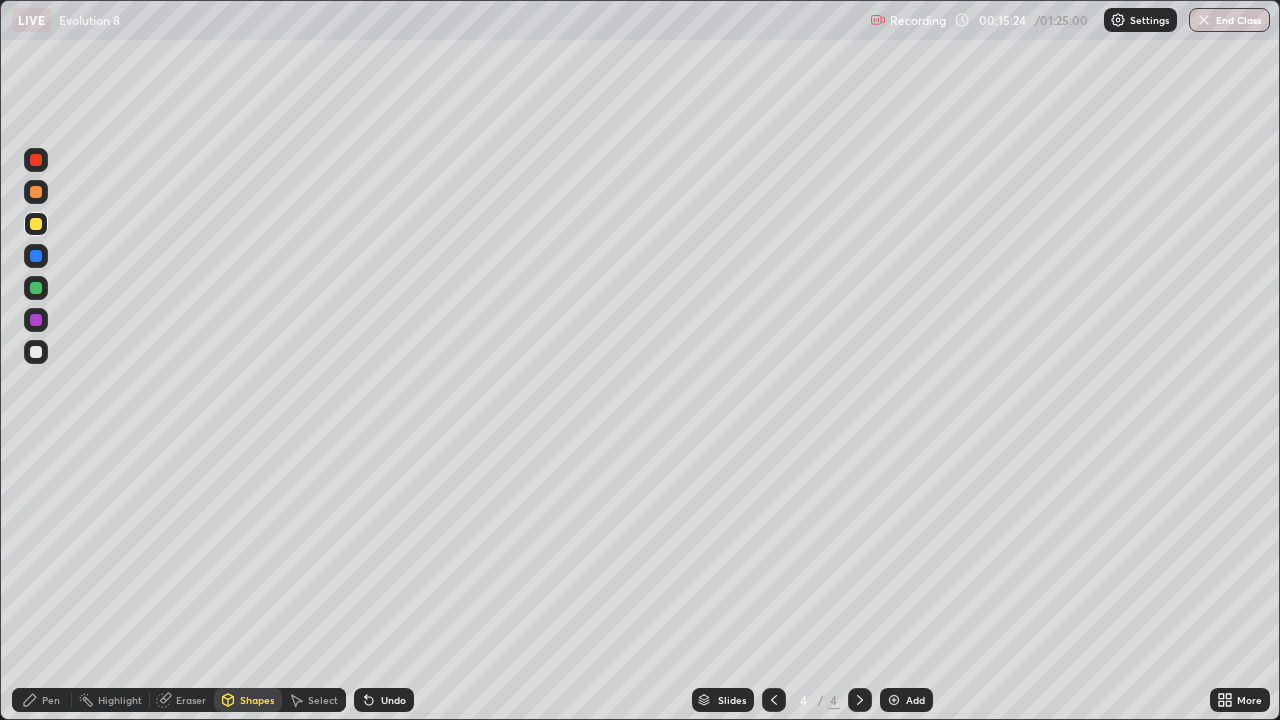 click on "Pen" at bounding box center (51, 700) 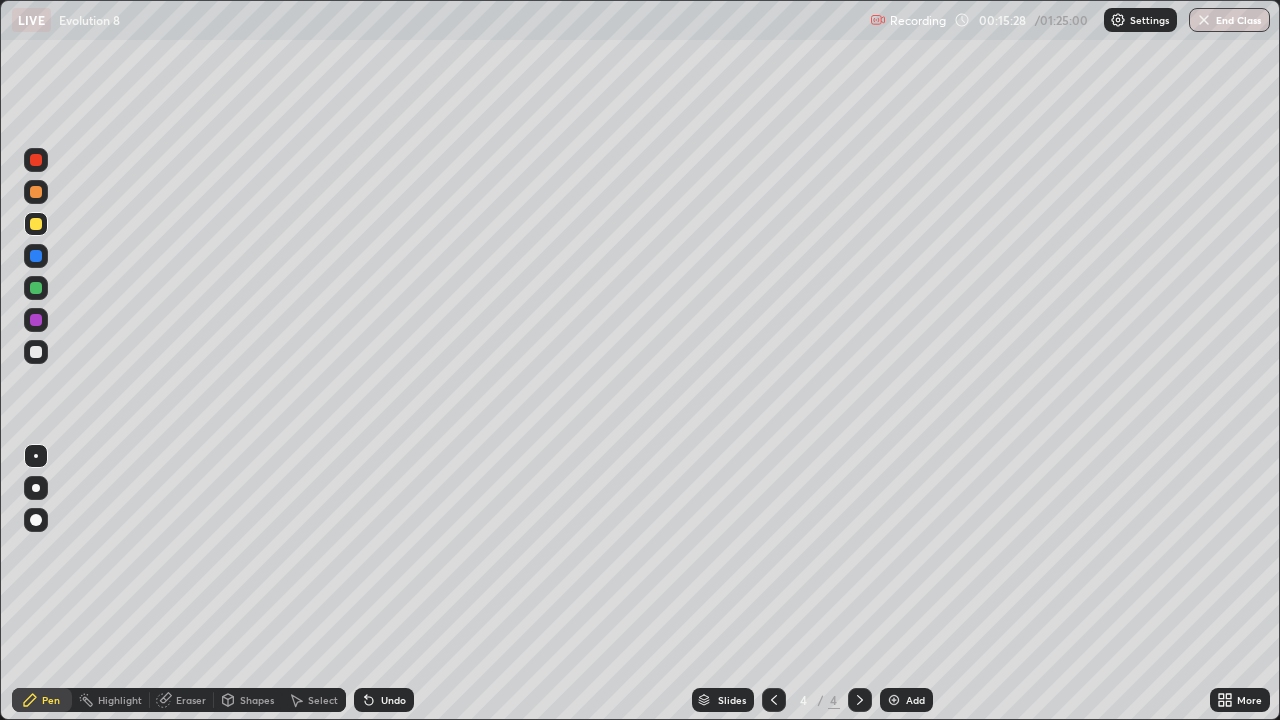 click on "Undo" at bounding box center [384, 700] 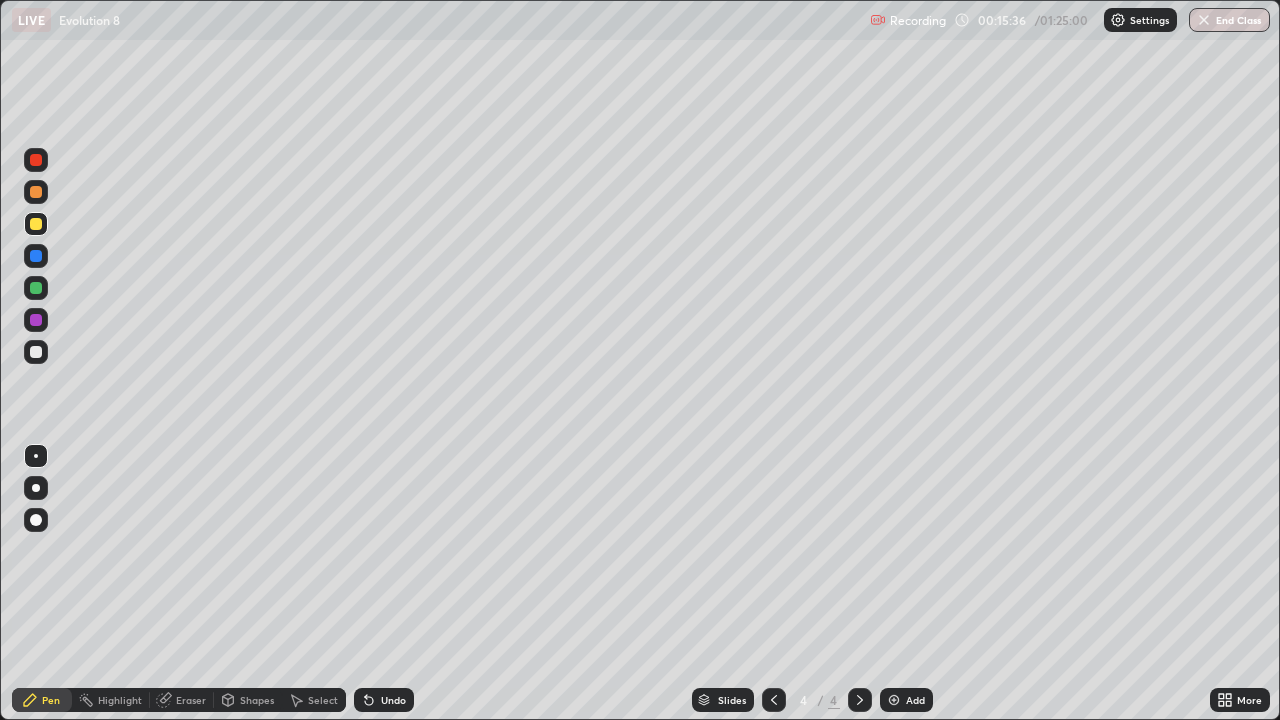 click on "Shapes" at bounding box center [257, 700] 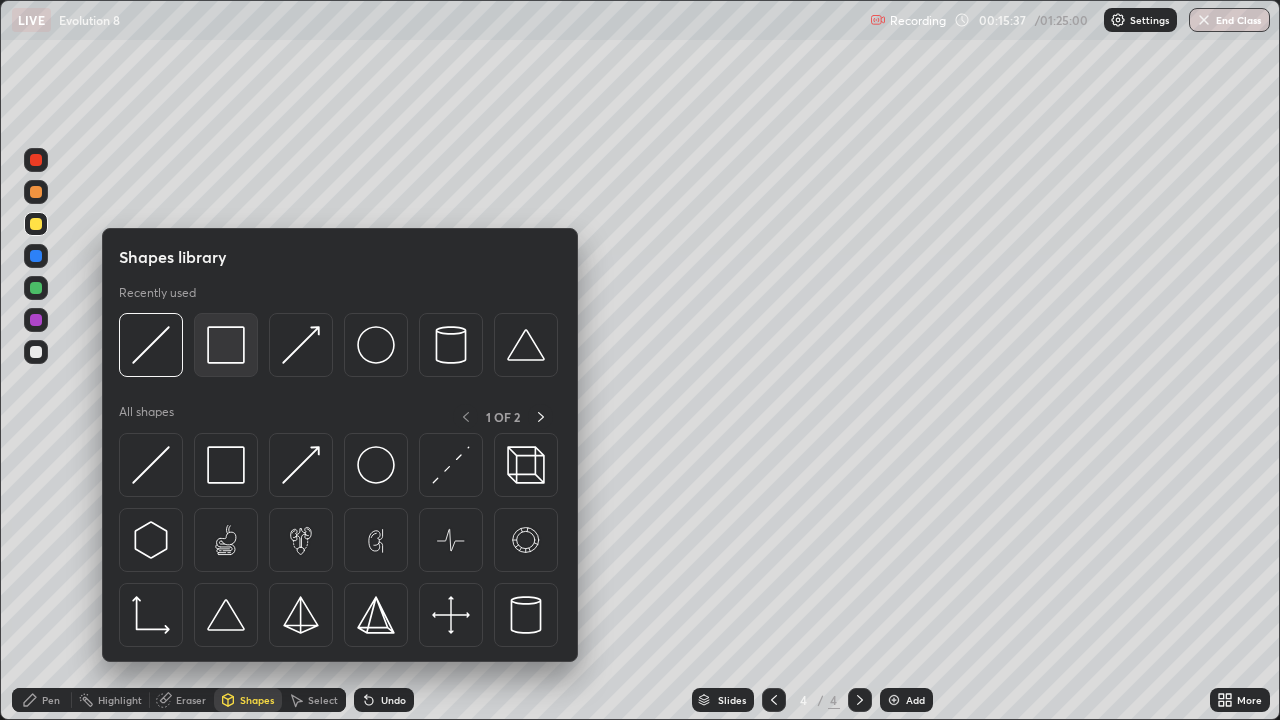 click at bounding box center (226, 345) 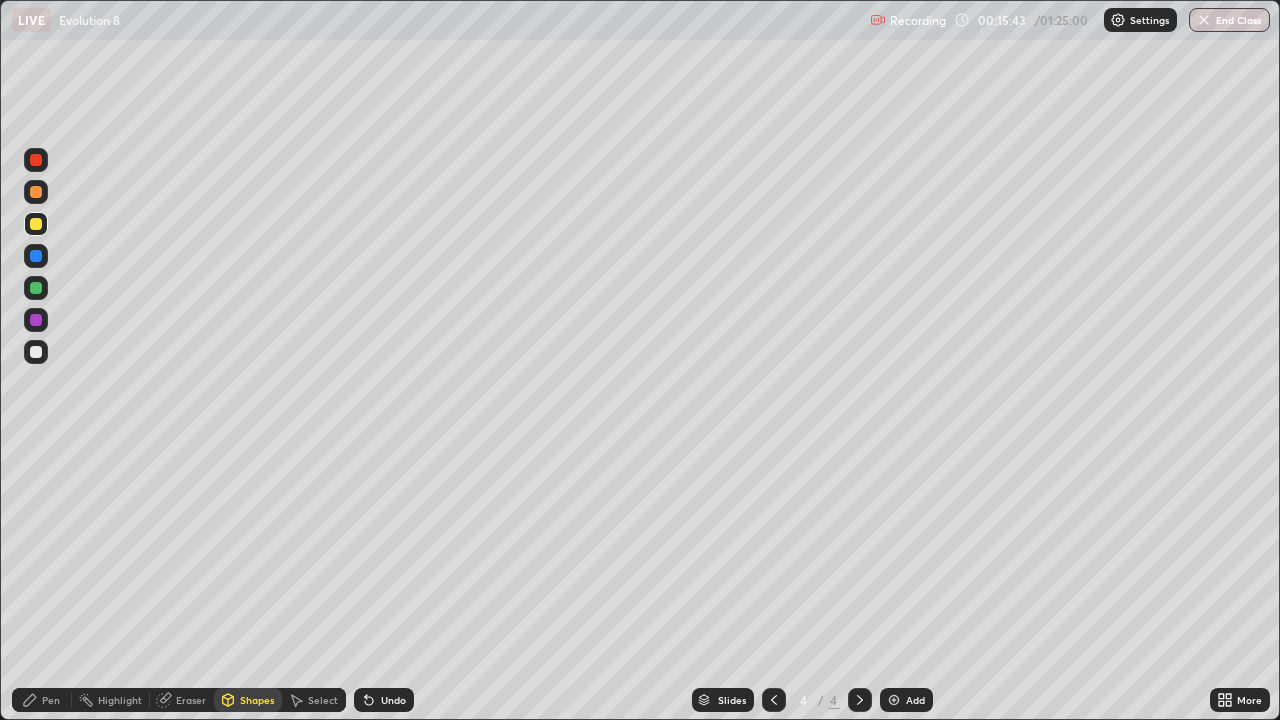click on "Shapes" at bounding box center [248, 700] 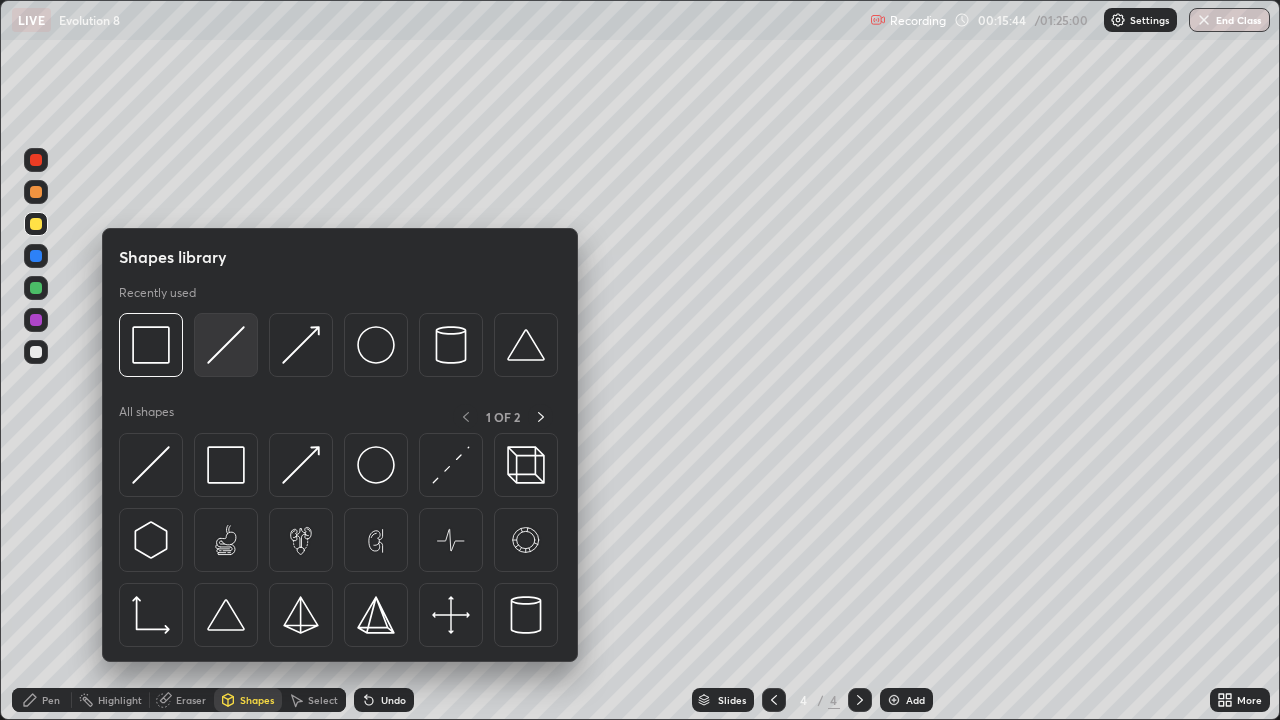 click at bounding box center (226, 345) 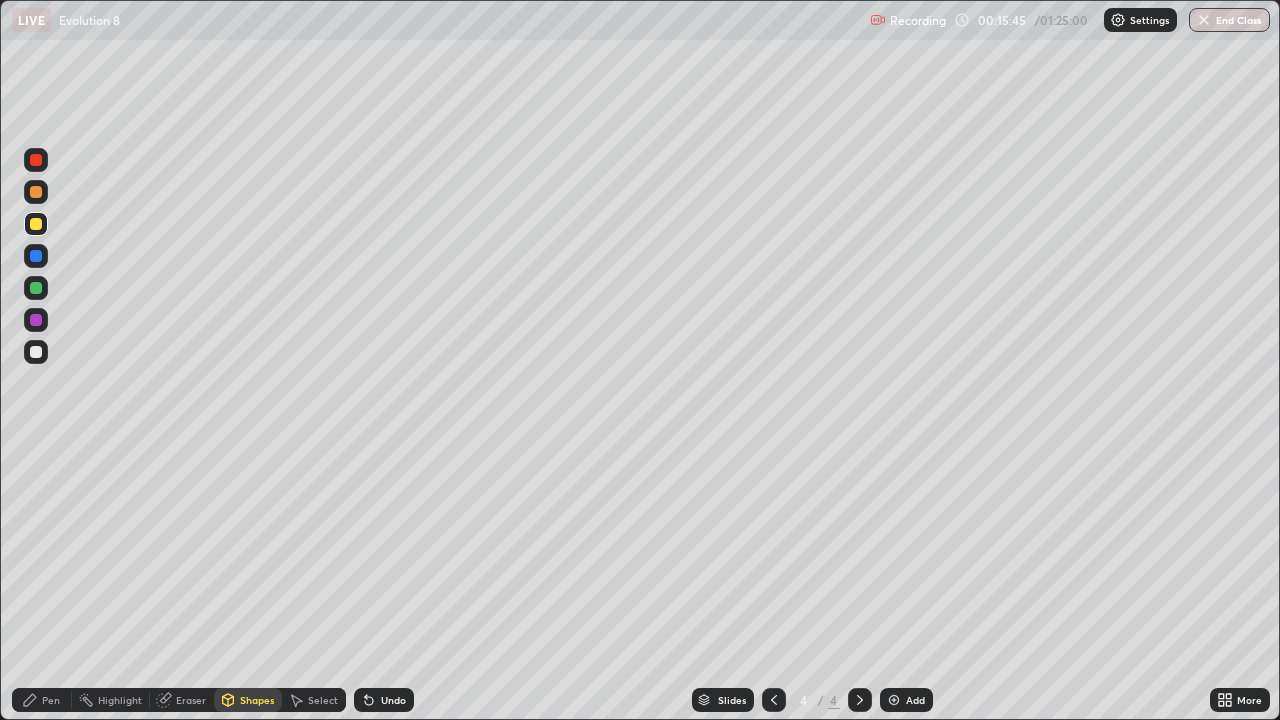 click at bounding box center [36, 288] 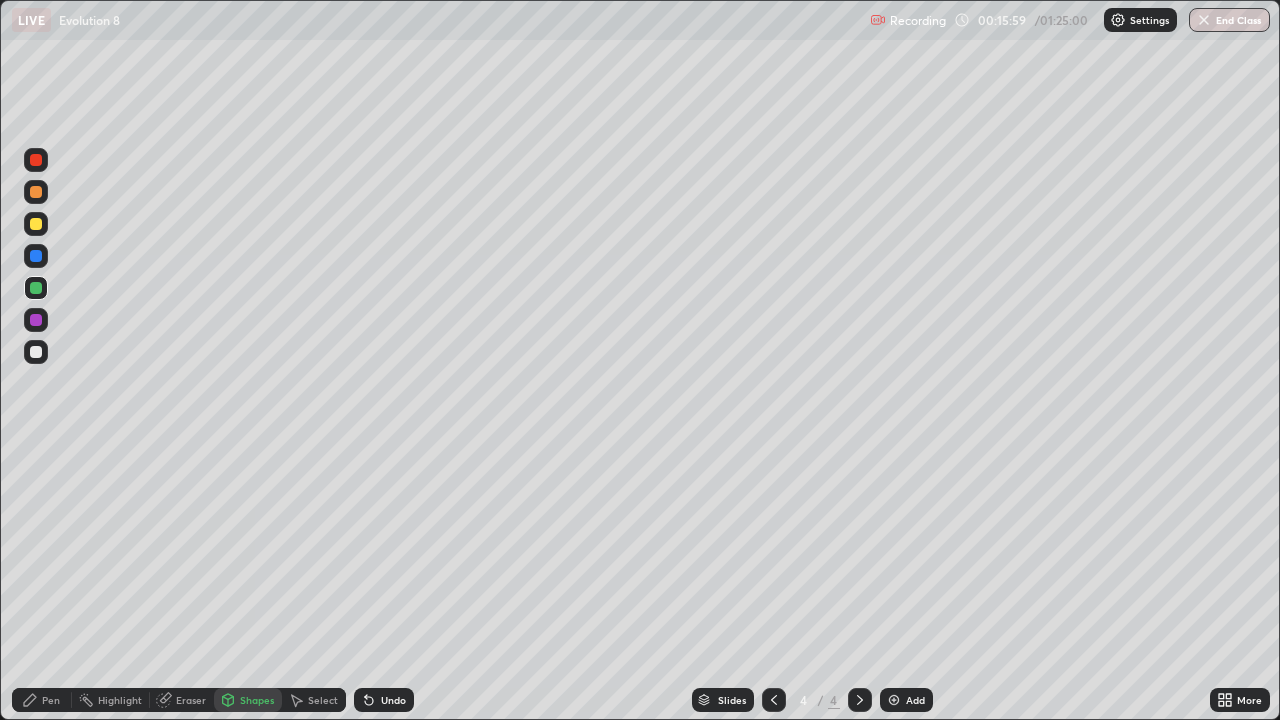 click on "Pen" at bounding box center [42, 700] 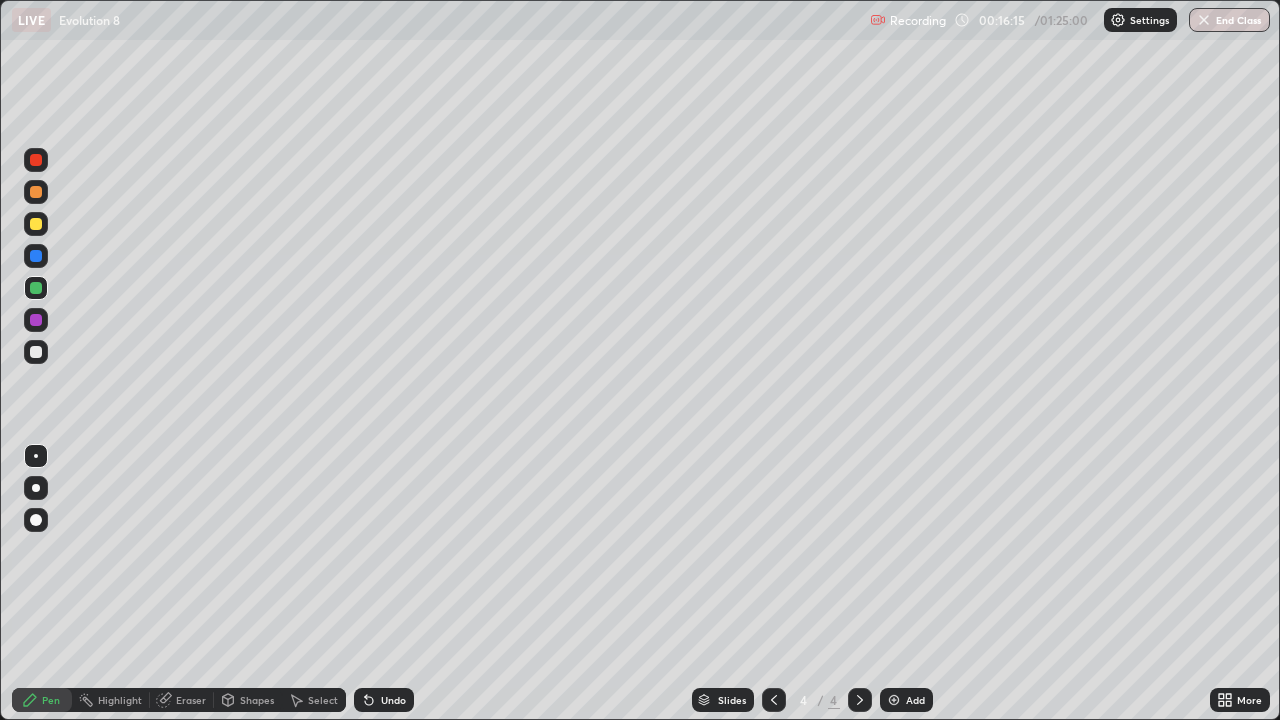 click on "Shapes" at bounding box center [257, 700] 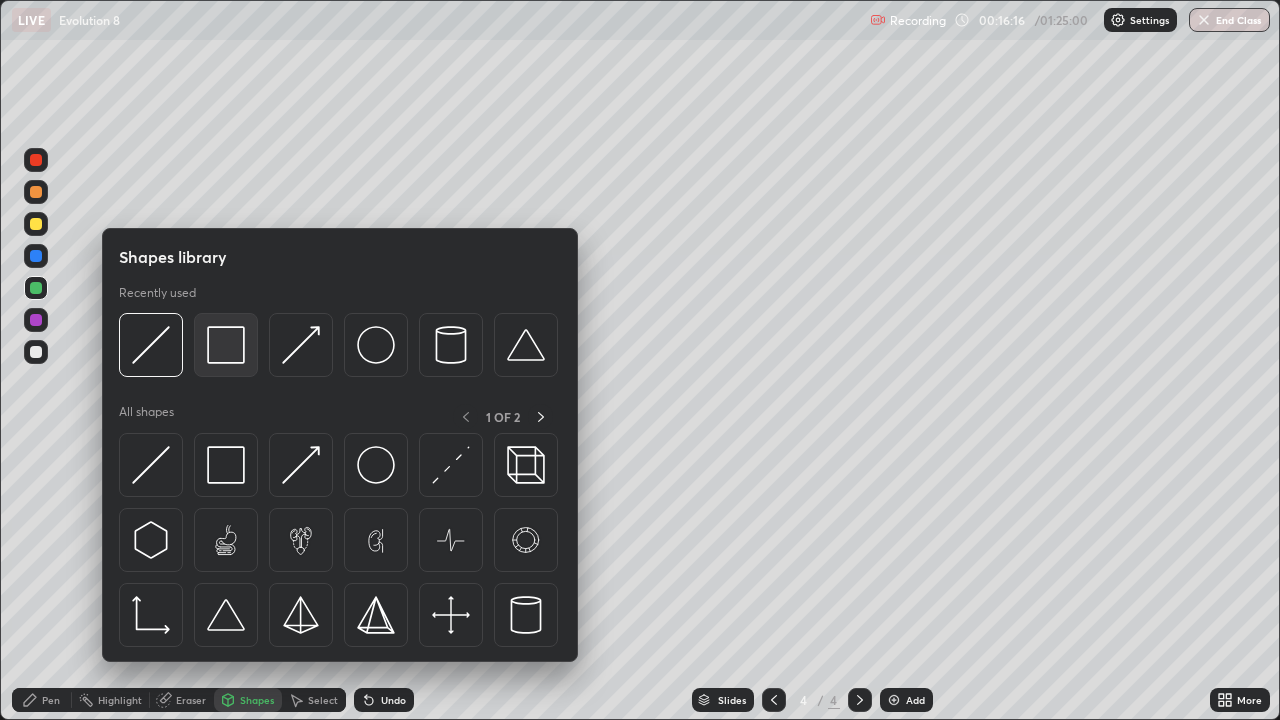 click at bounding box center (226, 345) 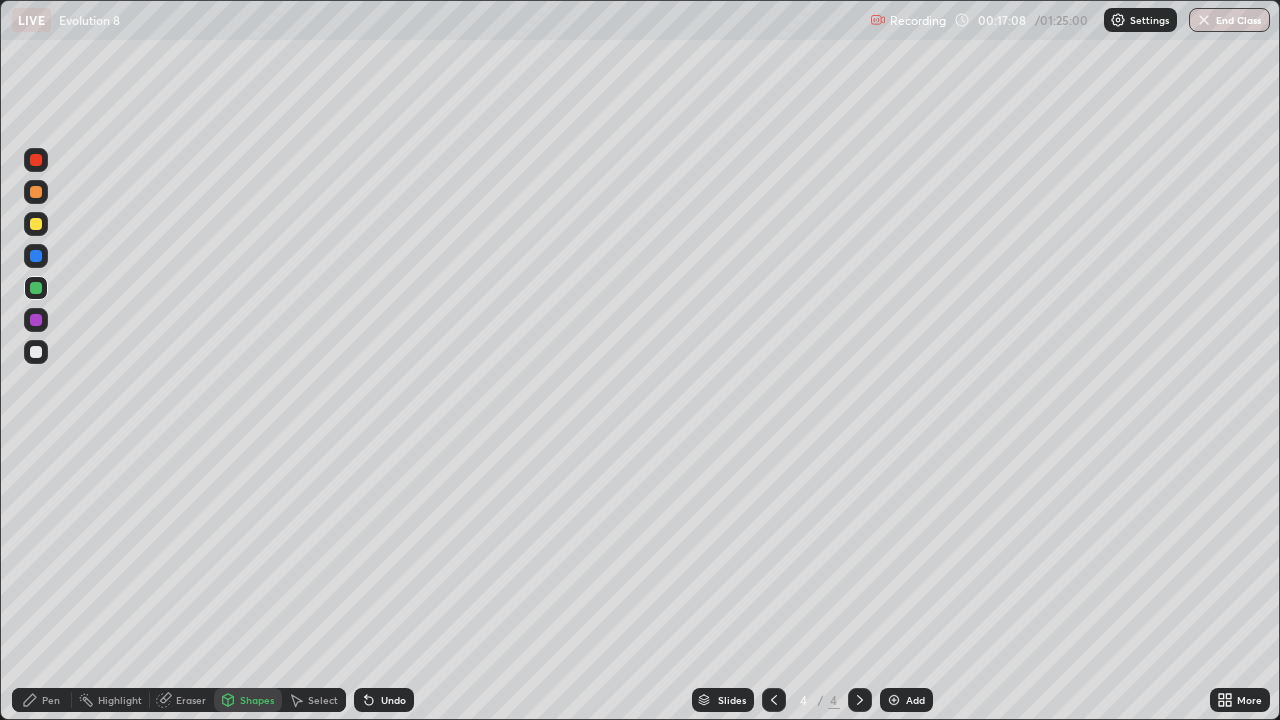click on "Pen" at bounding box center (51, 700) 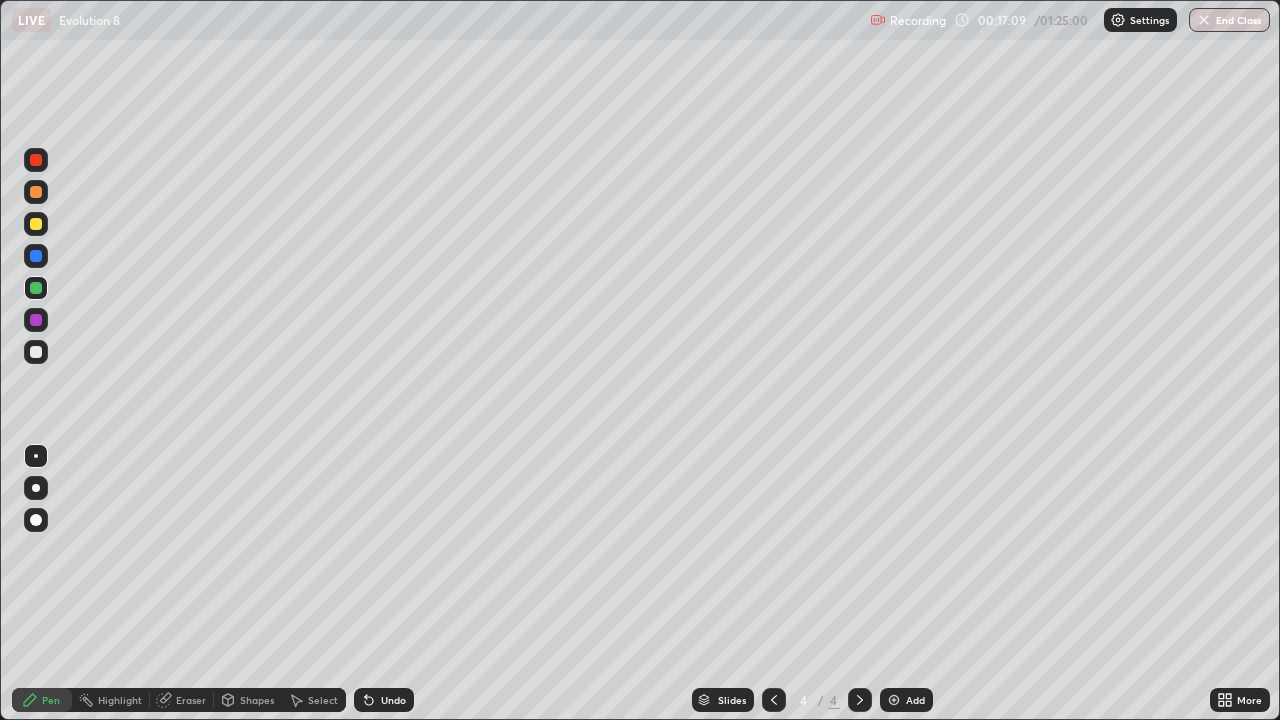 click on "Shapes" at bounding box center (257, 700) 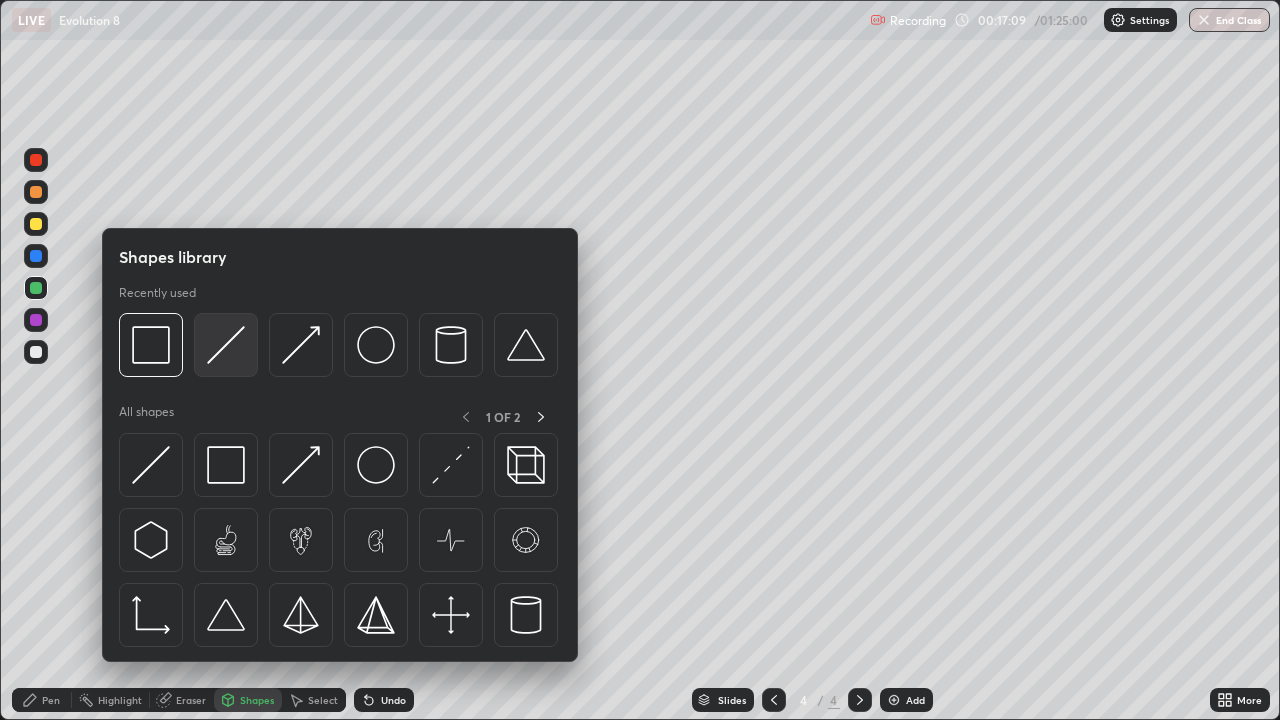 click at bounding box center (226, 345) 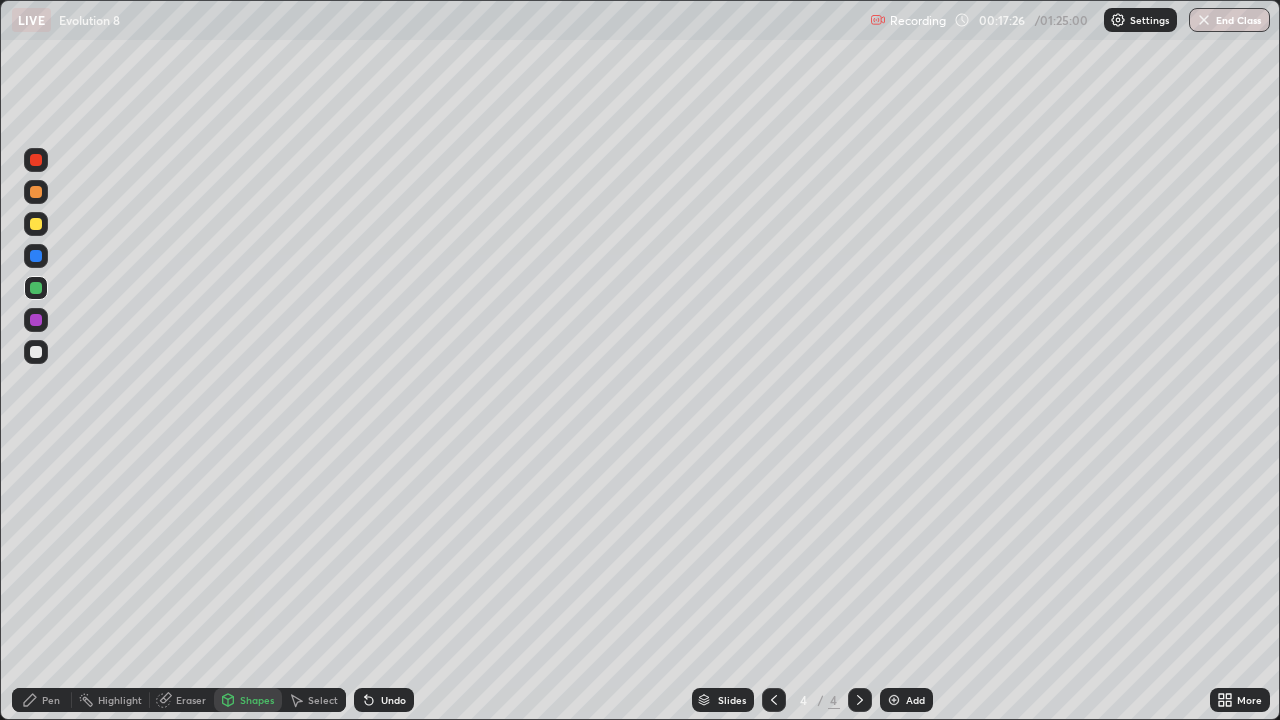 click on "Pen" at bounding box center (42, 700) 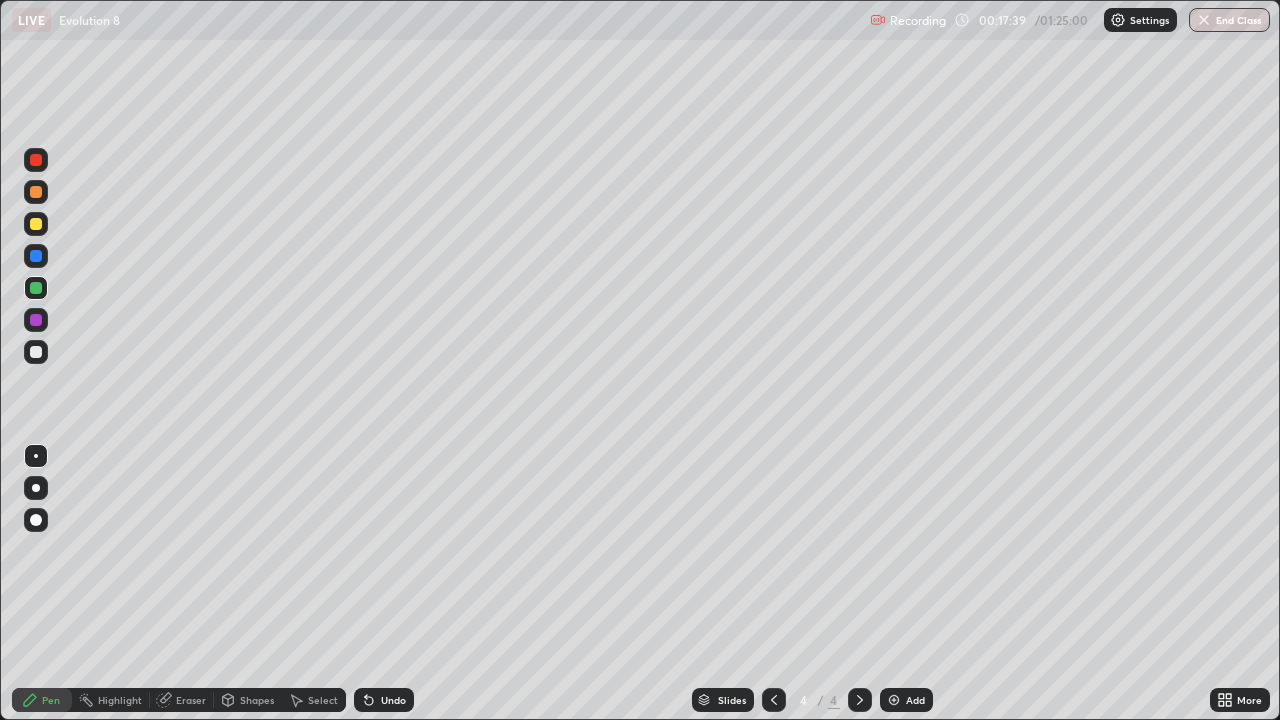 click on "Shapes" at bounding box center (257, 700) 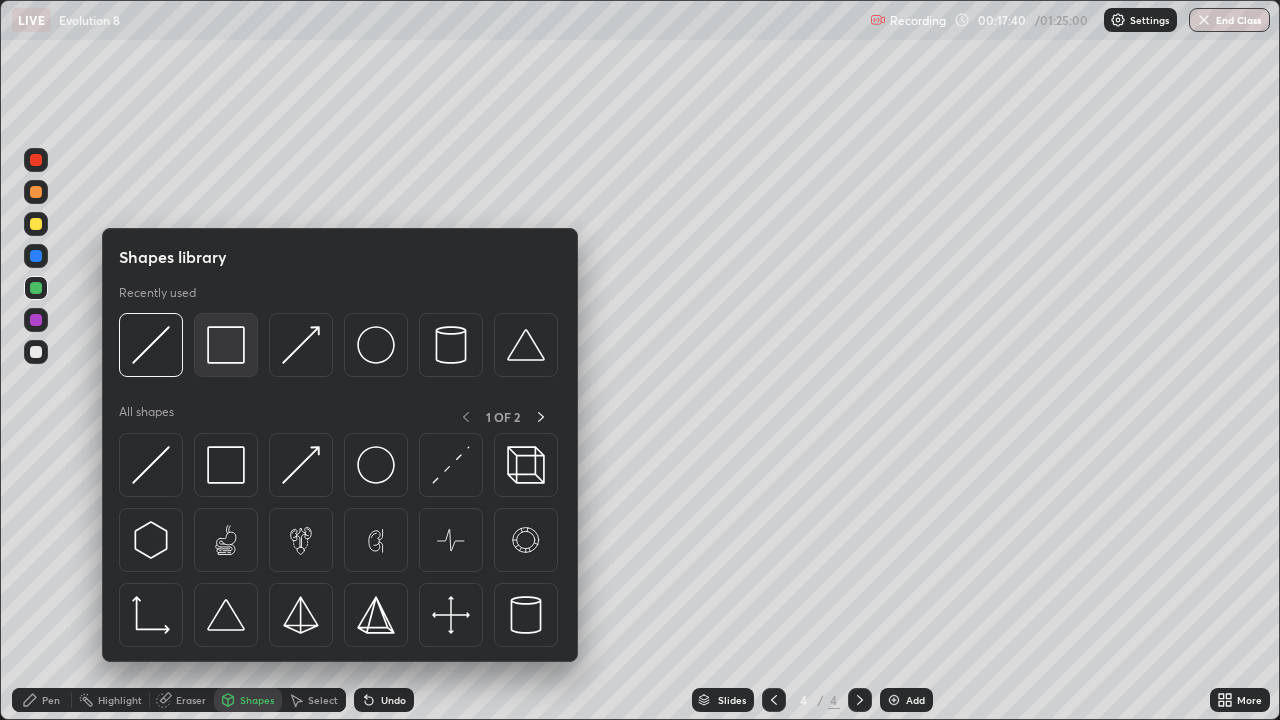 click at bounding box center [226, 345] 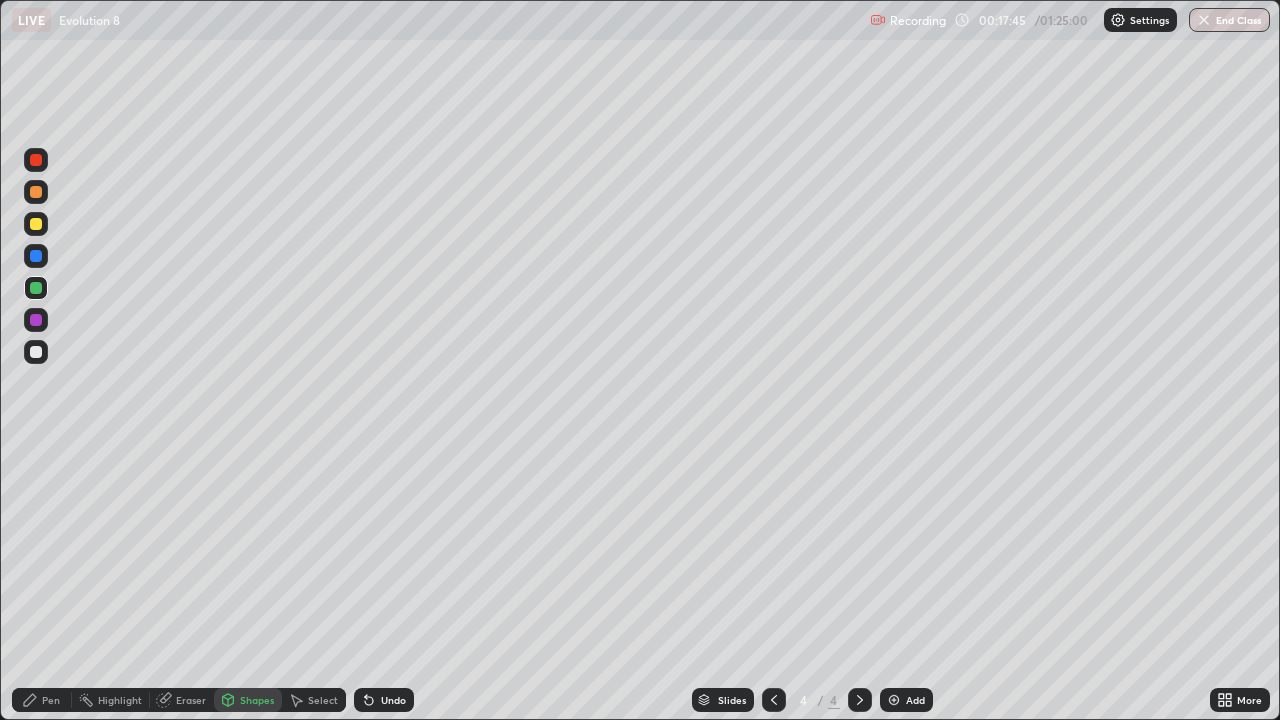 click on "Pen" at bounding box center (42, 700) 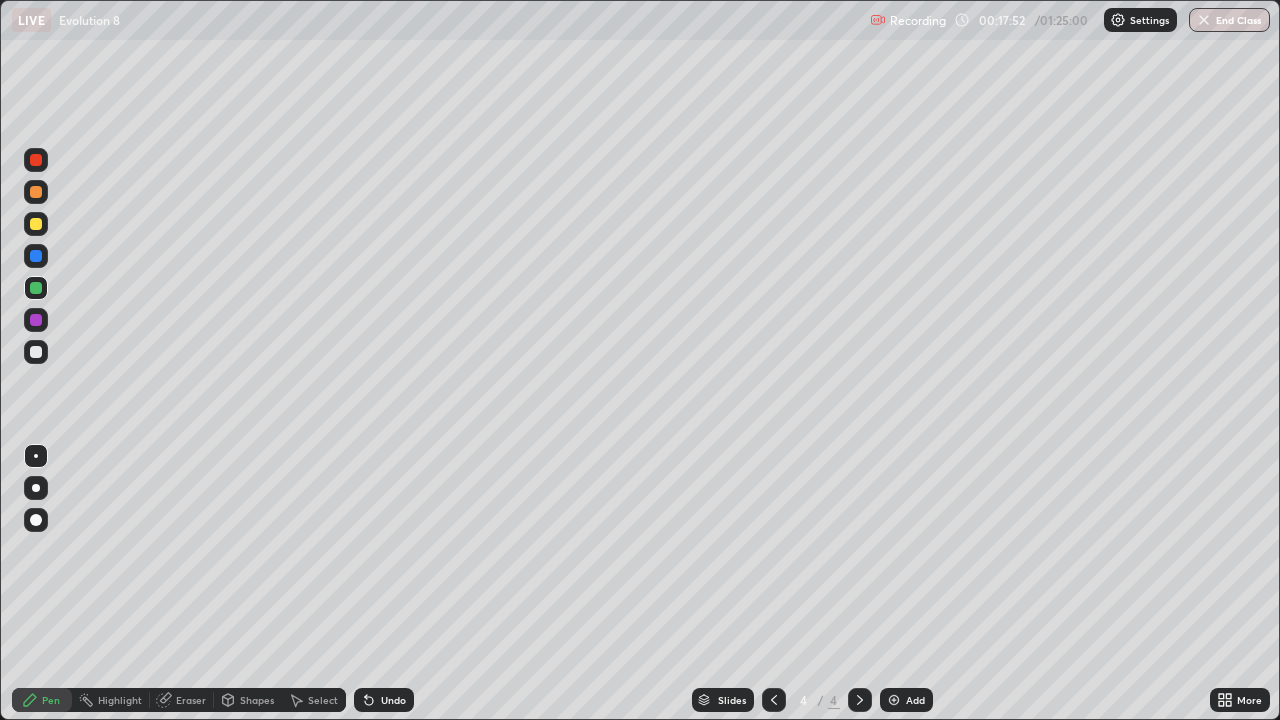 click on "Undo" at bounding box center (384, 700) 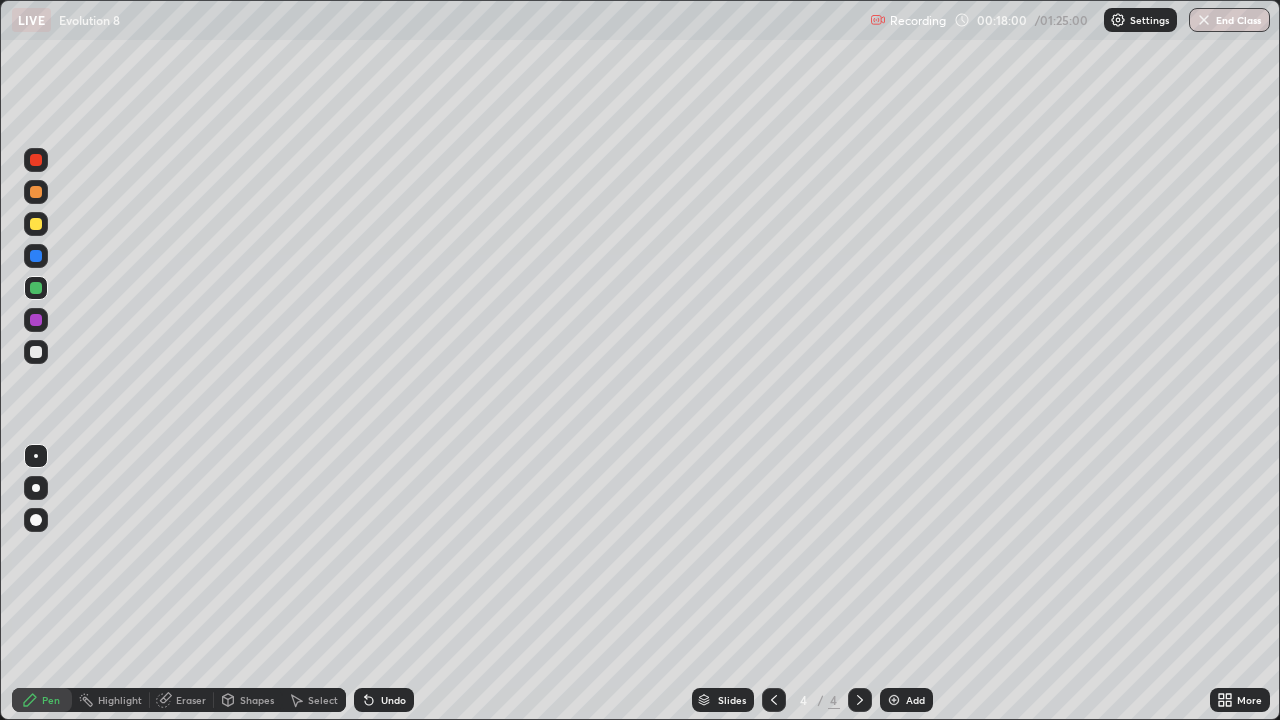click on "Shapes" at bounding box center (257, 700) 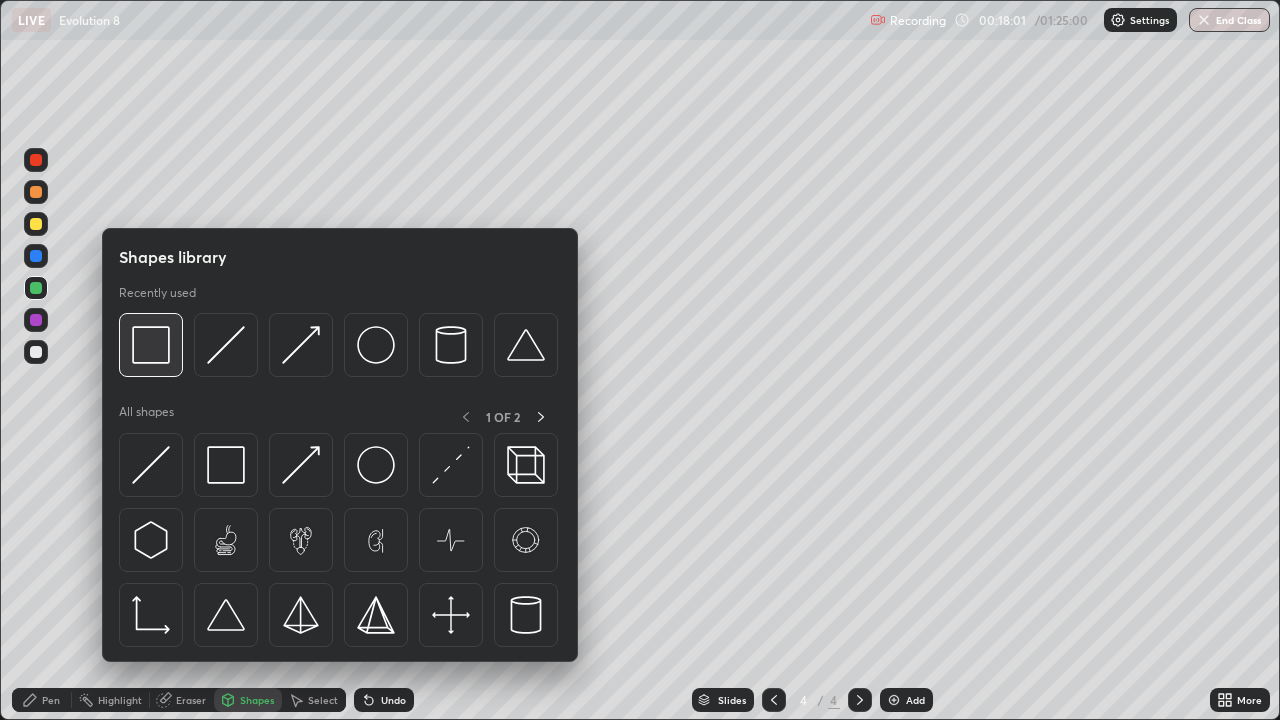 click at bounding box center [151, 345] 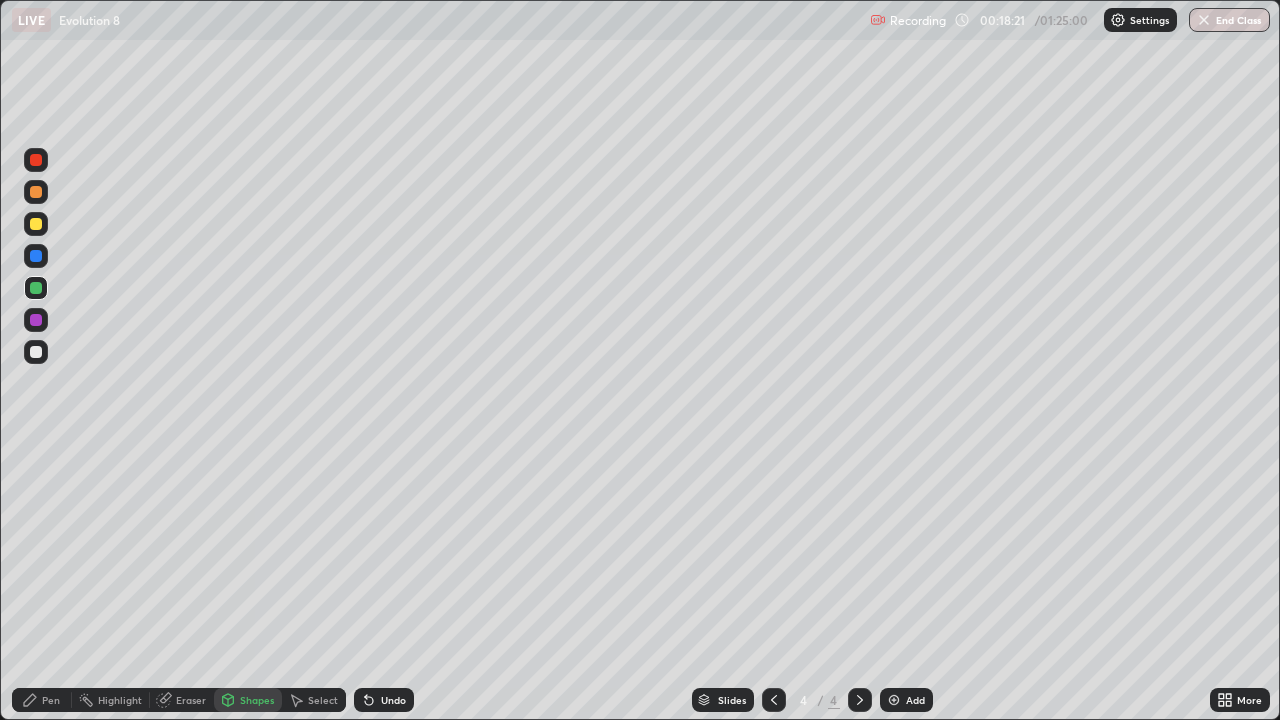 click 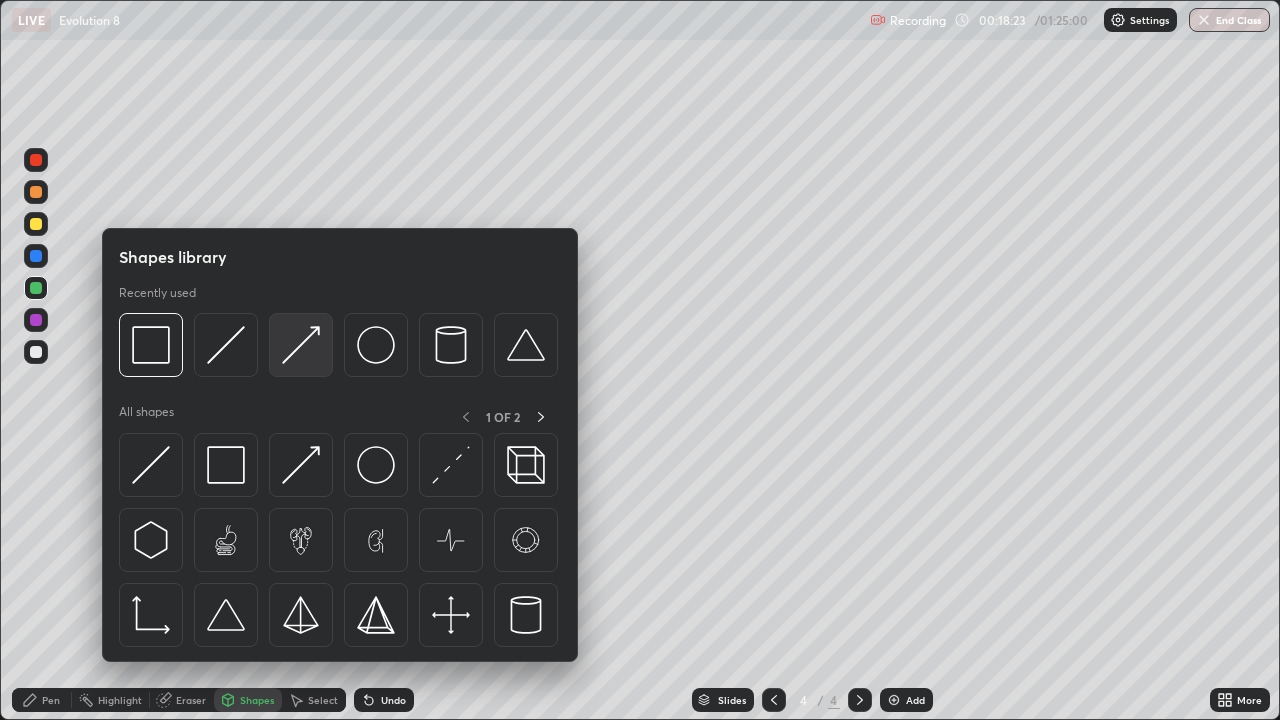 click at bounding box center [301, 345] 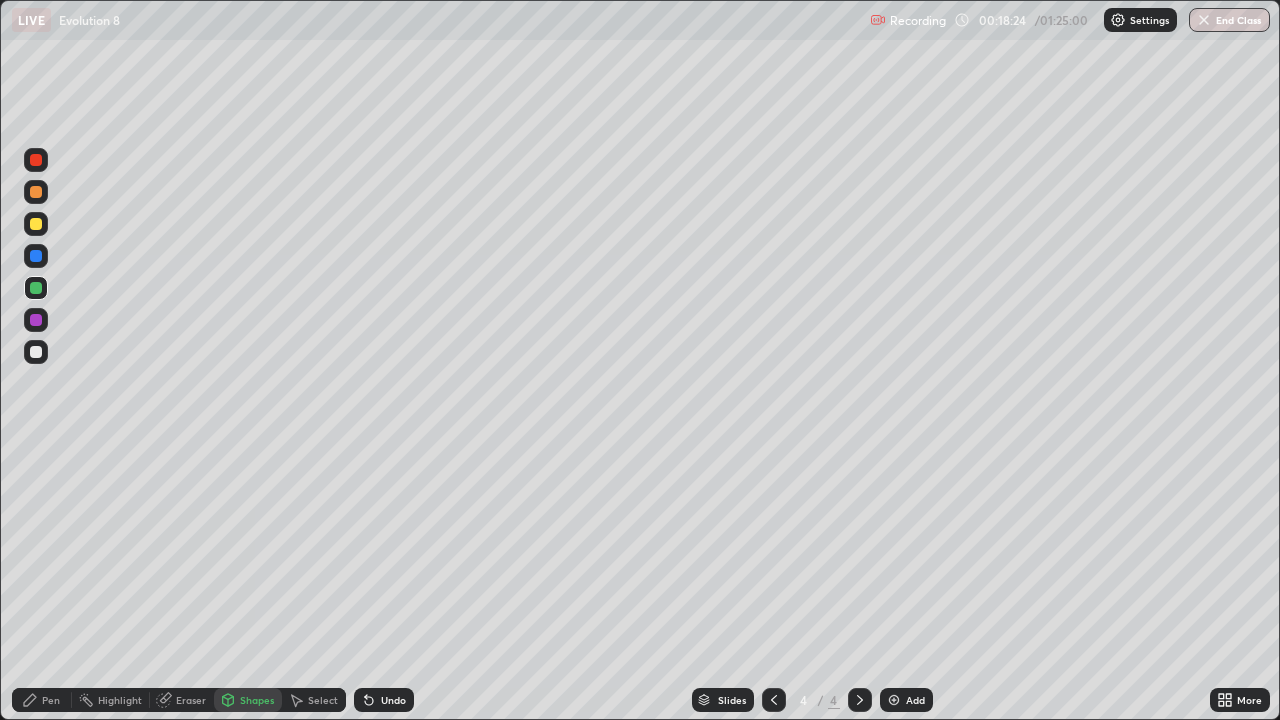 click at bounding box center [36, 224] 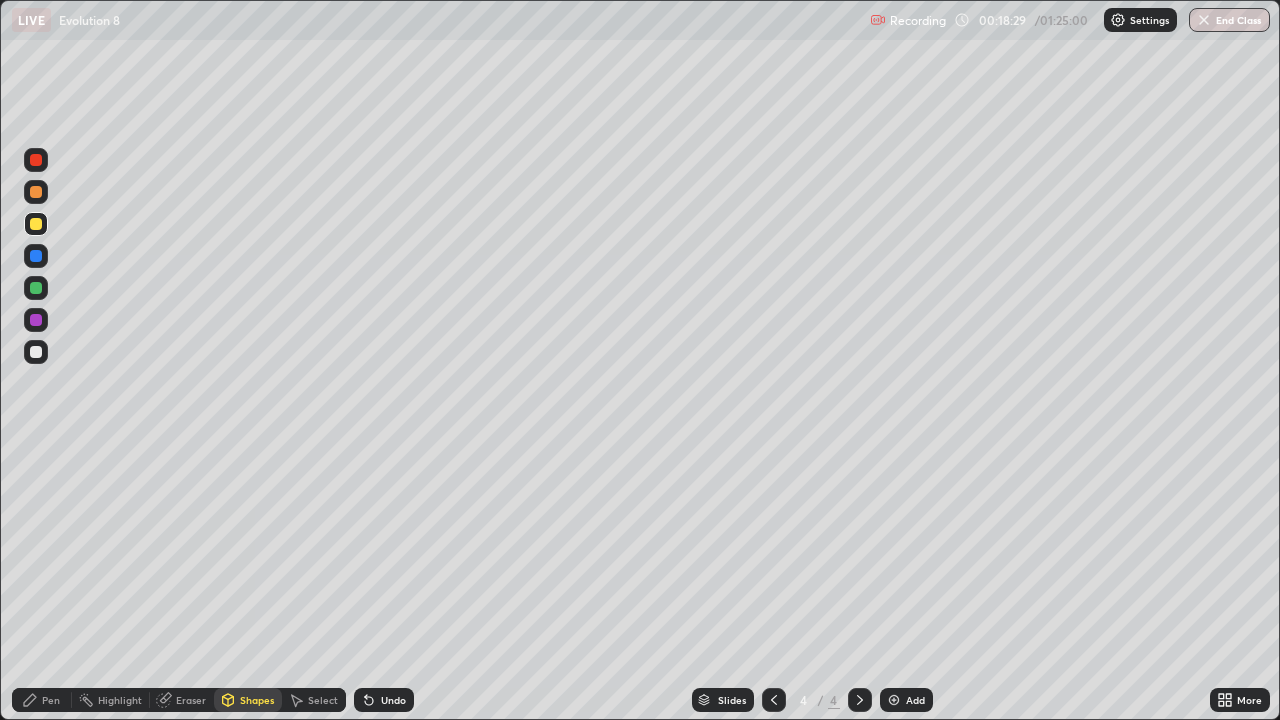 click on "Pen" at bounding box center (51, 700) 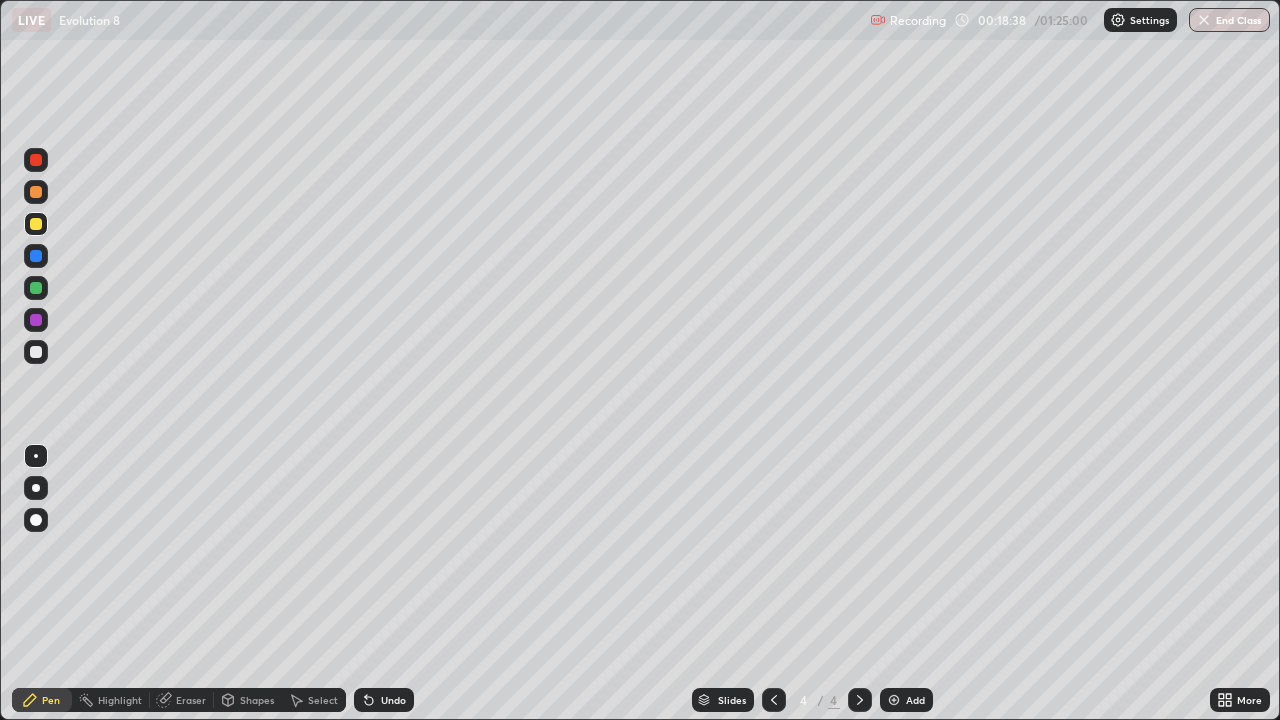 click on "Shapes" at bounding box center [257, 700] 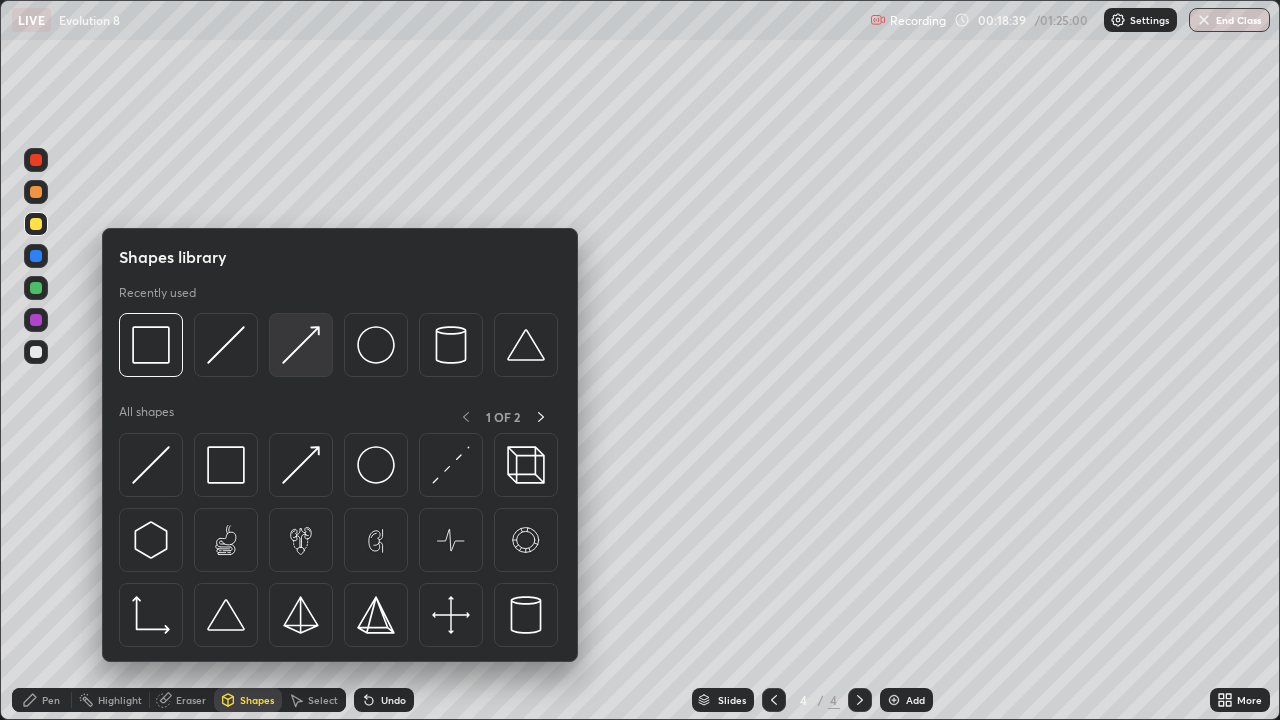 click at bounding box center (301, 345) 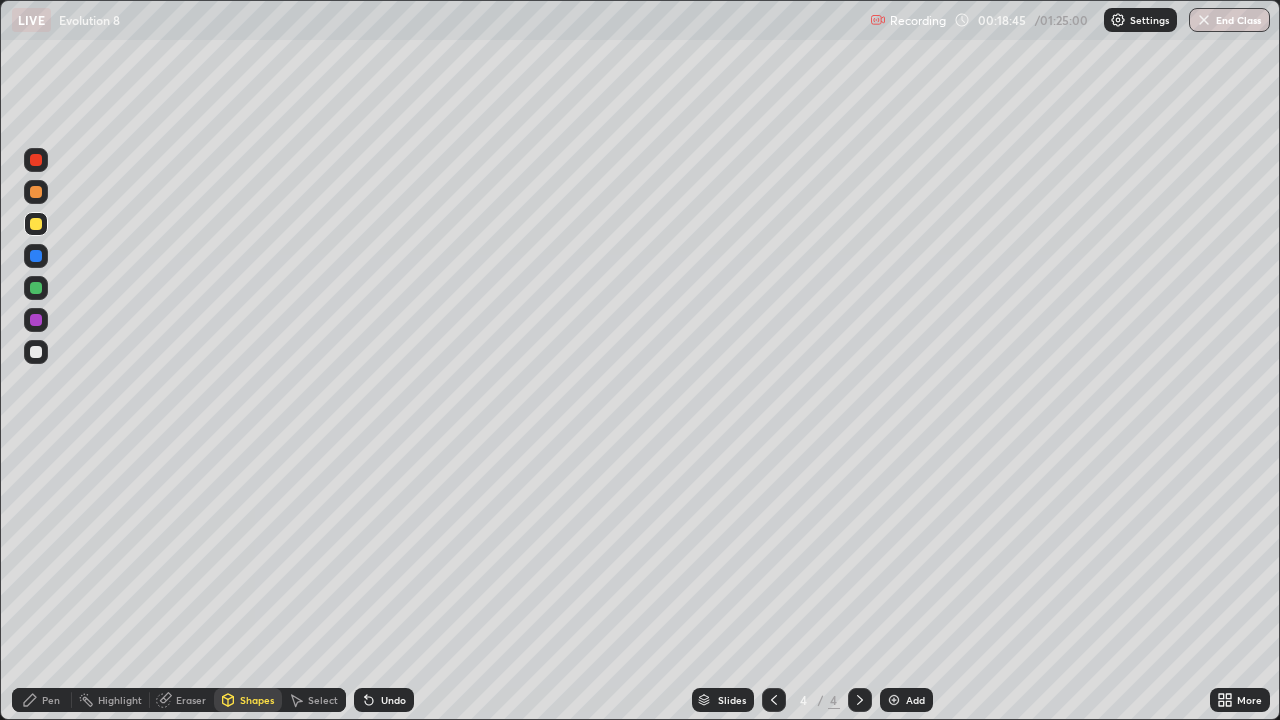 click 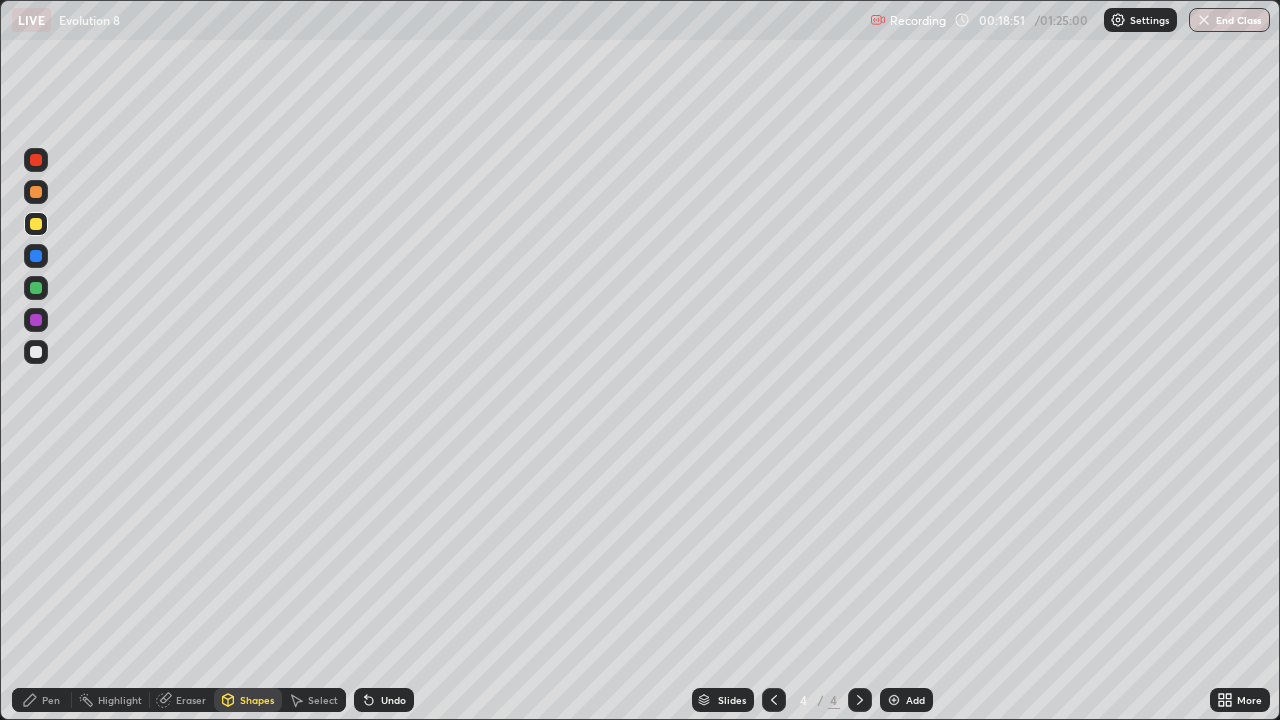 click 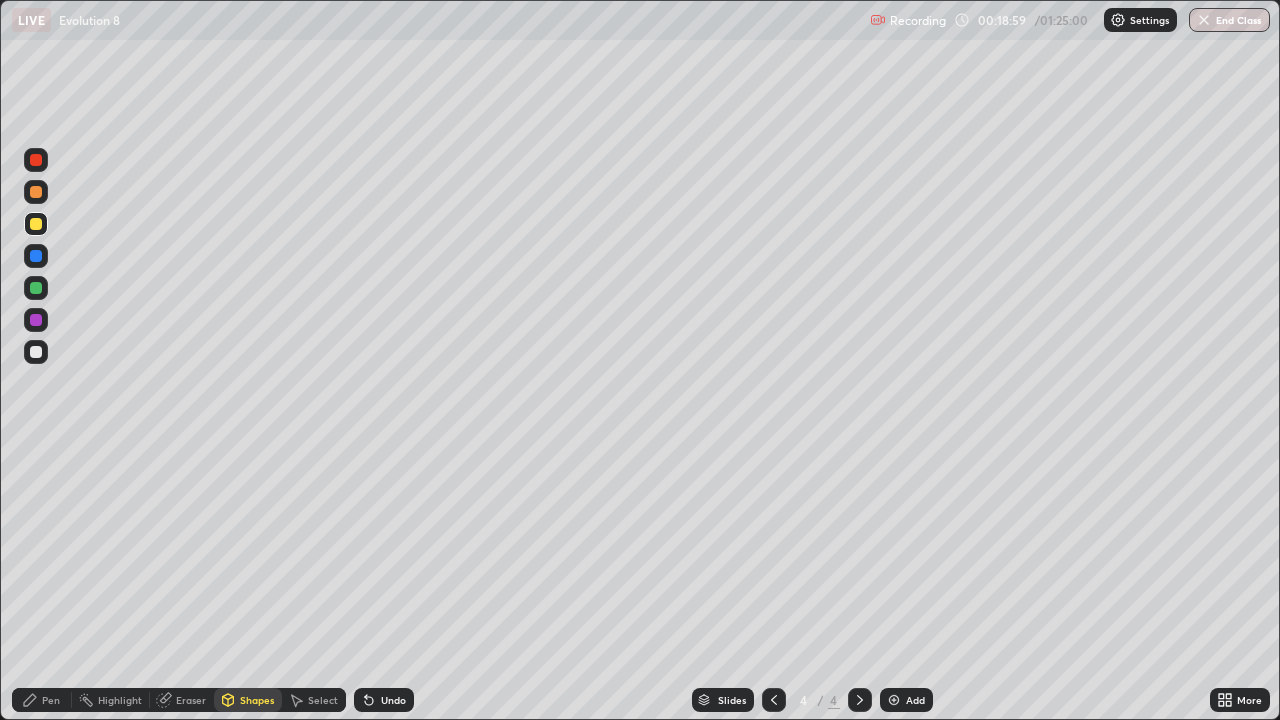 click on "Undo" at bounding box center (384, 700) 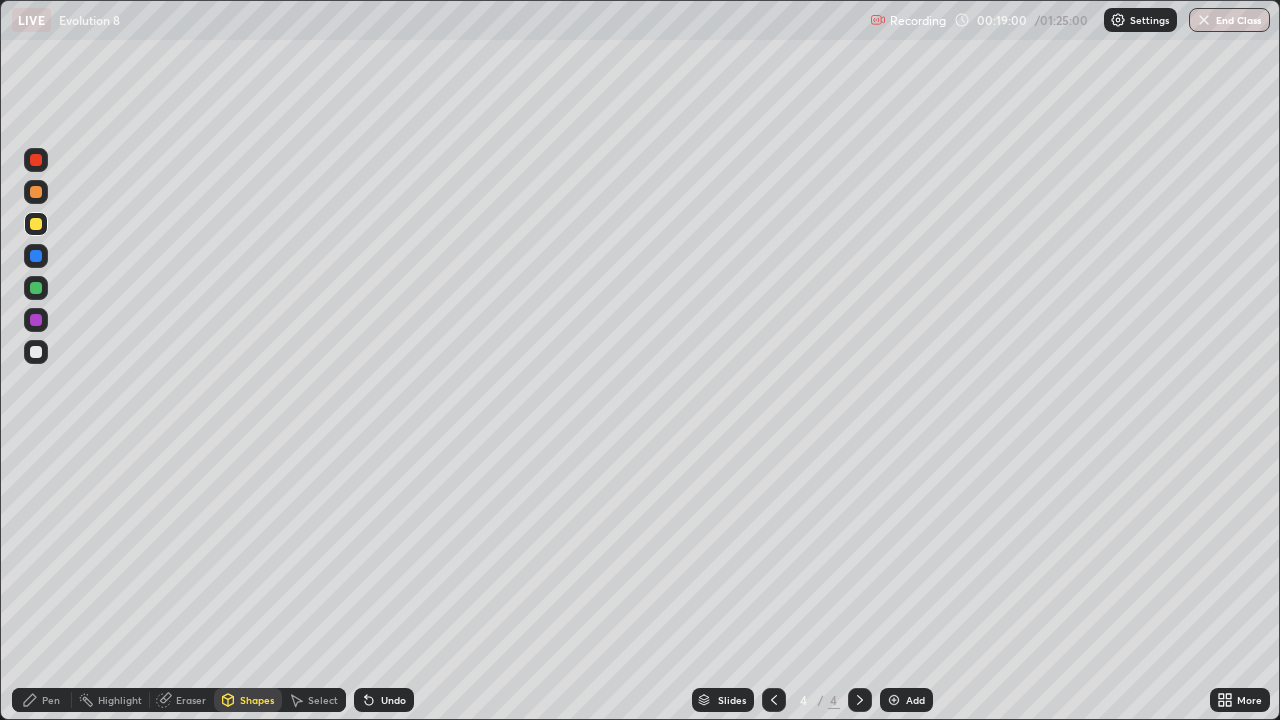click on "Undo" at bounding box center (384, 700) 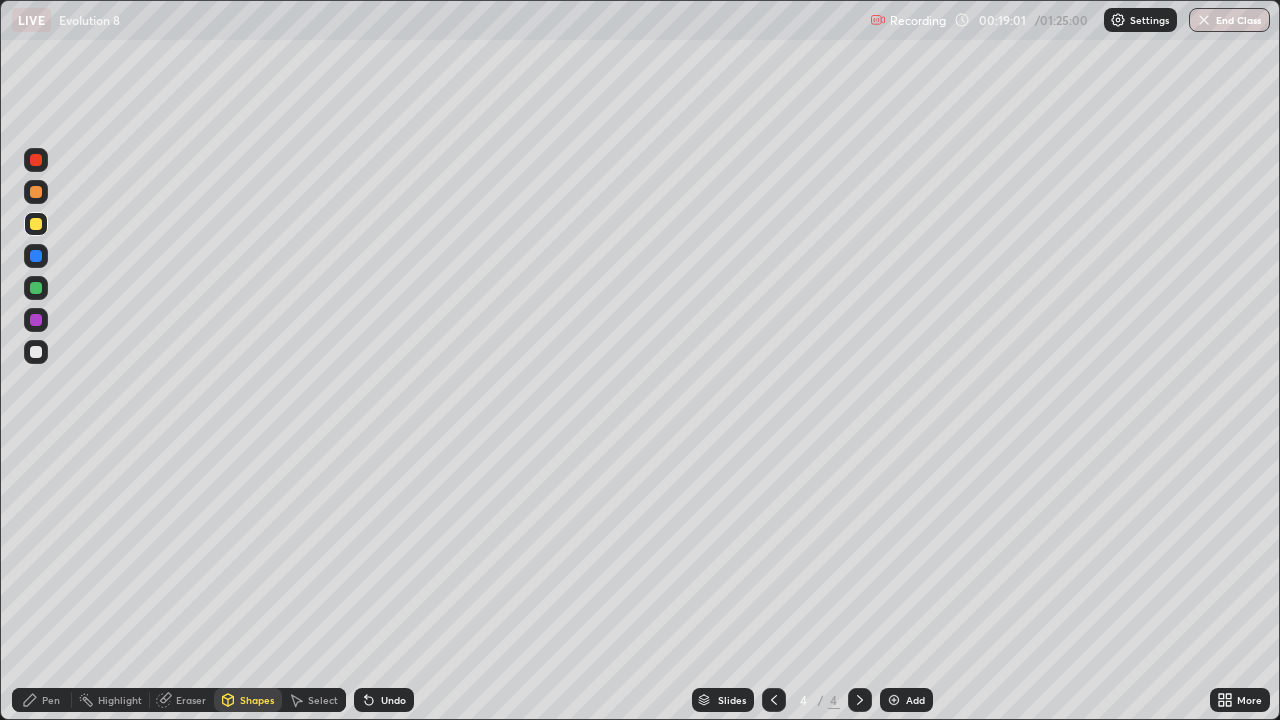 click on "Shapes" at bounding box center (257, 700) 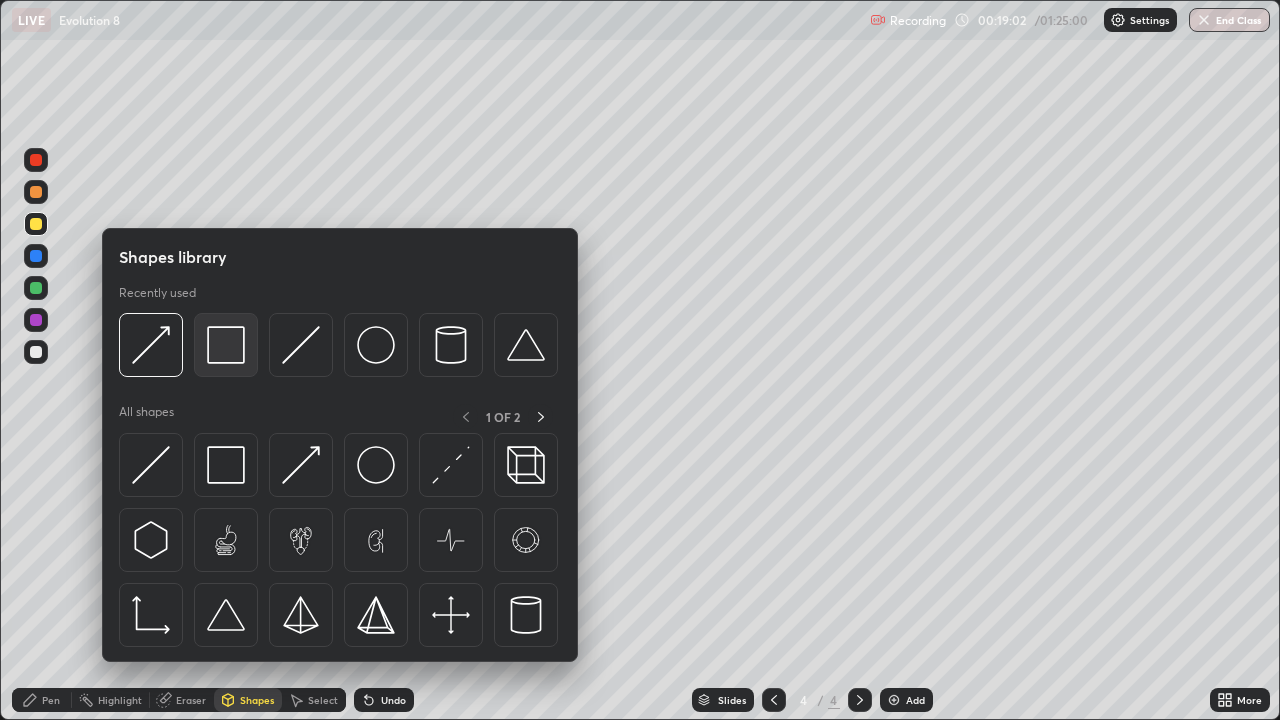 click at bounding box center (226, 345) 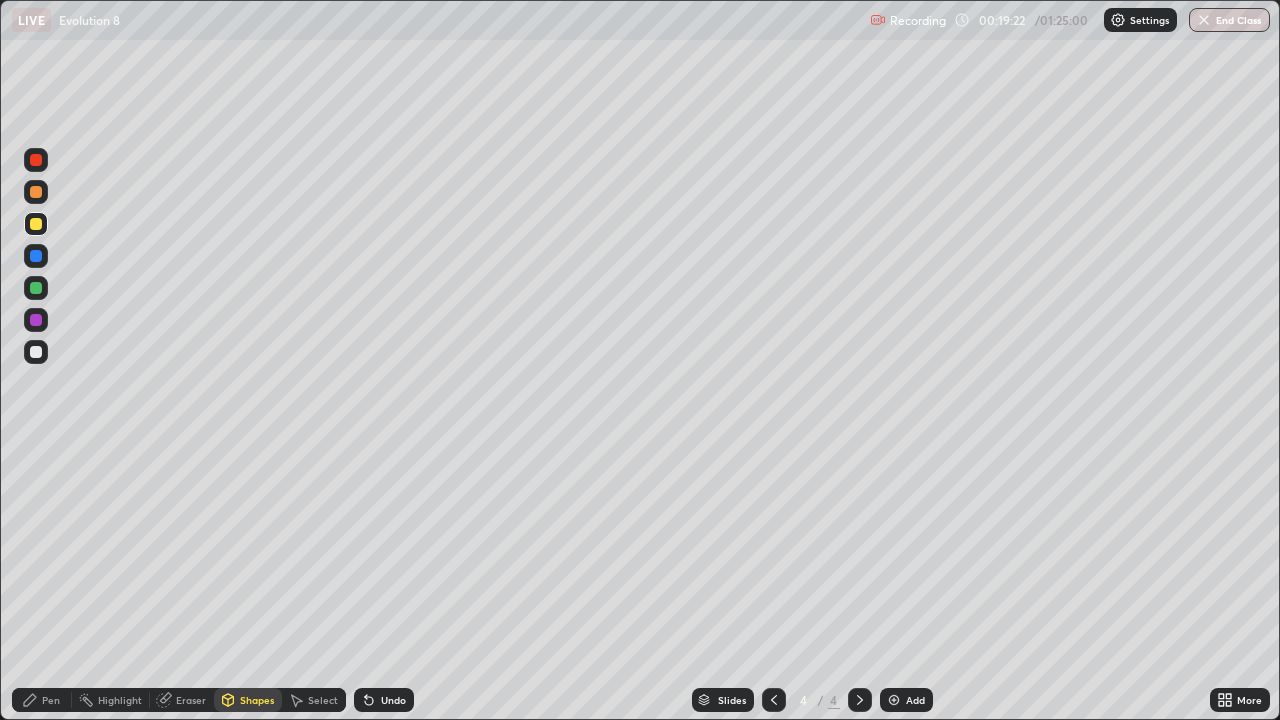 click on "Eraser" at bounding box center [191, 700] 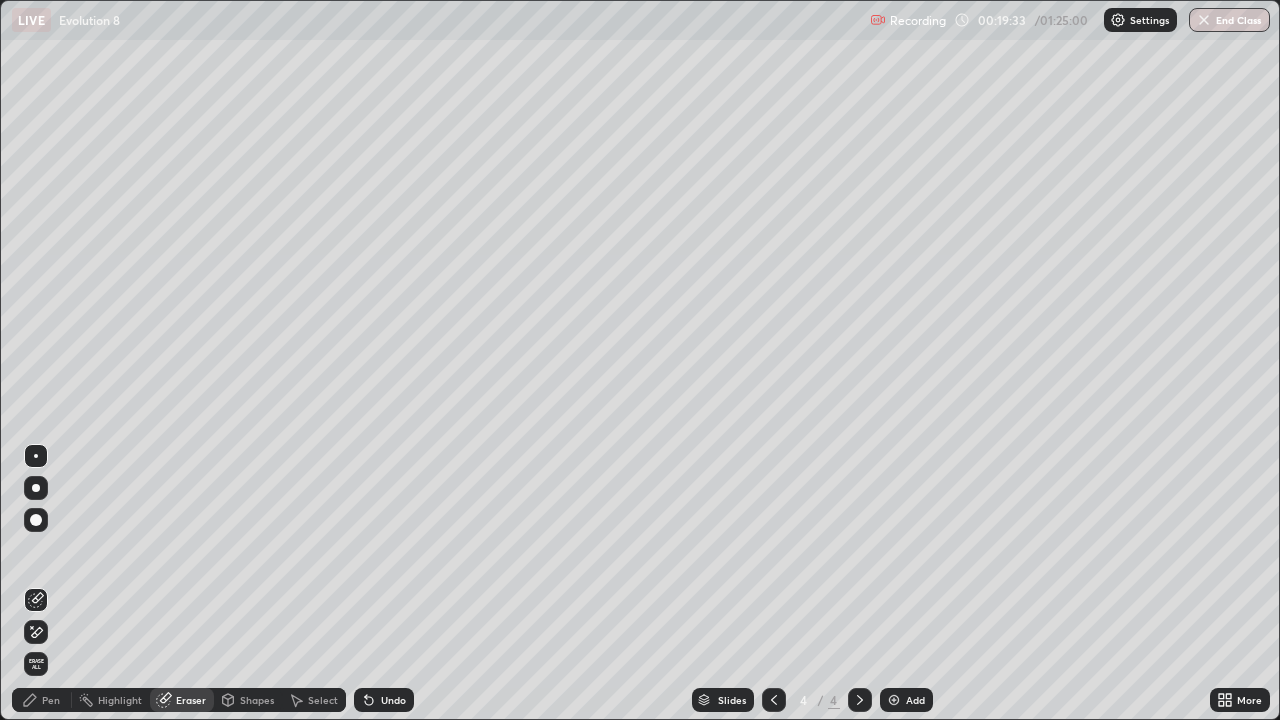 click on "Shapes" at bounding box center [257, 700] 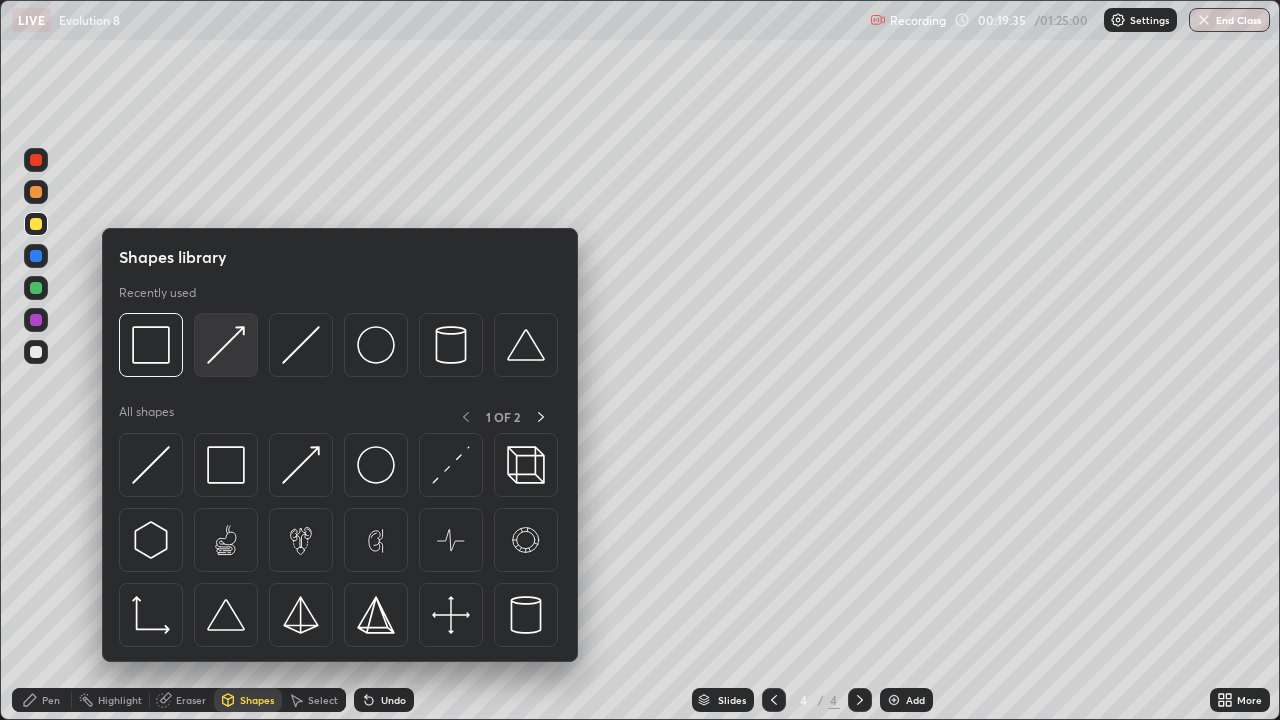 click at bounding box center [226, 345] 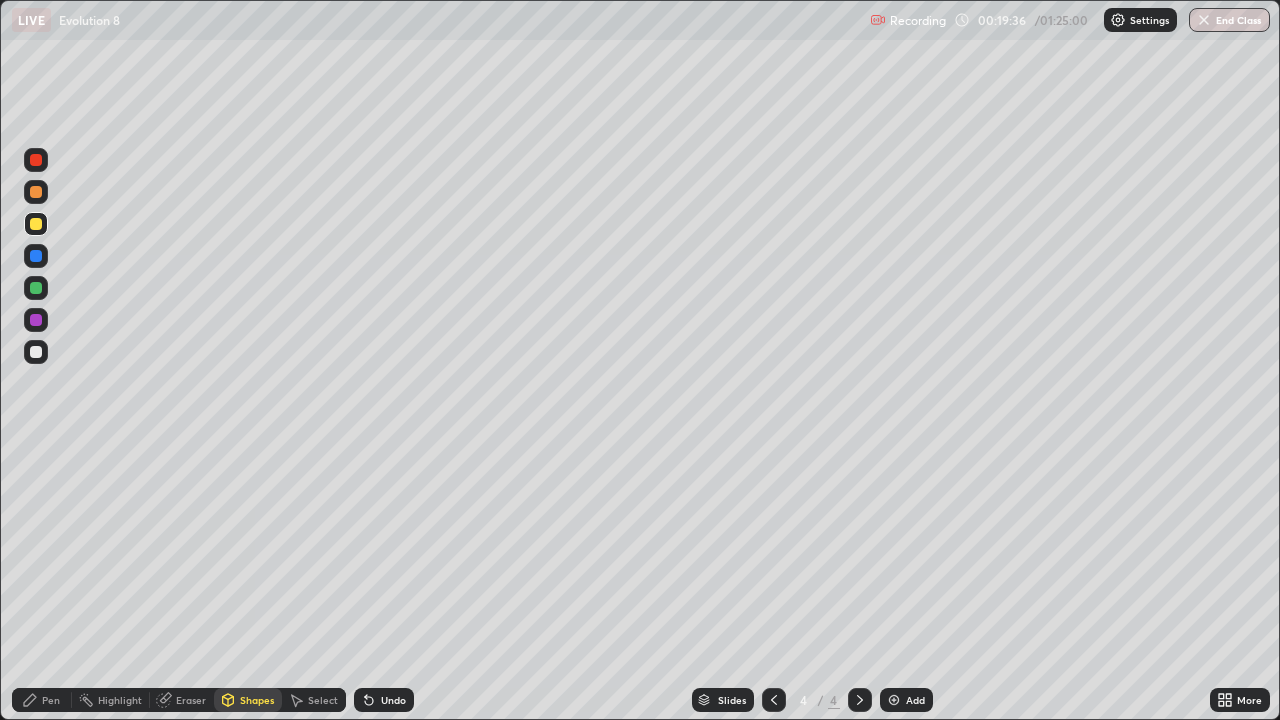 click on "Shapes" at bounding box center [257, 700] 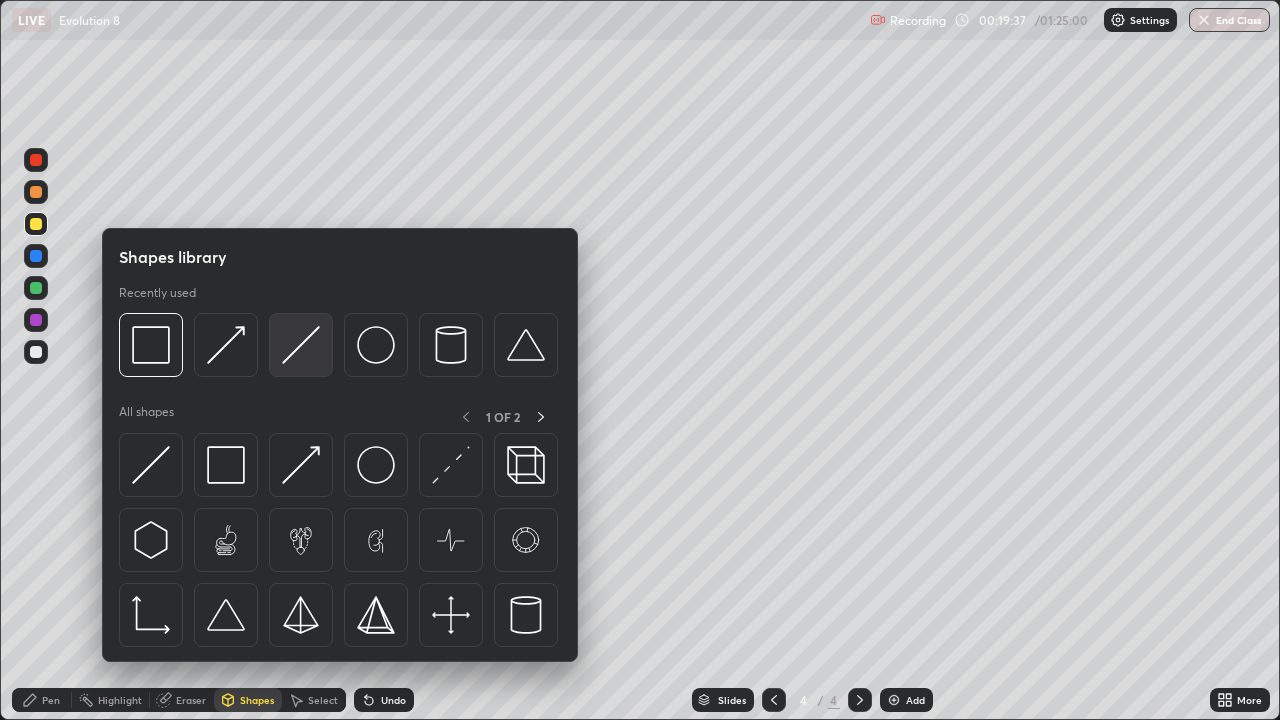 click at bounding box center (301, 345) 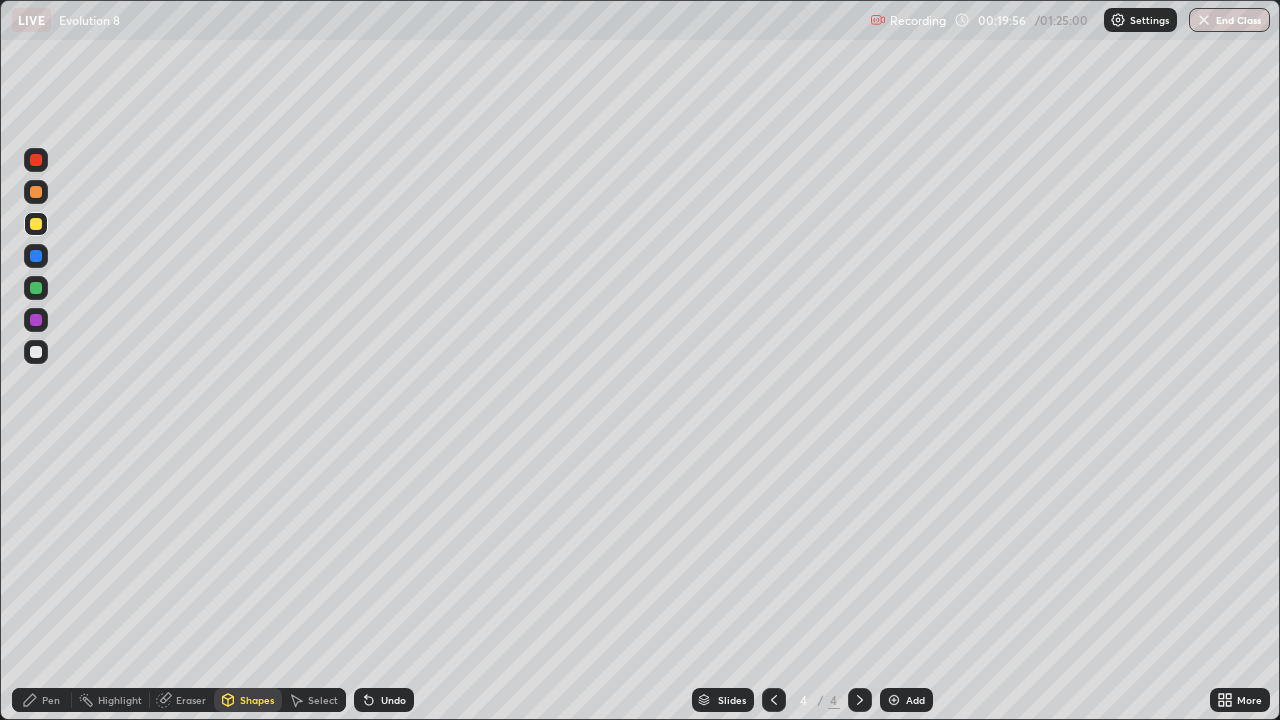 click on "Undo" at bounding box center (393, 700) 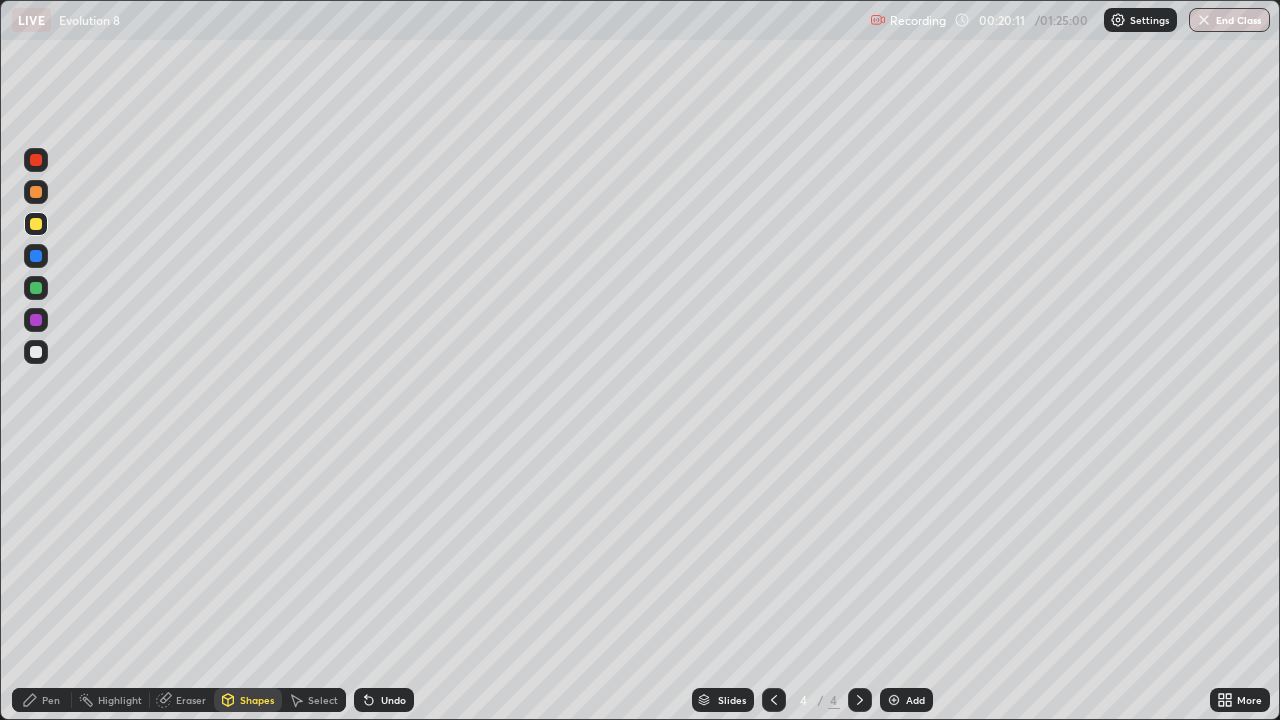 click at bounding box center (36, 256) 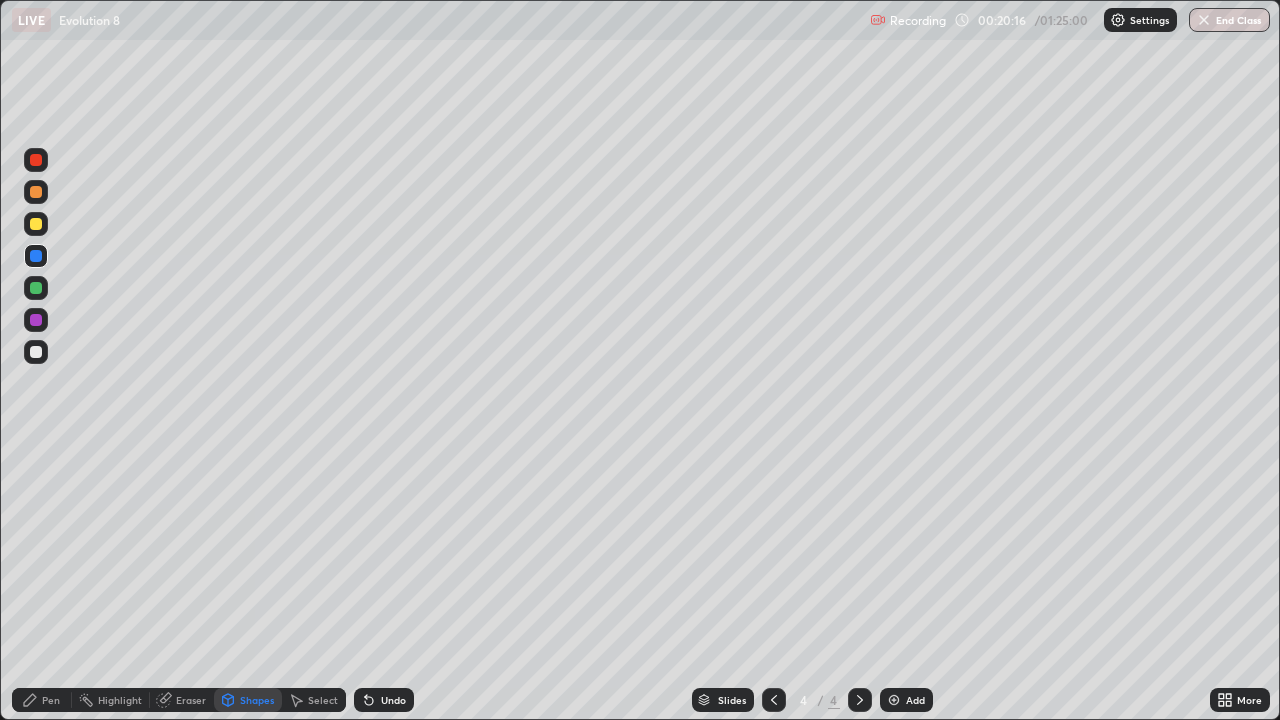 click 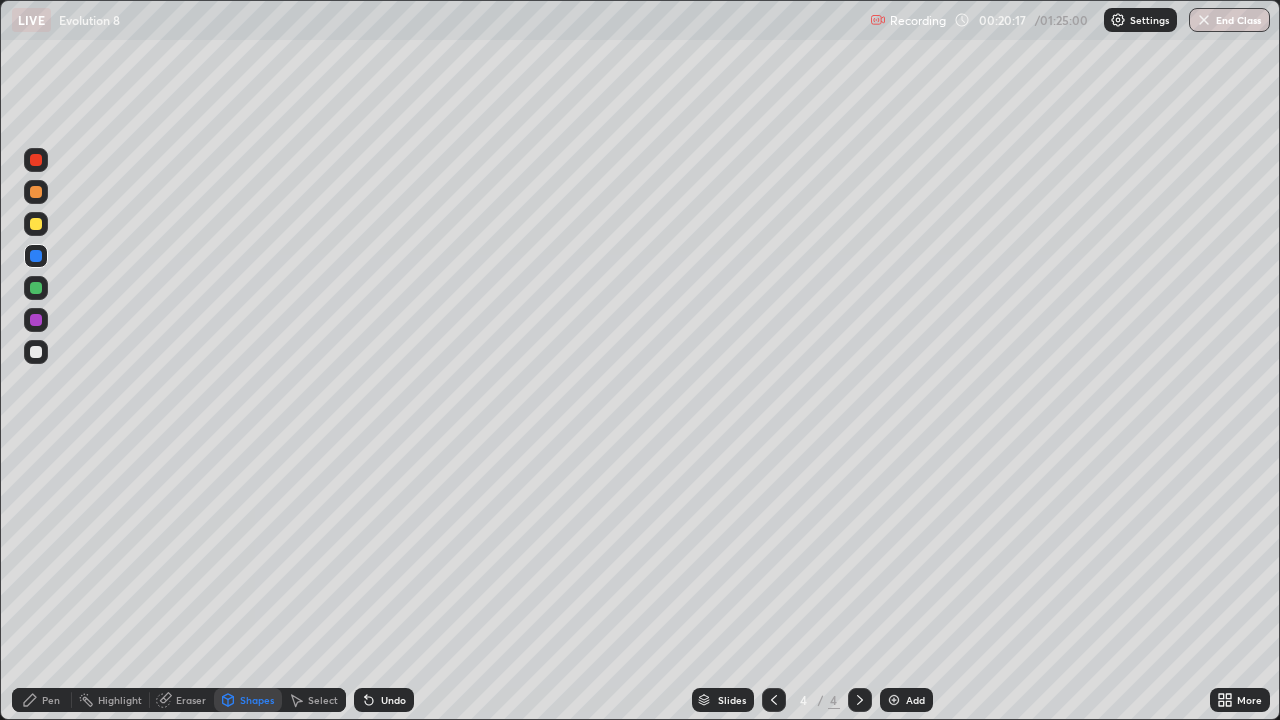 click on "Eraser" at bounding box center (182, 700) 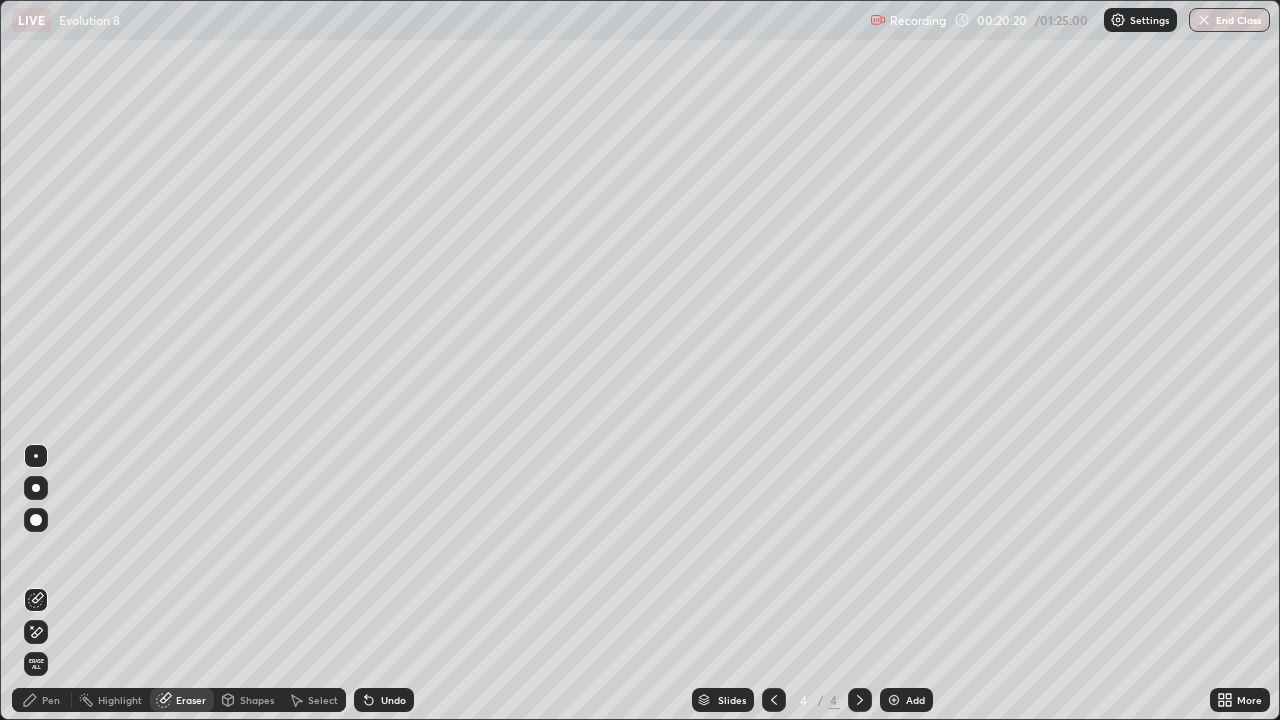 click on "Shapes" at bounding box center (248, 700) 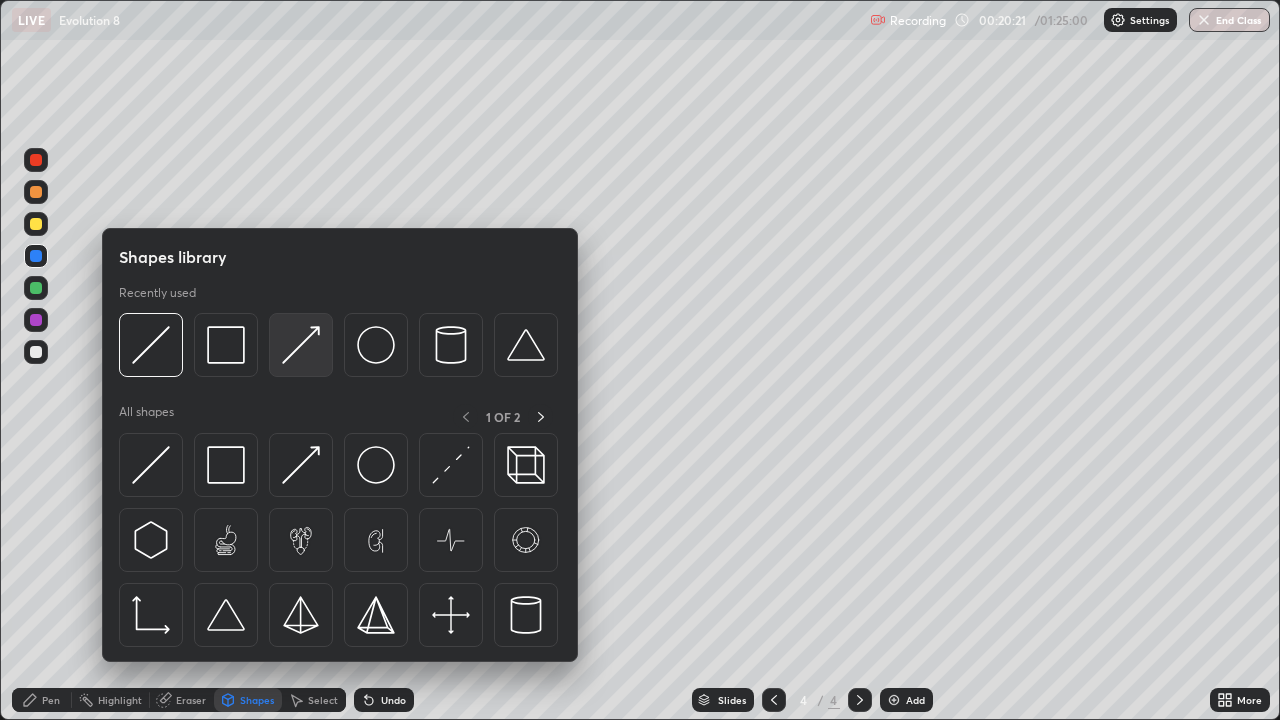 click at bounding box center (301, 345) 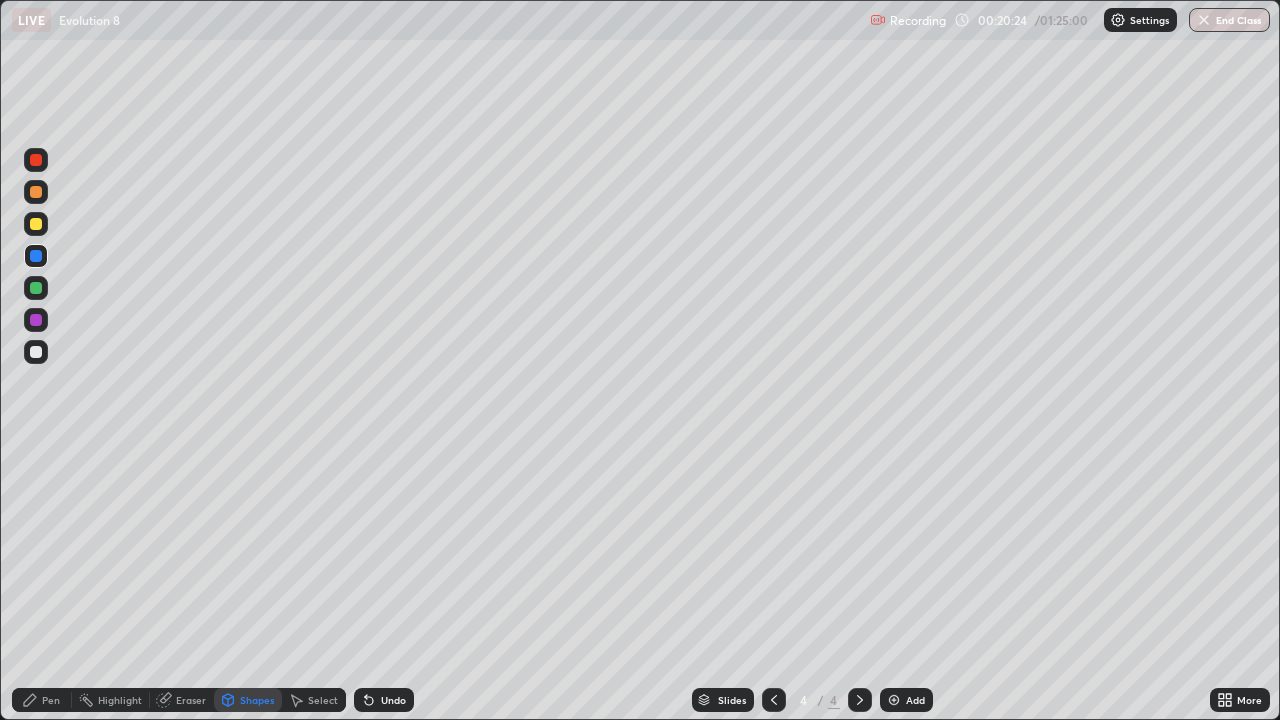 click on "Undo" at bounding box center [384, 700] 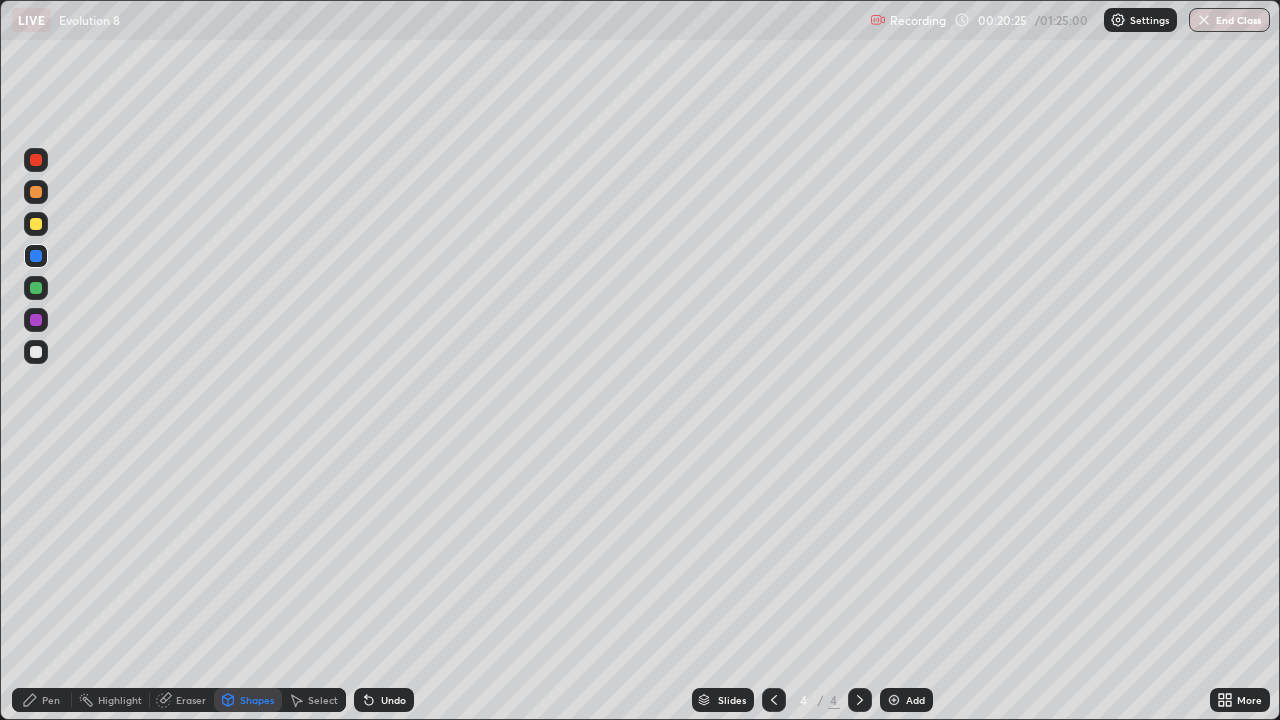 click at bounding box center [36, 224] 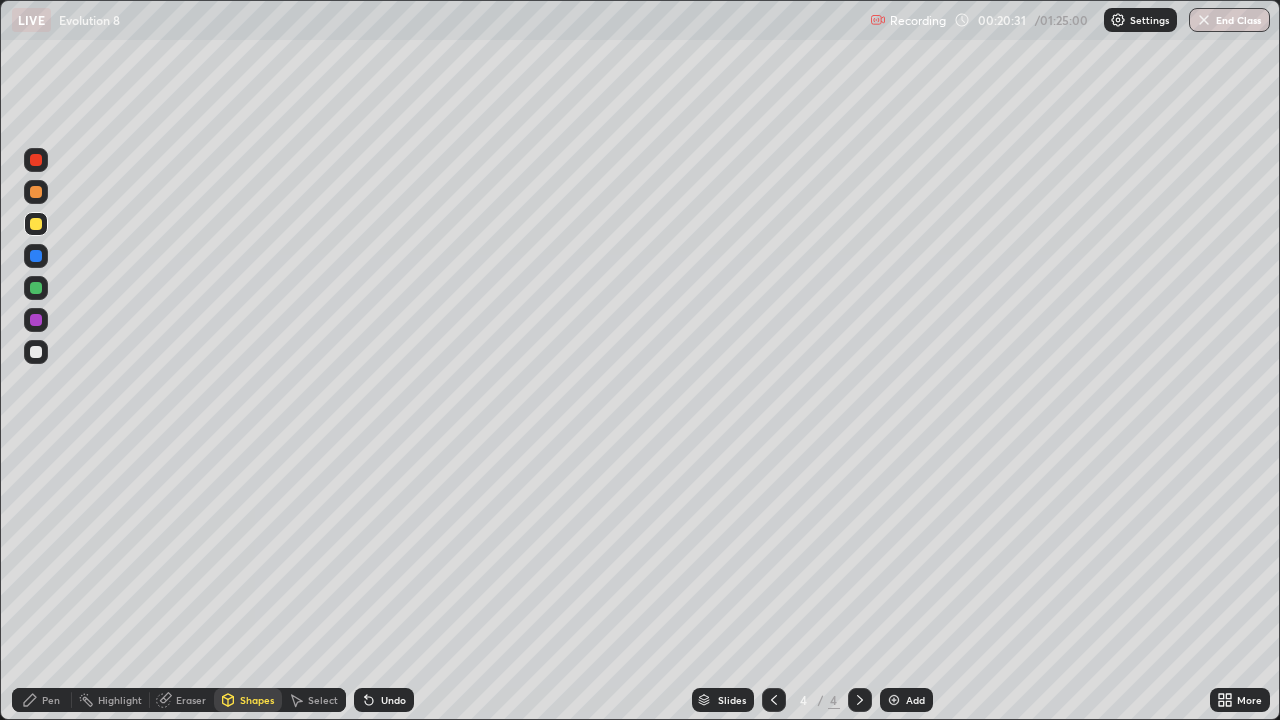 click on "Eraser" at bounding box center [191, 700] 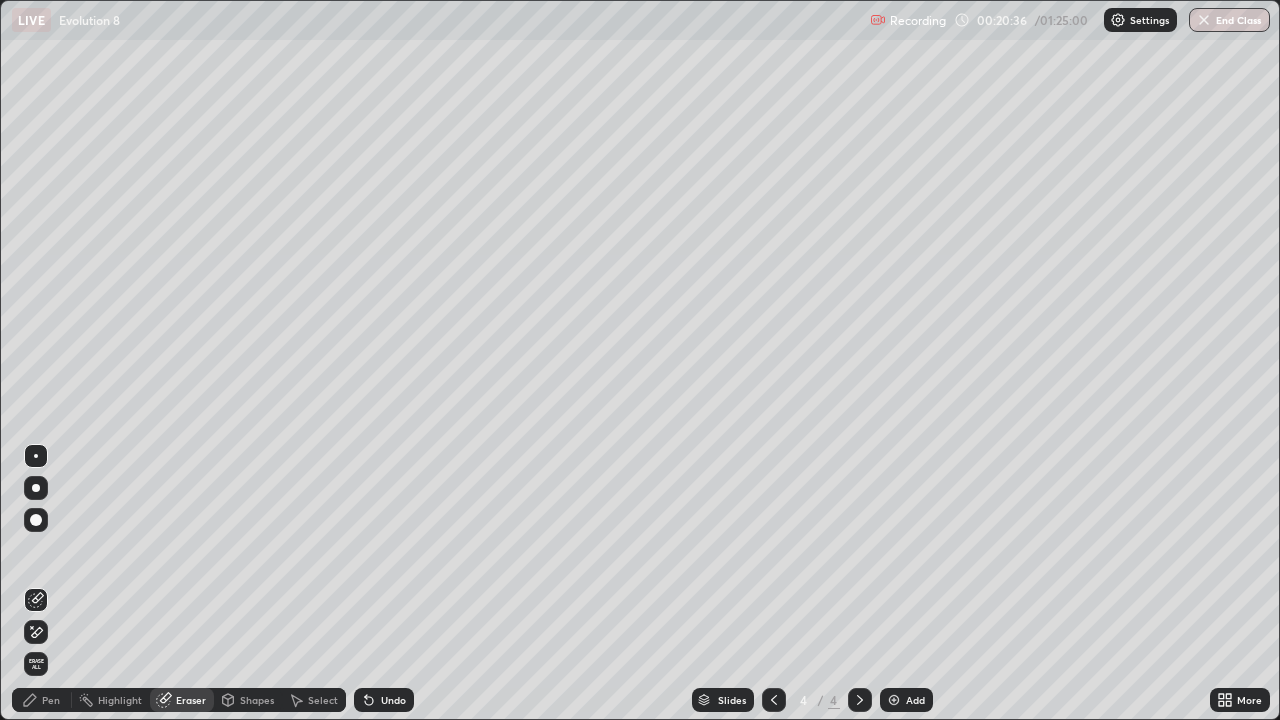 click on "Pen" at bounding box center (51, 700) 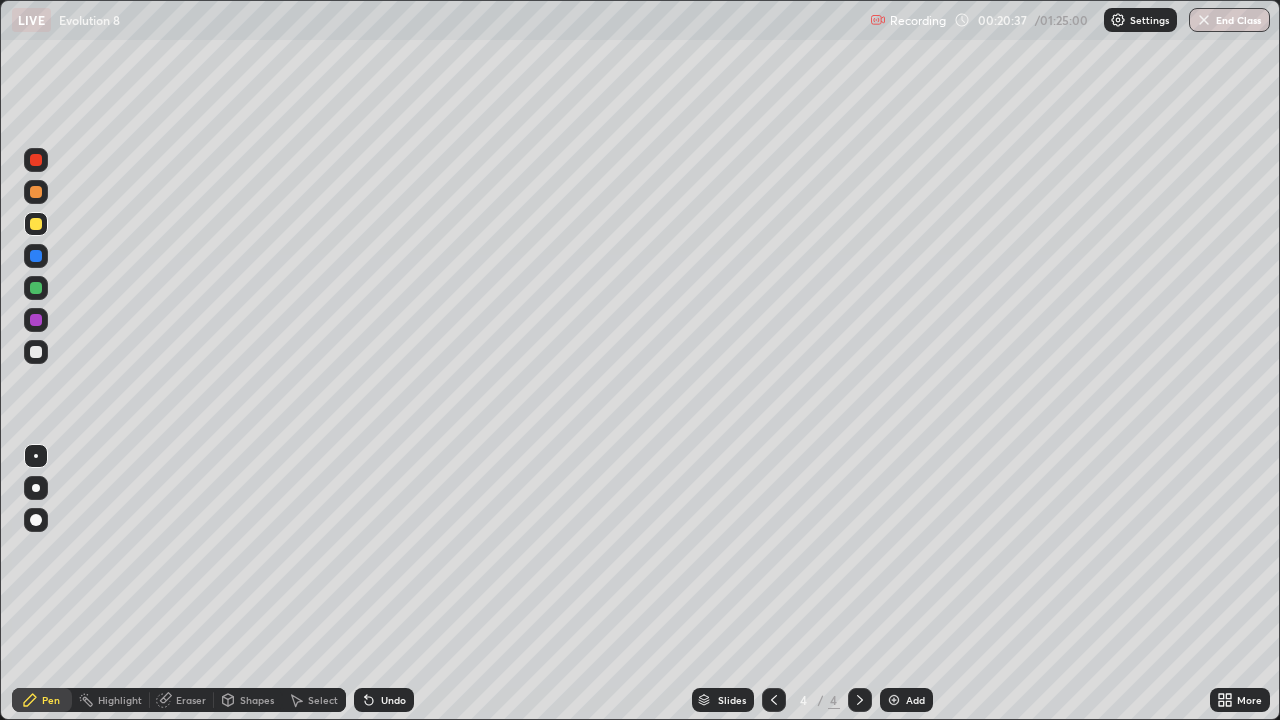 click at bounding box center [36, 256] 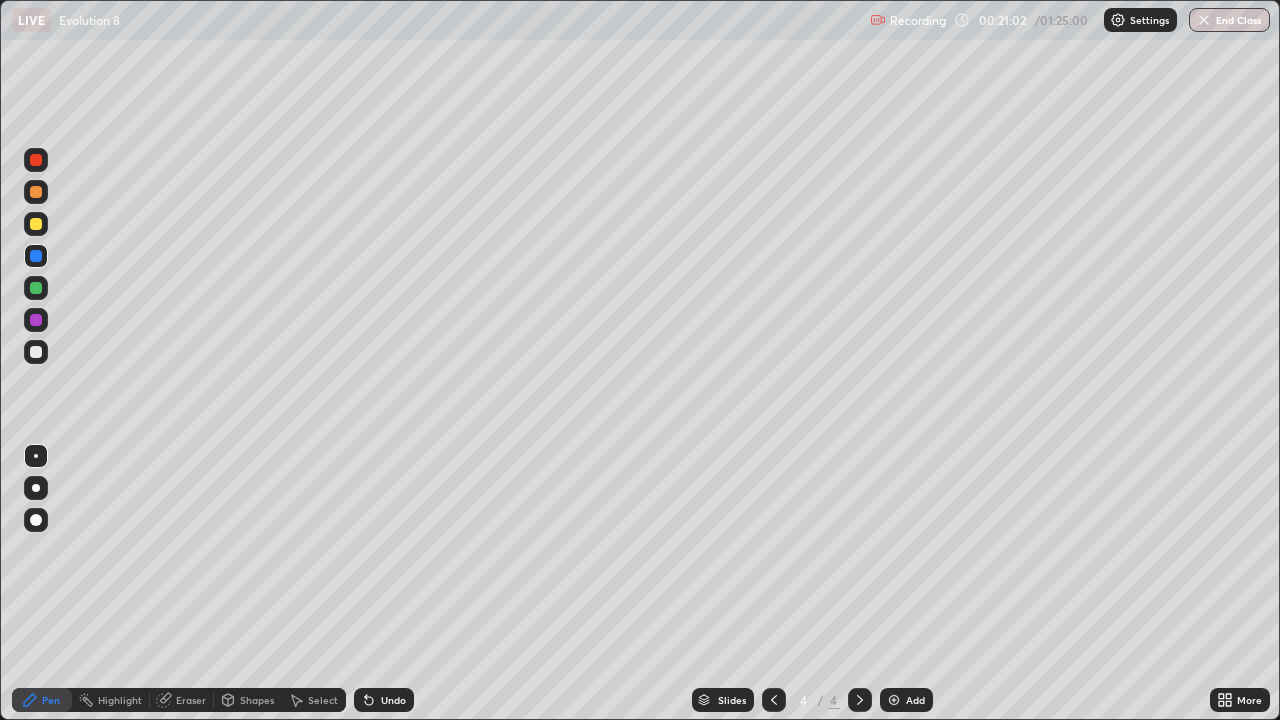 click on "Shapes" at bounding box center (257, 700) 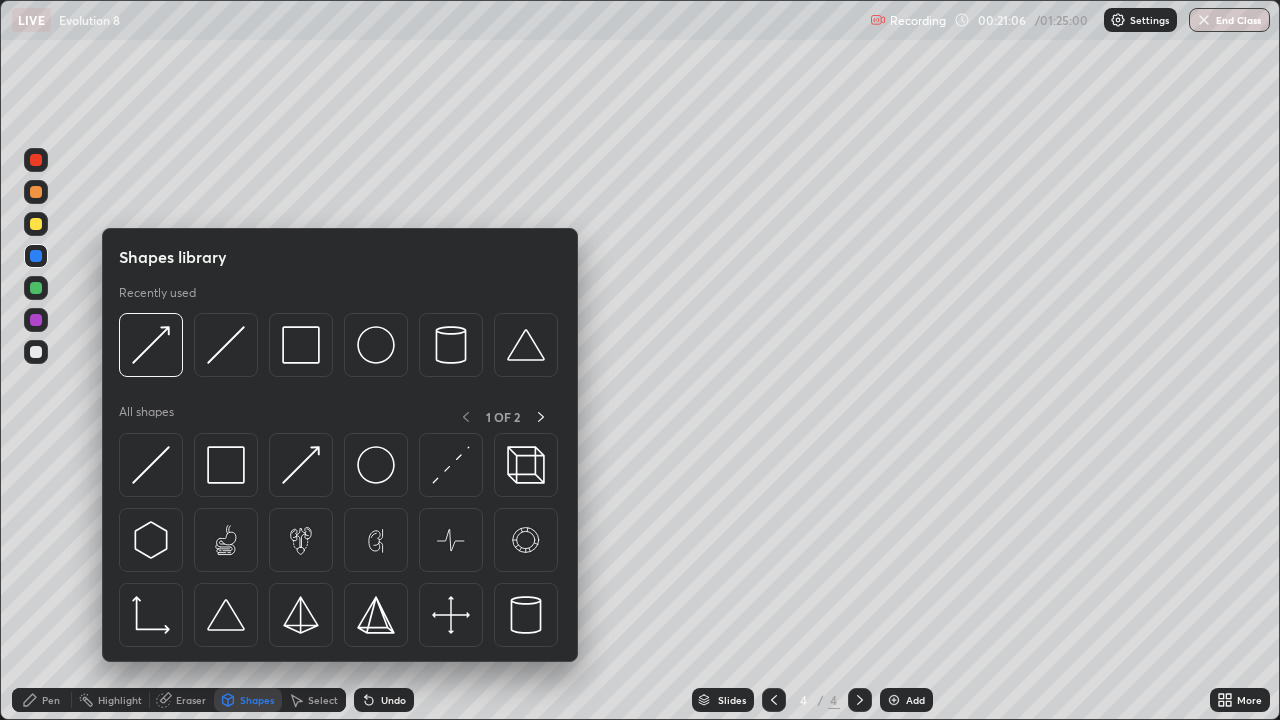 click 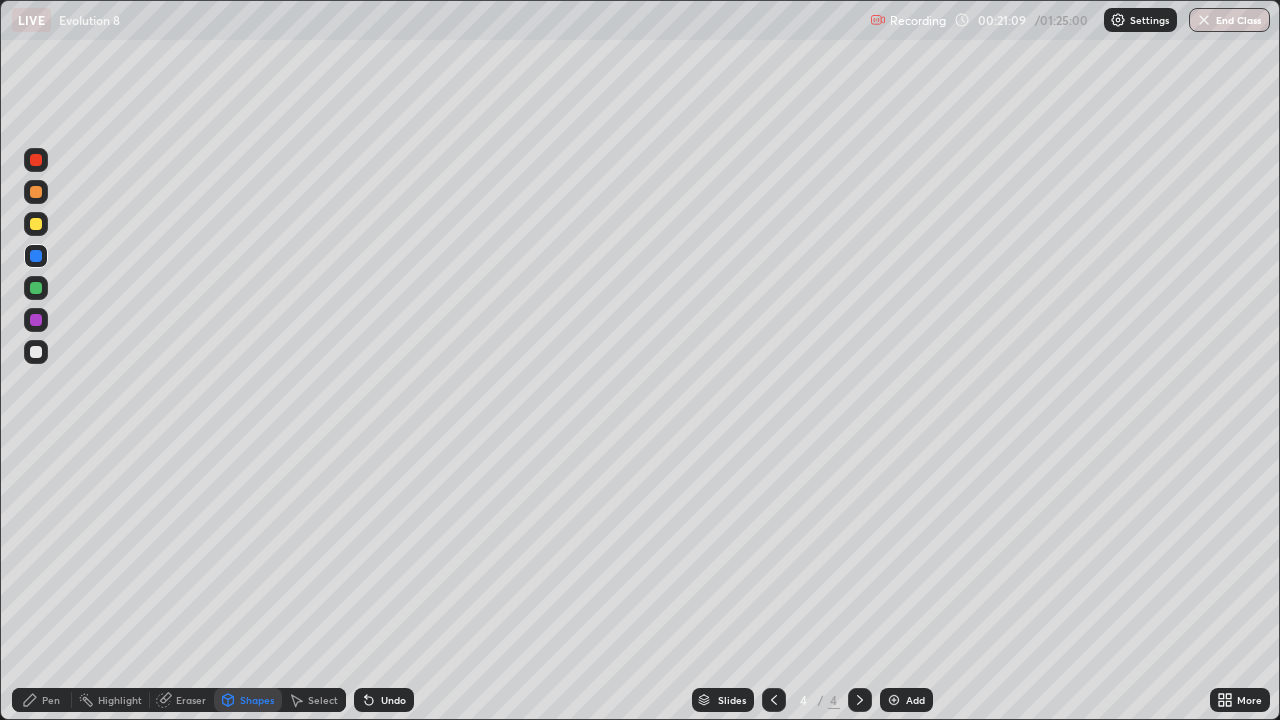 click on "Pen" at bounding box center (51, 700) 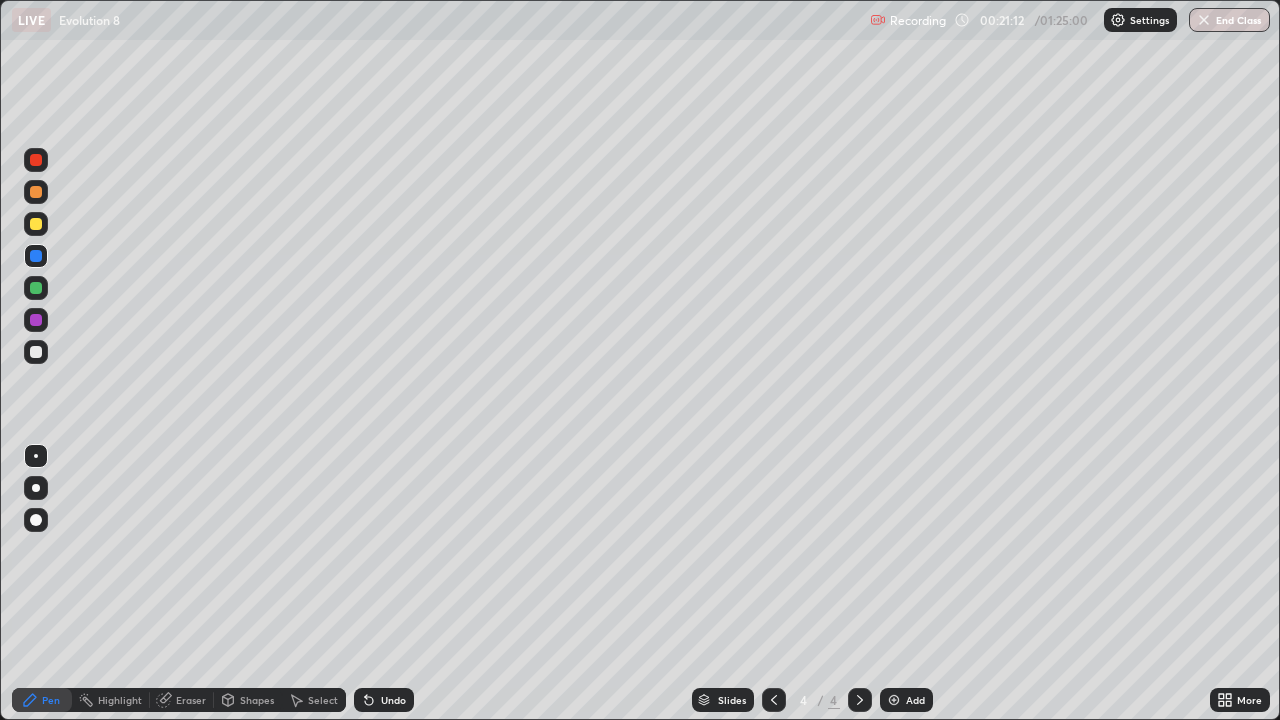 click at bounding box center [36, 288] 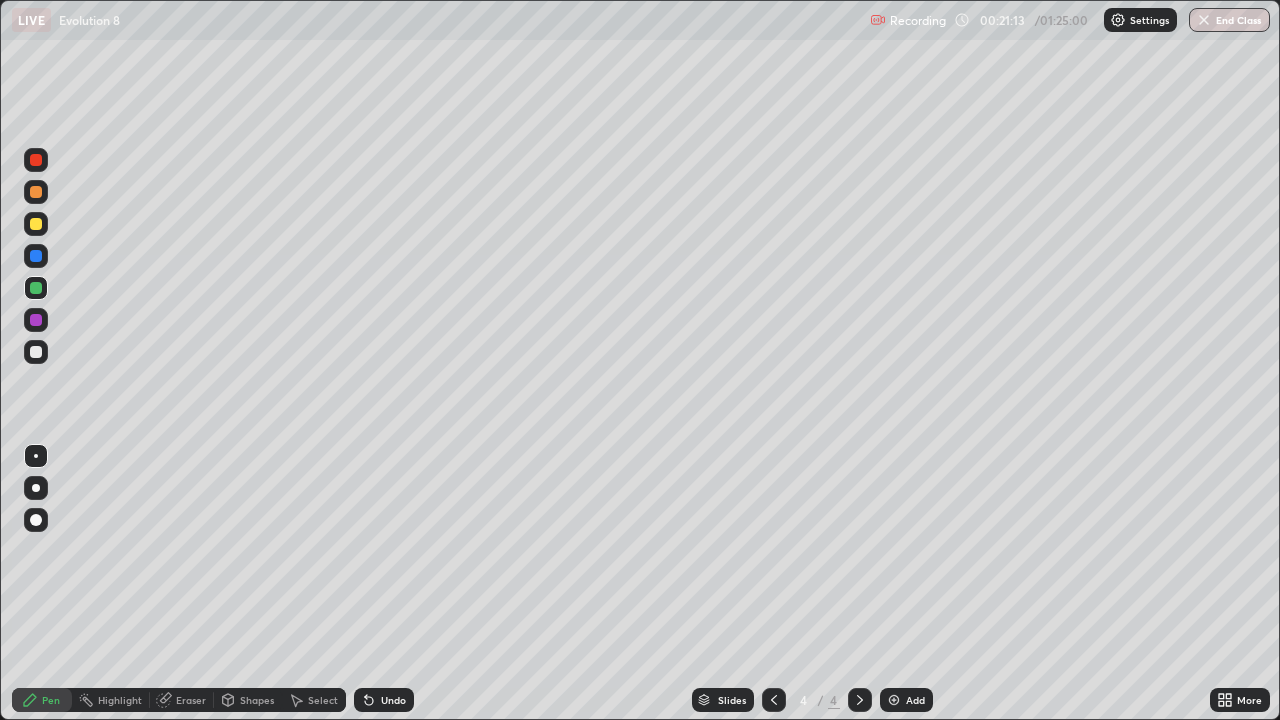click at bounding box center (36, 320) 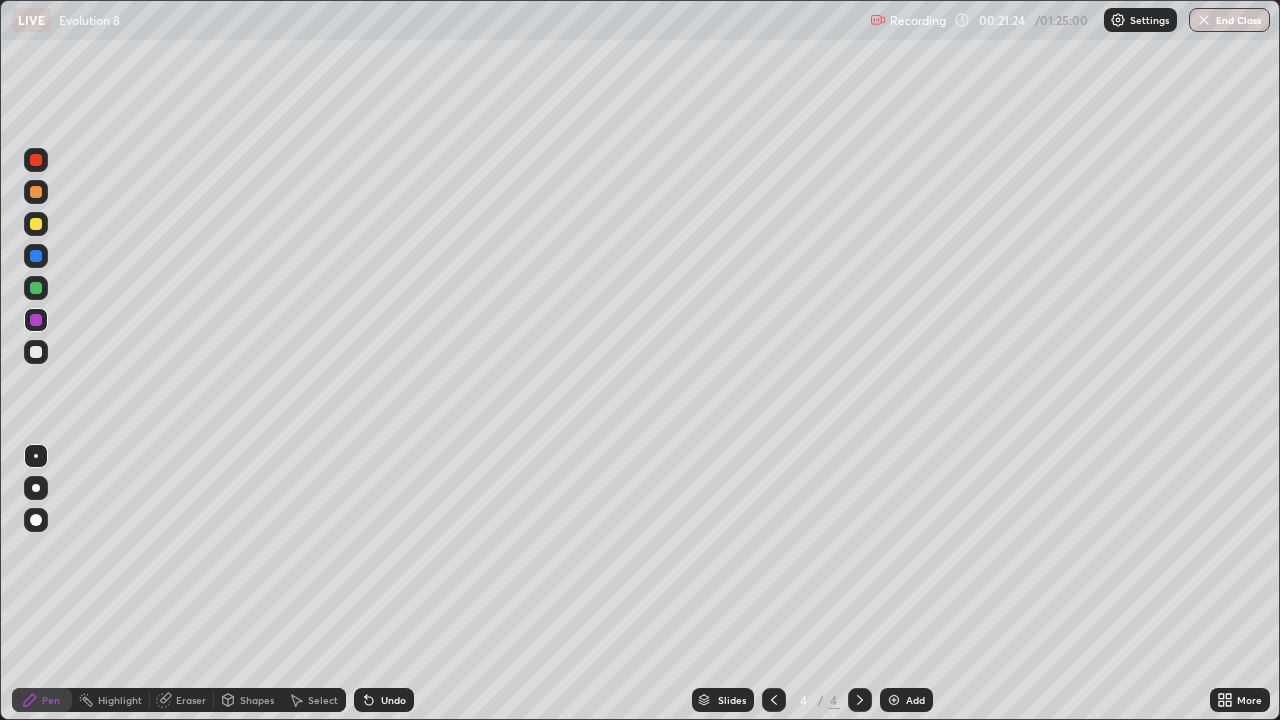 click on "Undo" at bounding box center (393, 700) 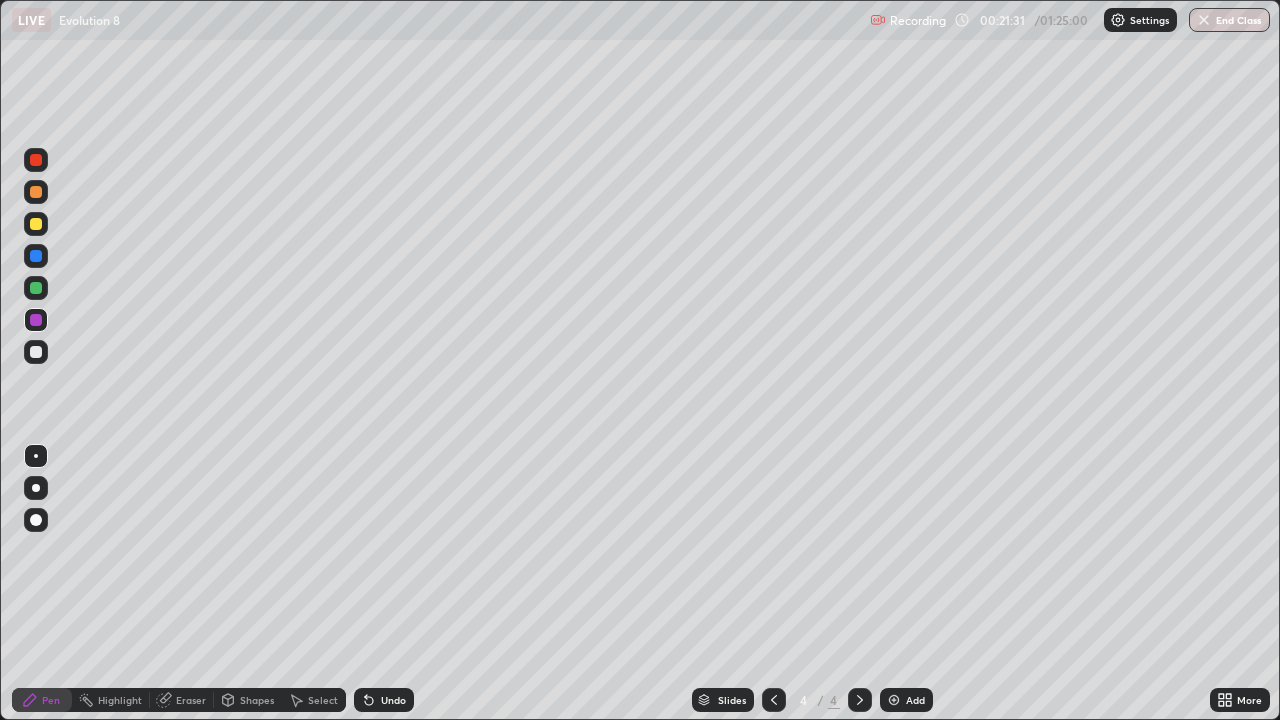 click on "Shapes" at bounding box center [248, 700] 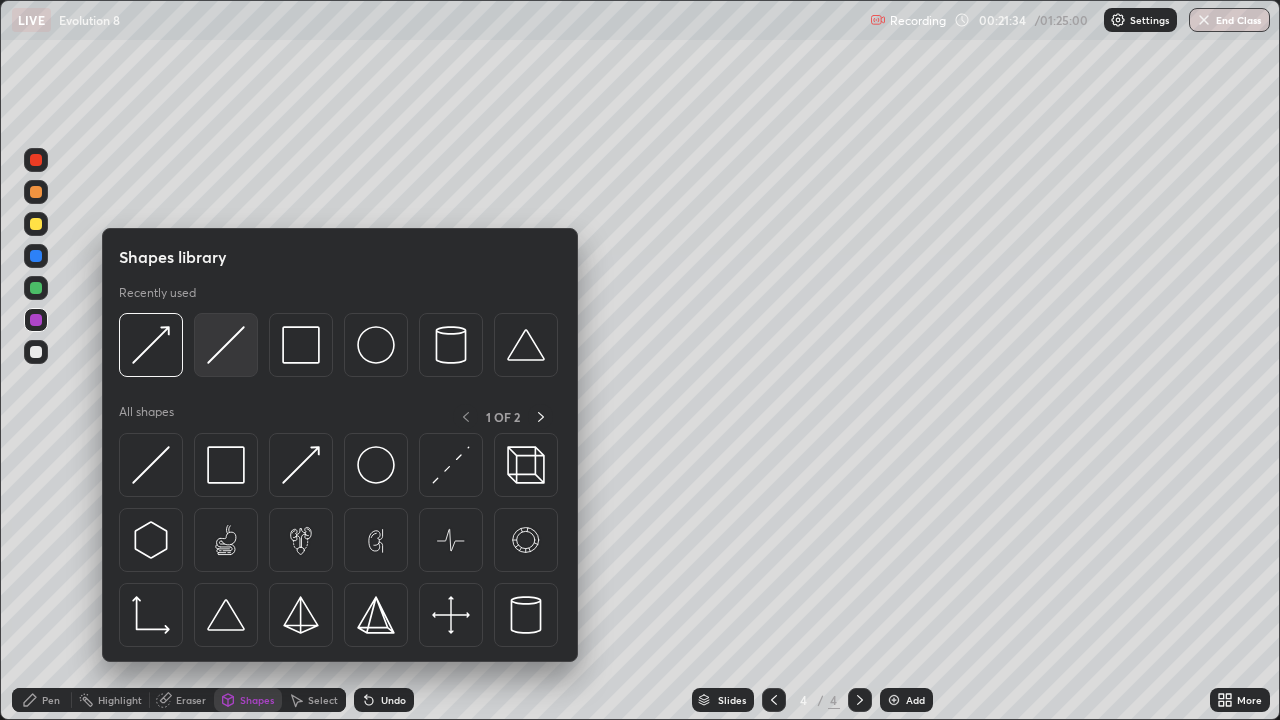 click at bounding box center [226, 345] 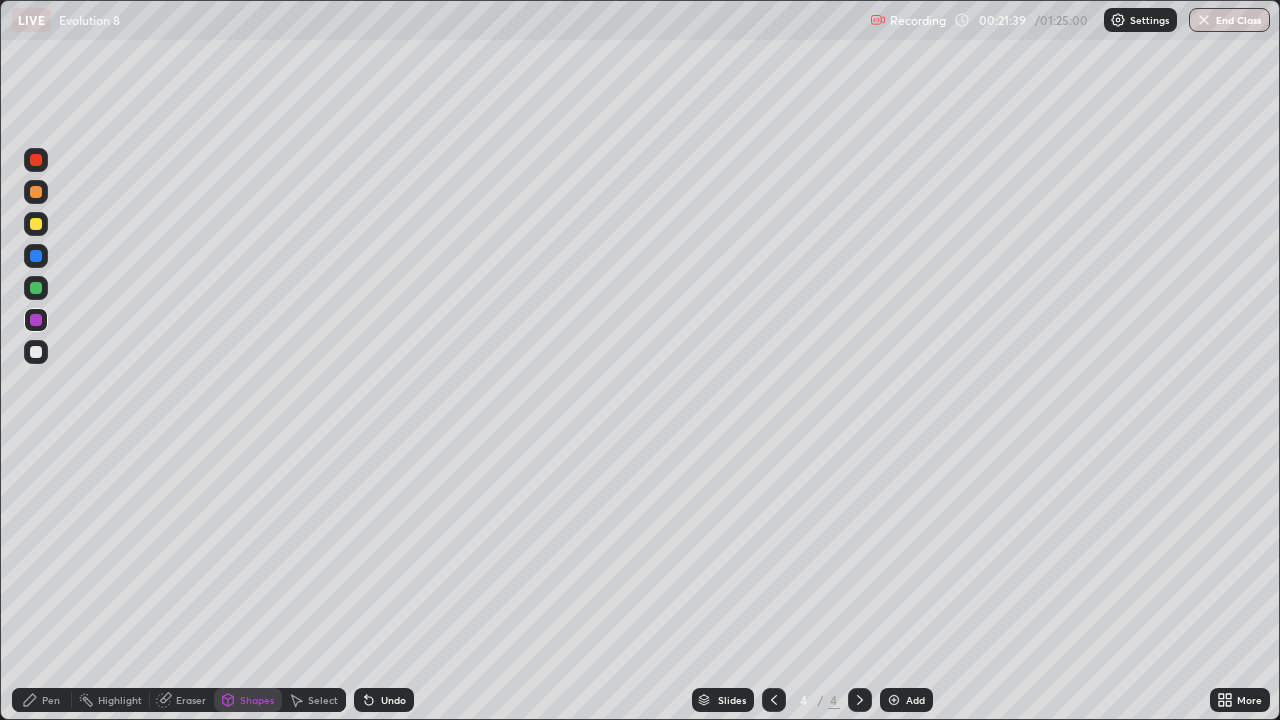click on "Undo" at bounding box center [384, 700] 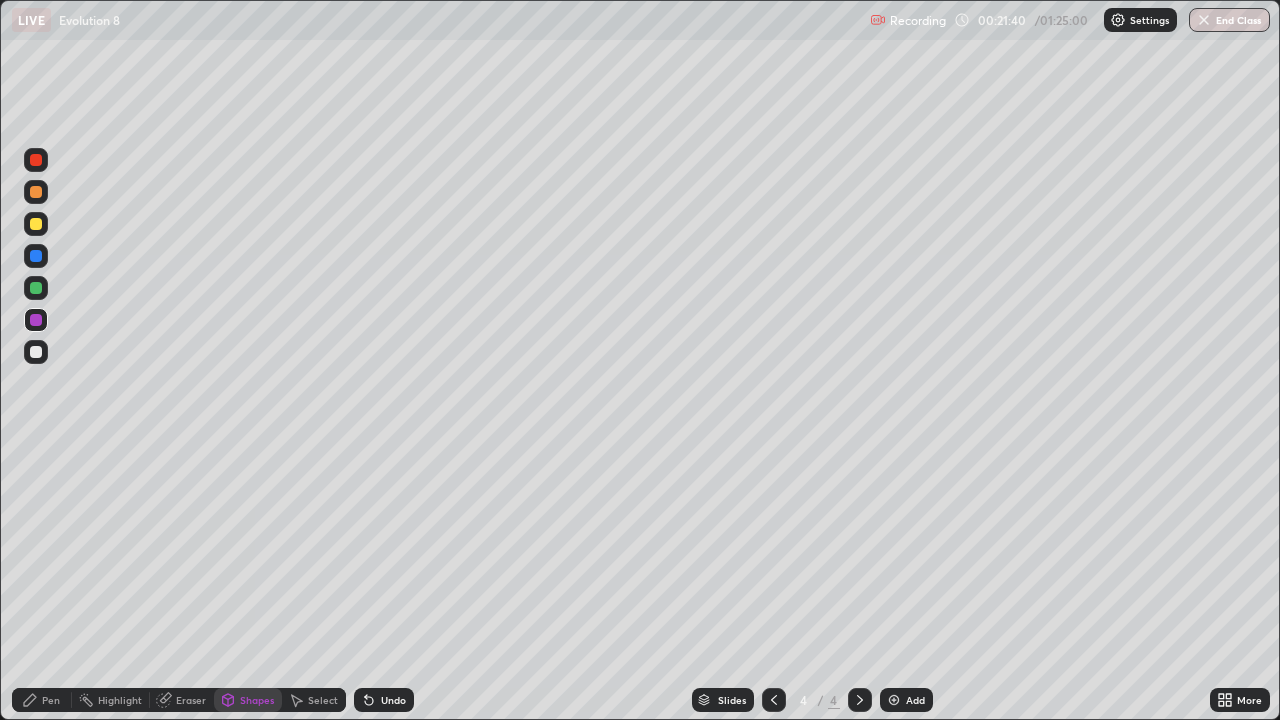 click on "Undo" at bounding box center (384, 700) 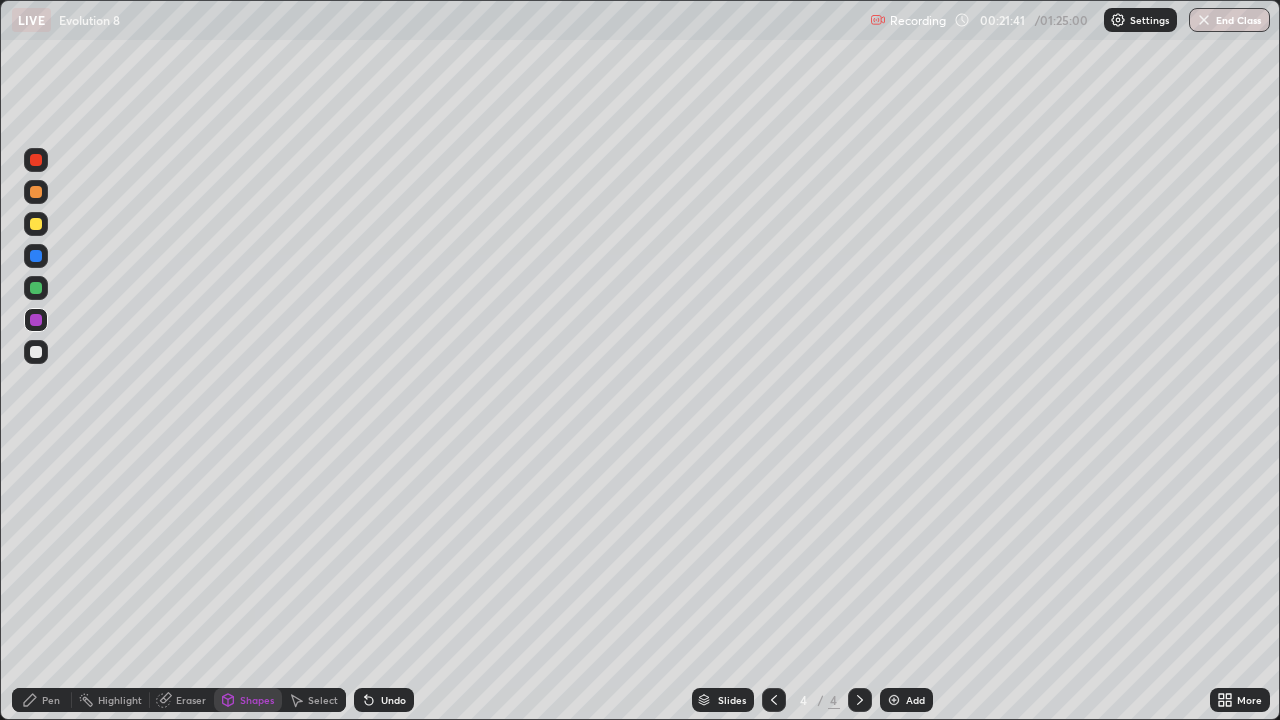 click on "Shapes" at bounding box center [257, 700] 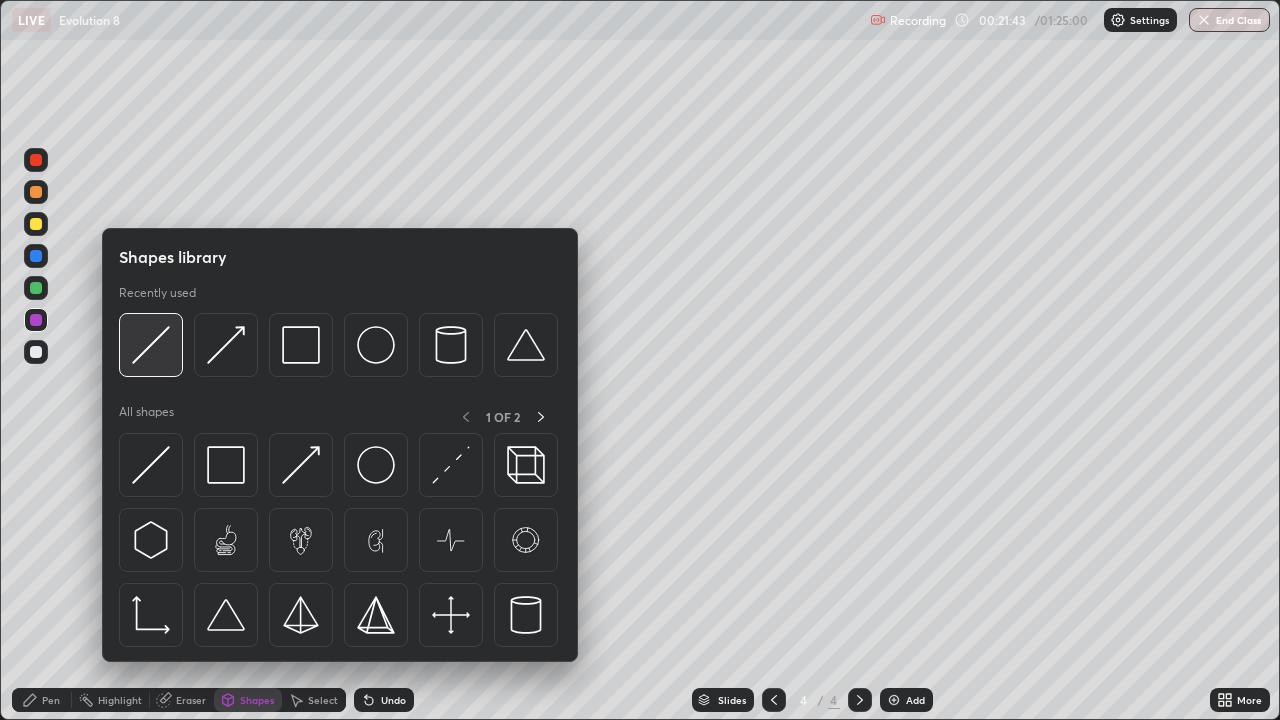 click at bounding box center [151, 345] 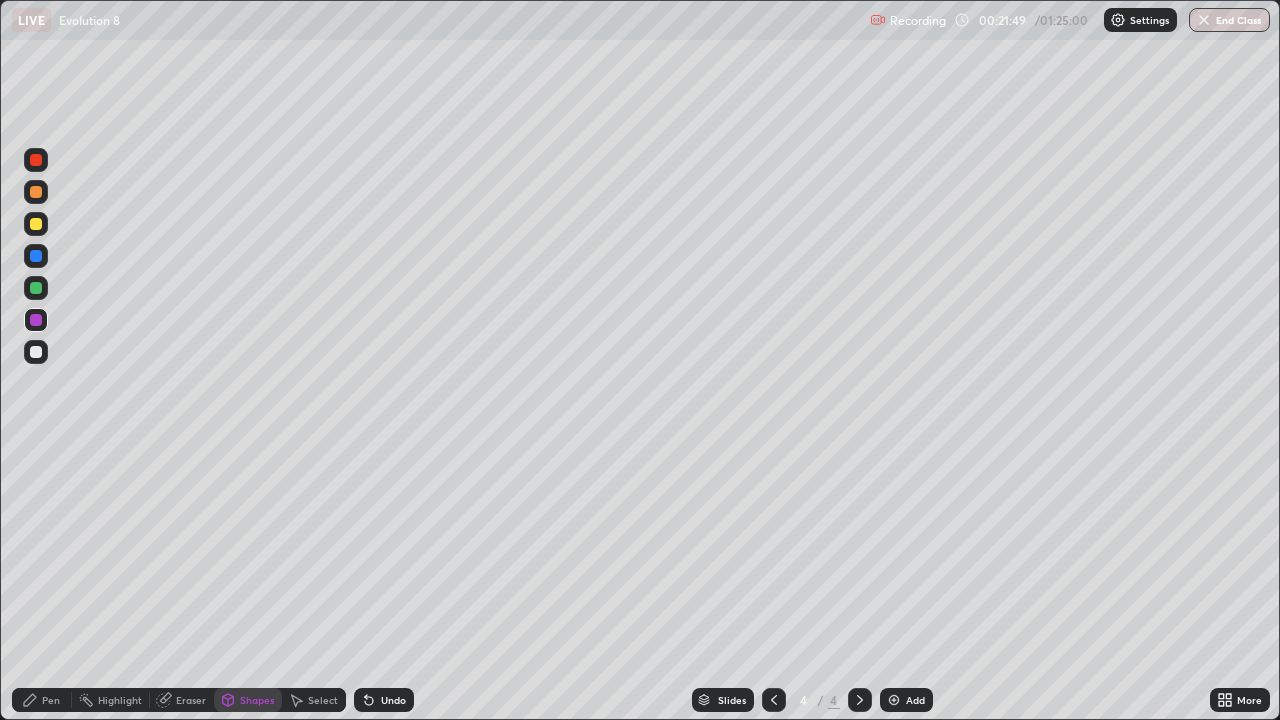 click on "Eraser" at bounding box center [191, 700] 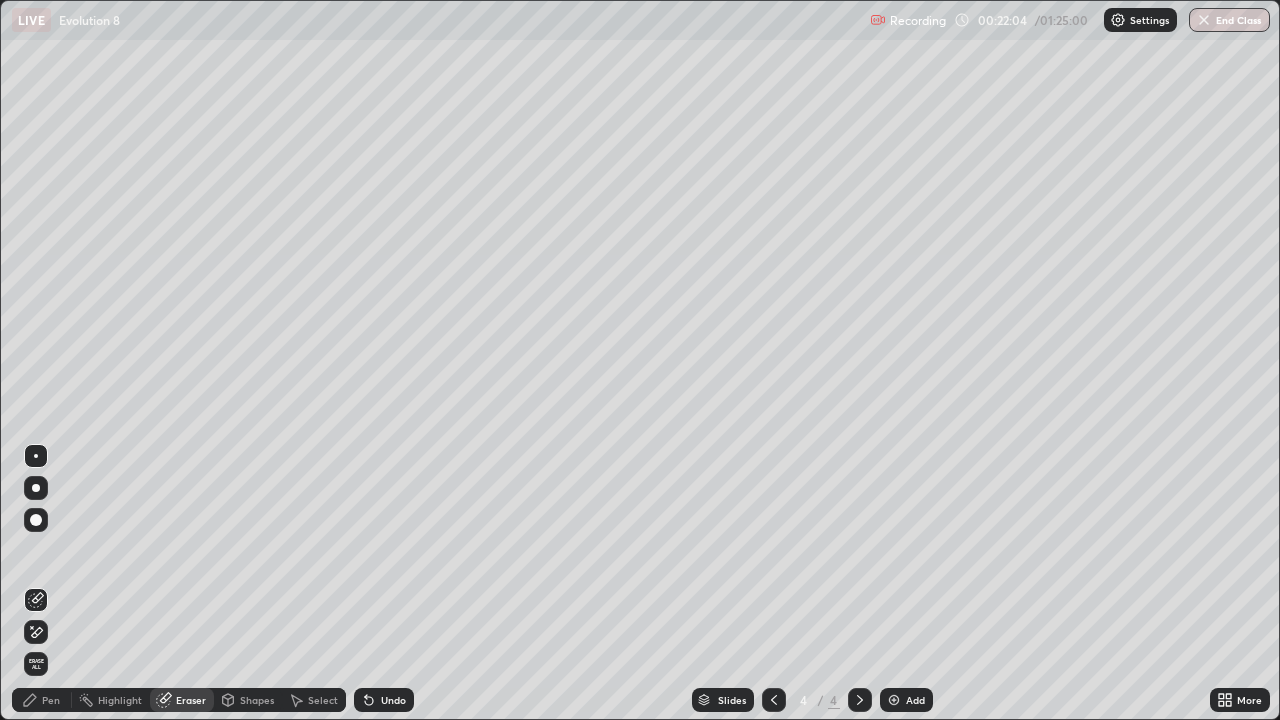click on "Pen" at bounding box center [51, 700] 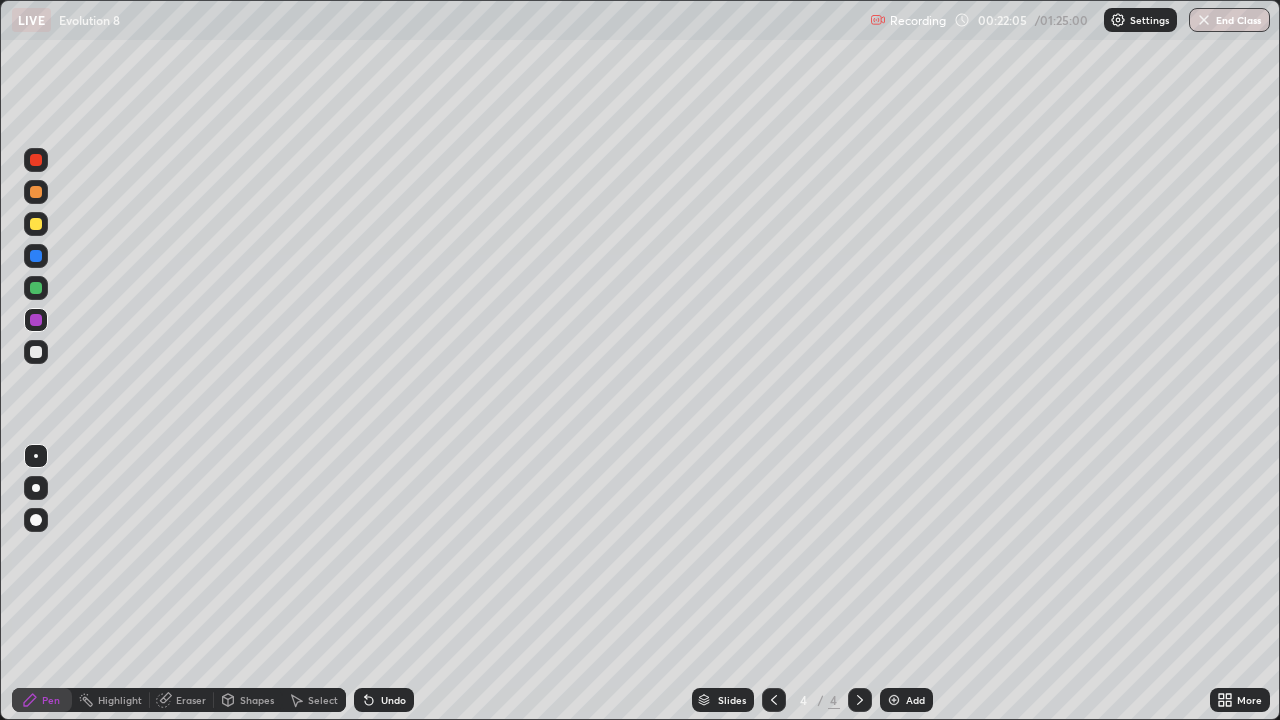 click at bounding box center (36, 352) 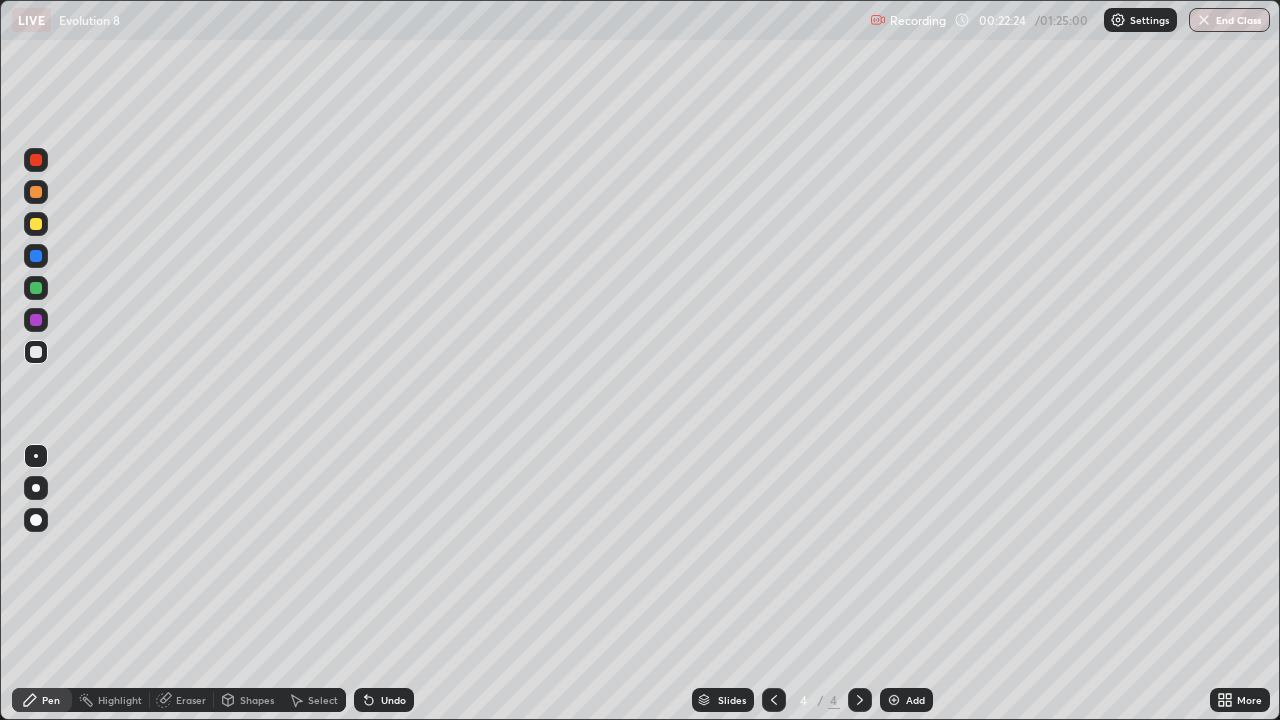 click at bounding box center [36, 320] 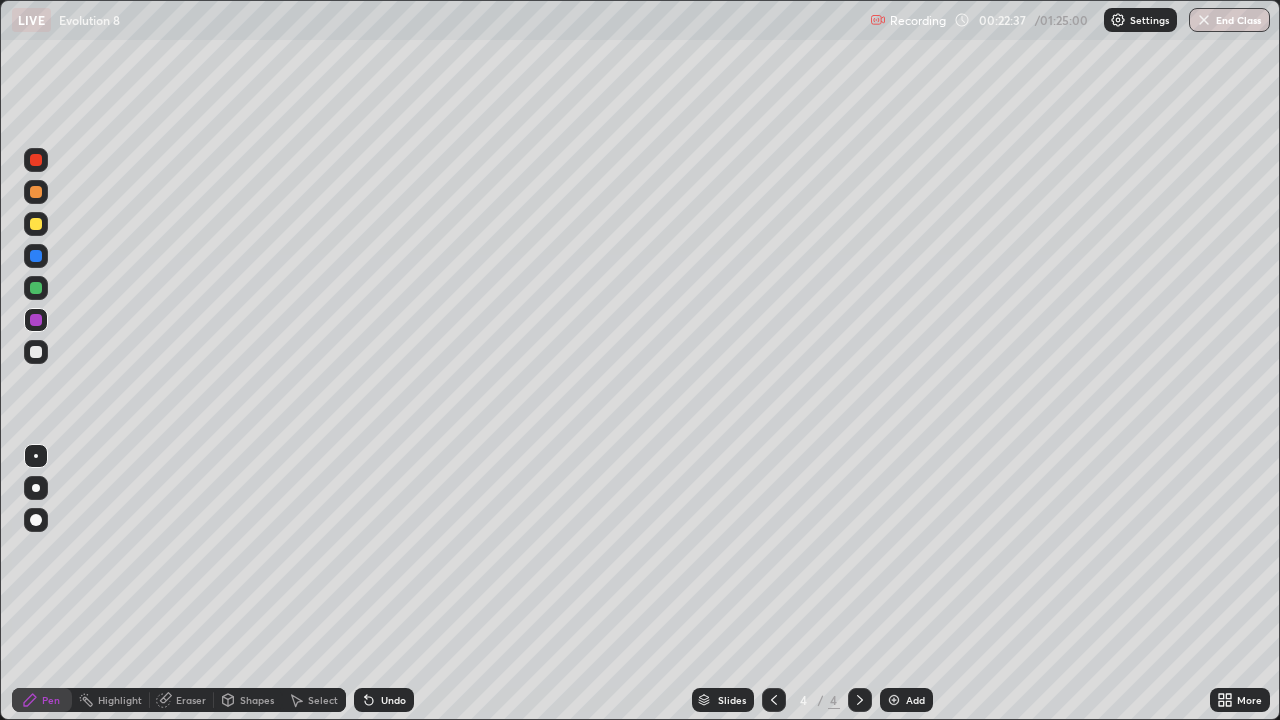 click on "Eraser" at bounding box center [191, 700] 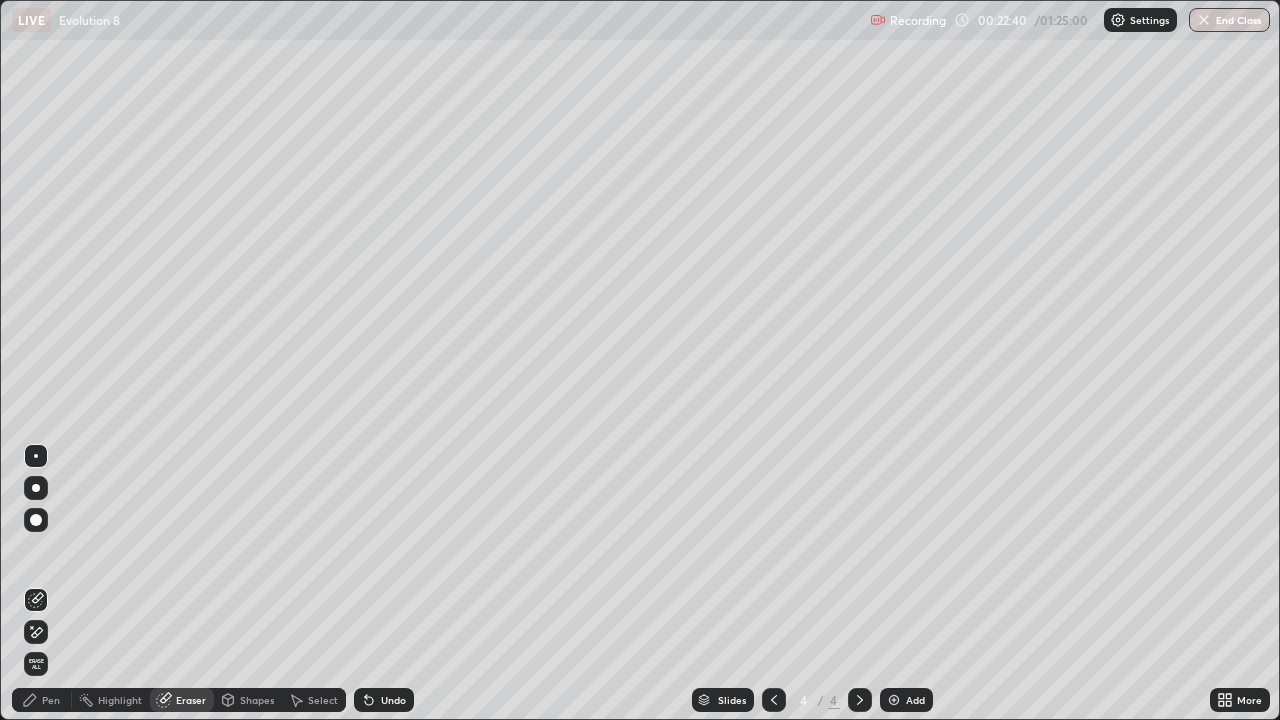 click on "Eraser" at bounding box center (191, 700) 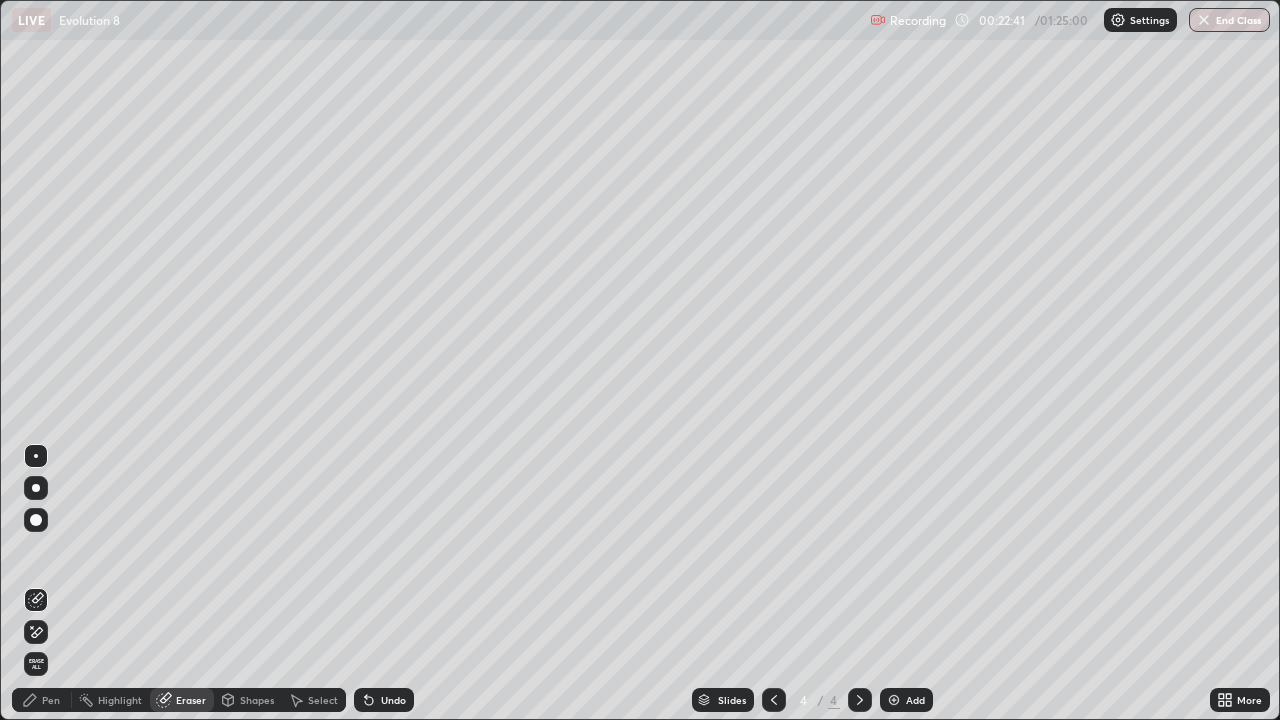 click on "Pen" at bounding box center (51, 700) 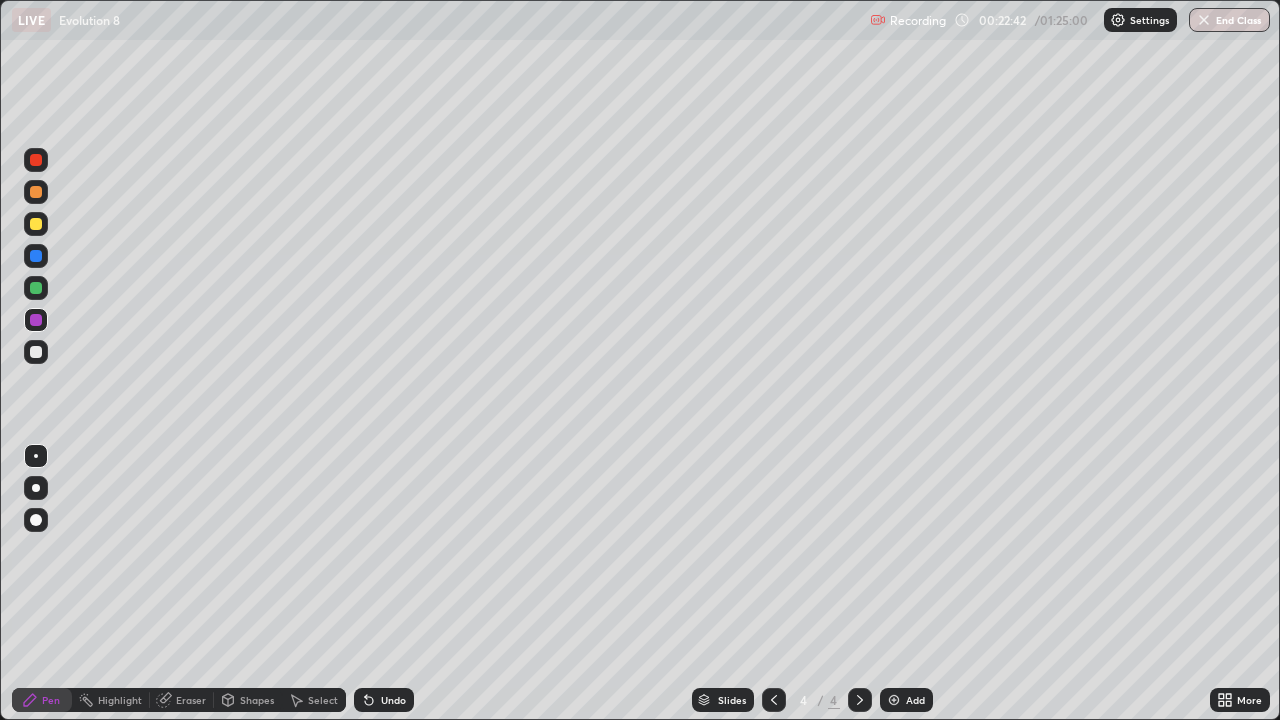click at bounding box center (36, 224) 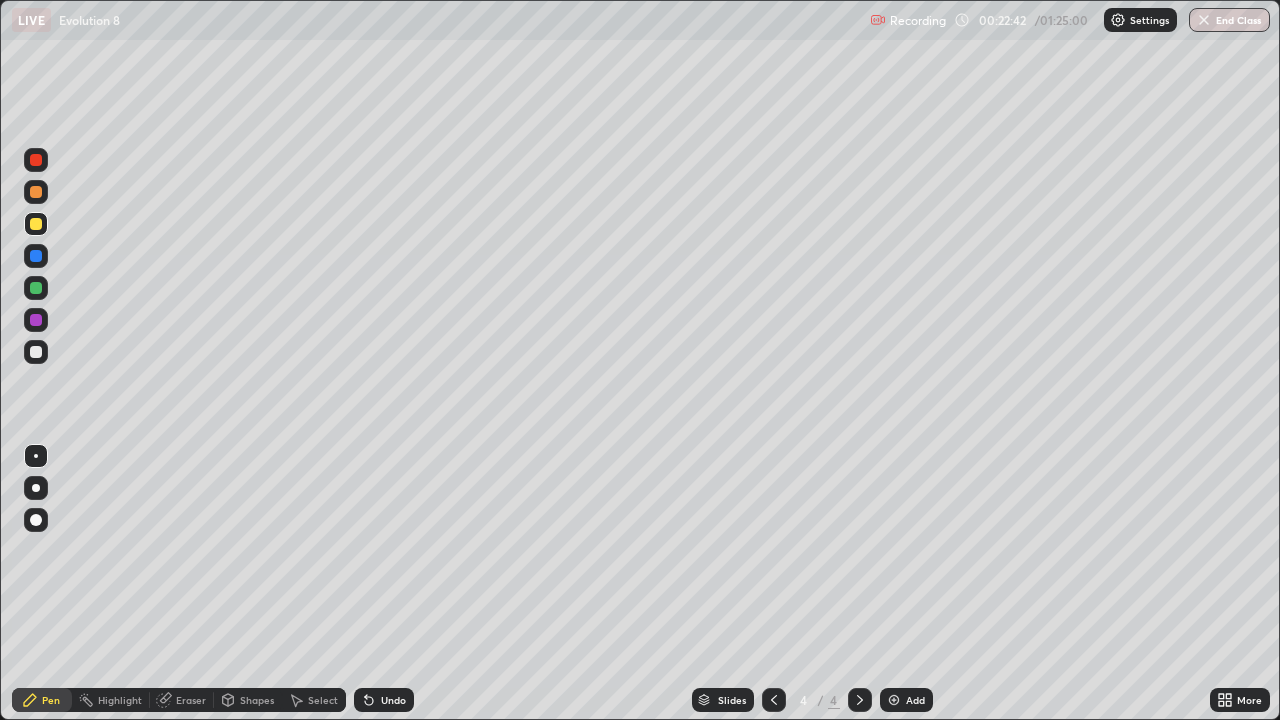 click on "Shapes" at bounding box center [257, 700] 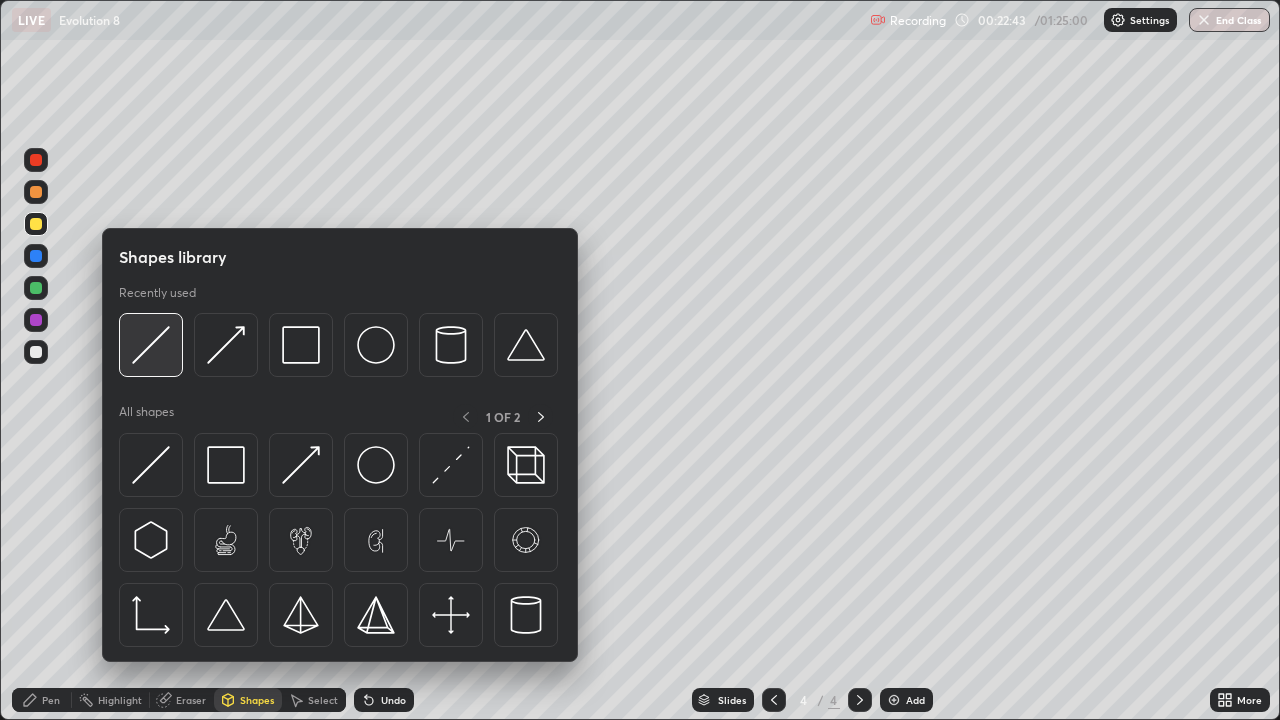click at bounding box center (151, 345) 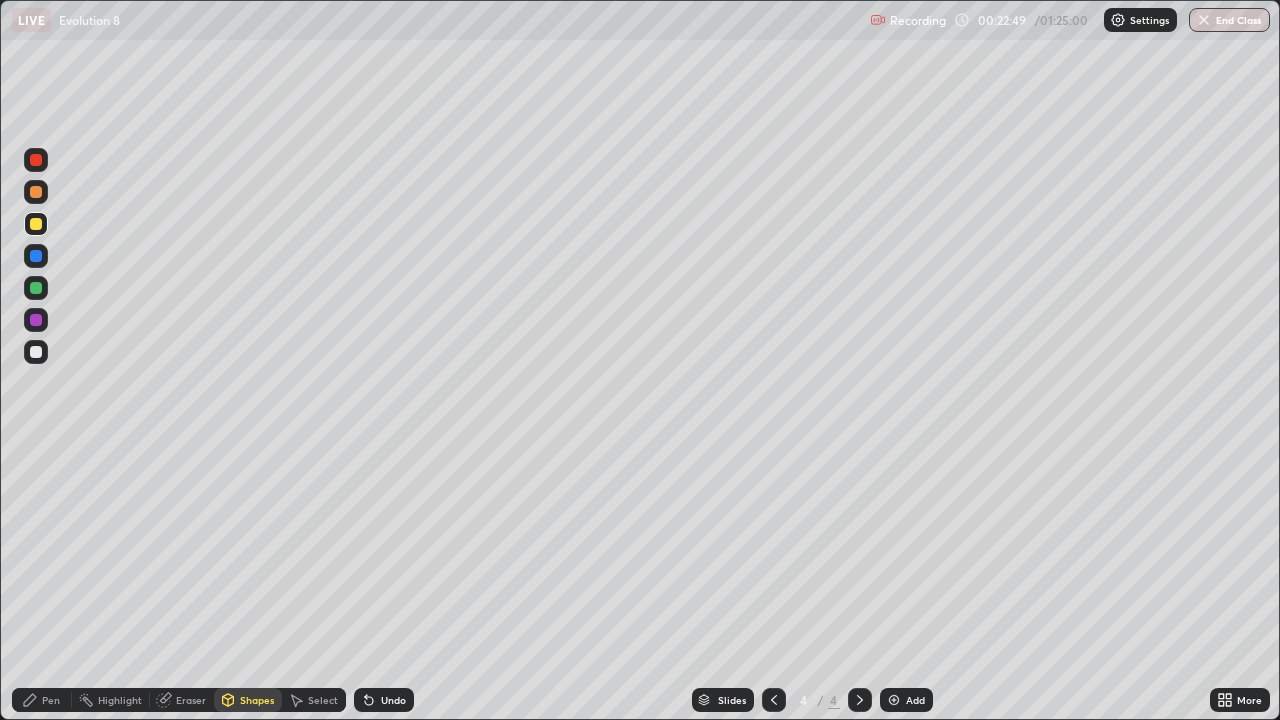 click at bounding box center (36, 320) 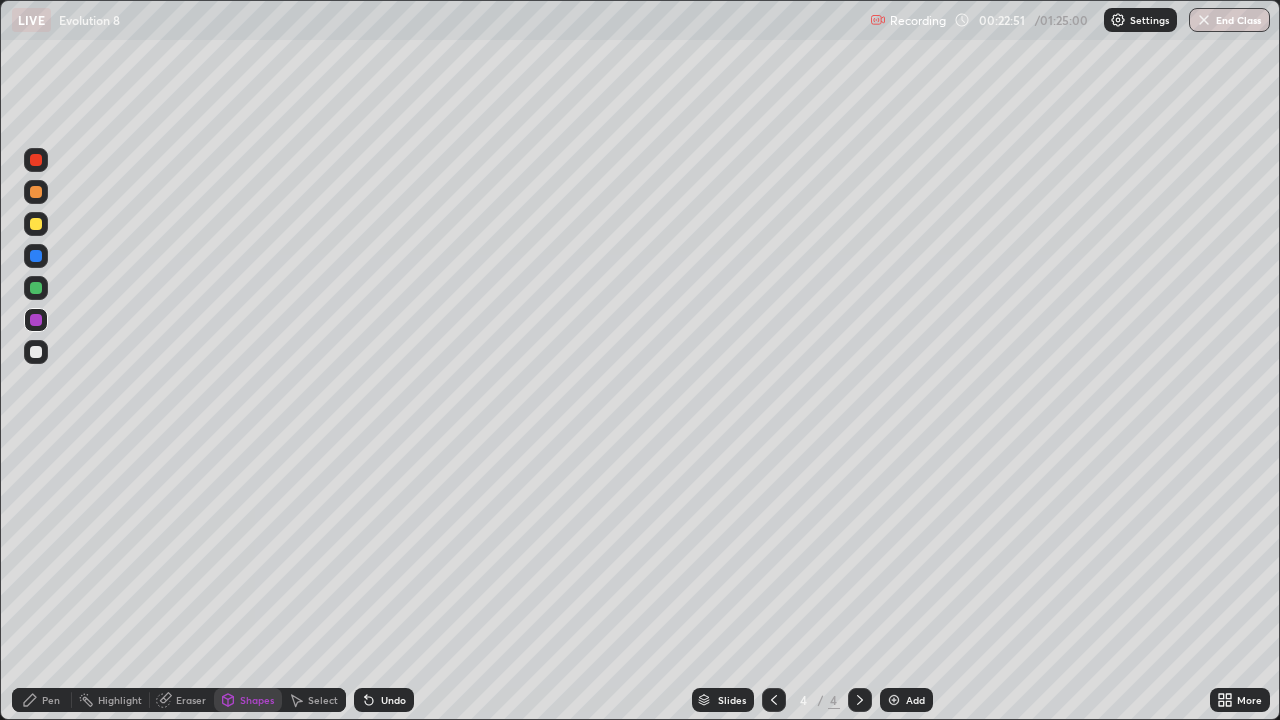 click on "Shapes" at bounding box center [257, 700] 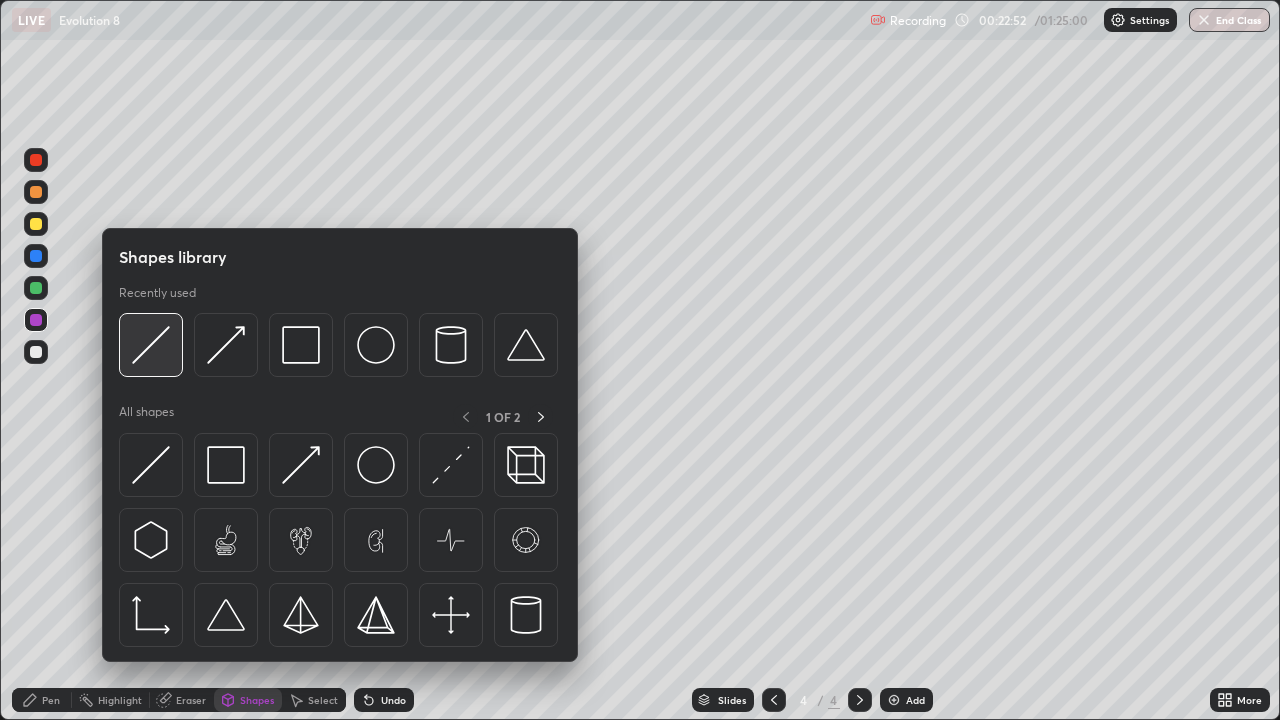 click at bounding box center (151, 345) 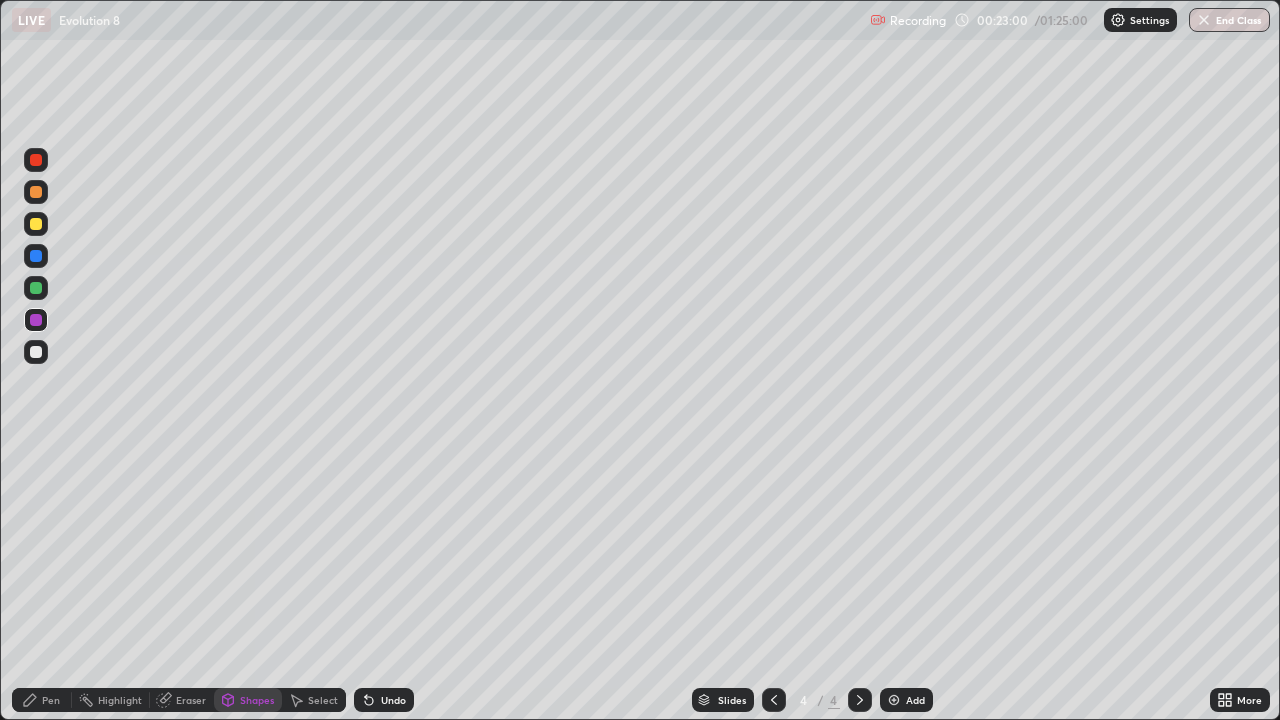 click at bounding box center (36, 352) 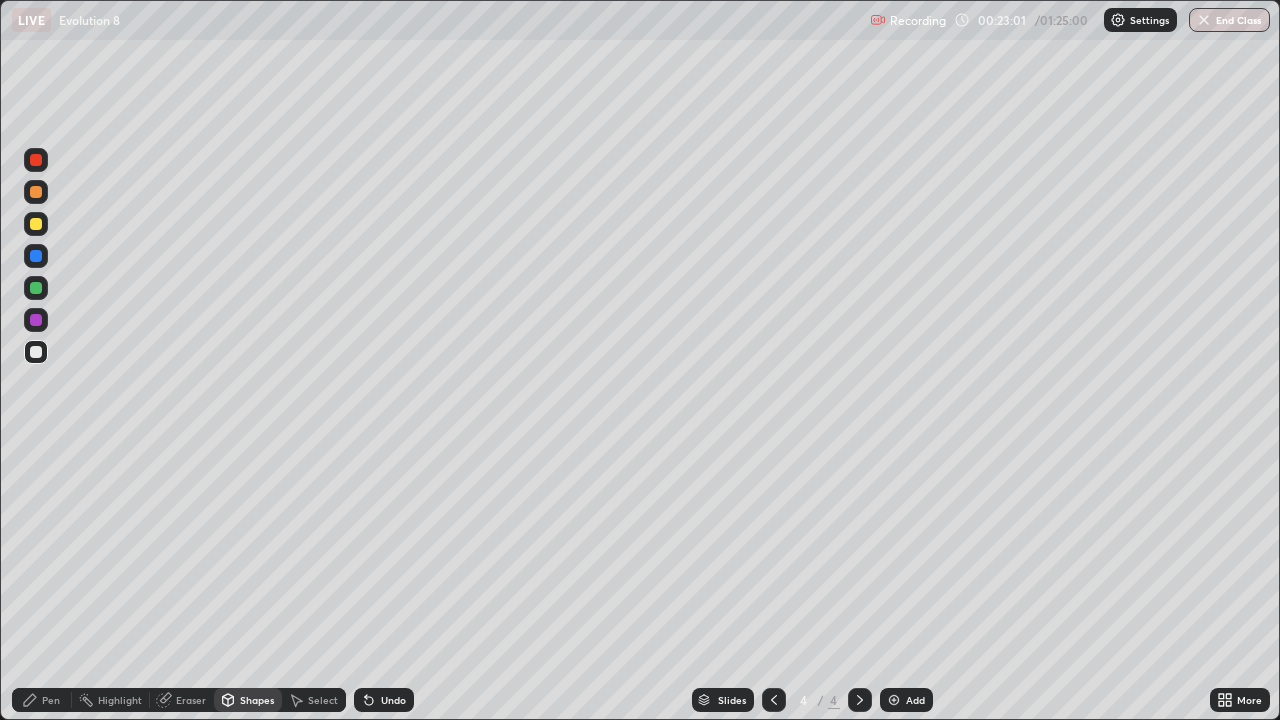 click on "Shapes" at bounding box center [257, 700] 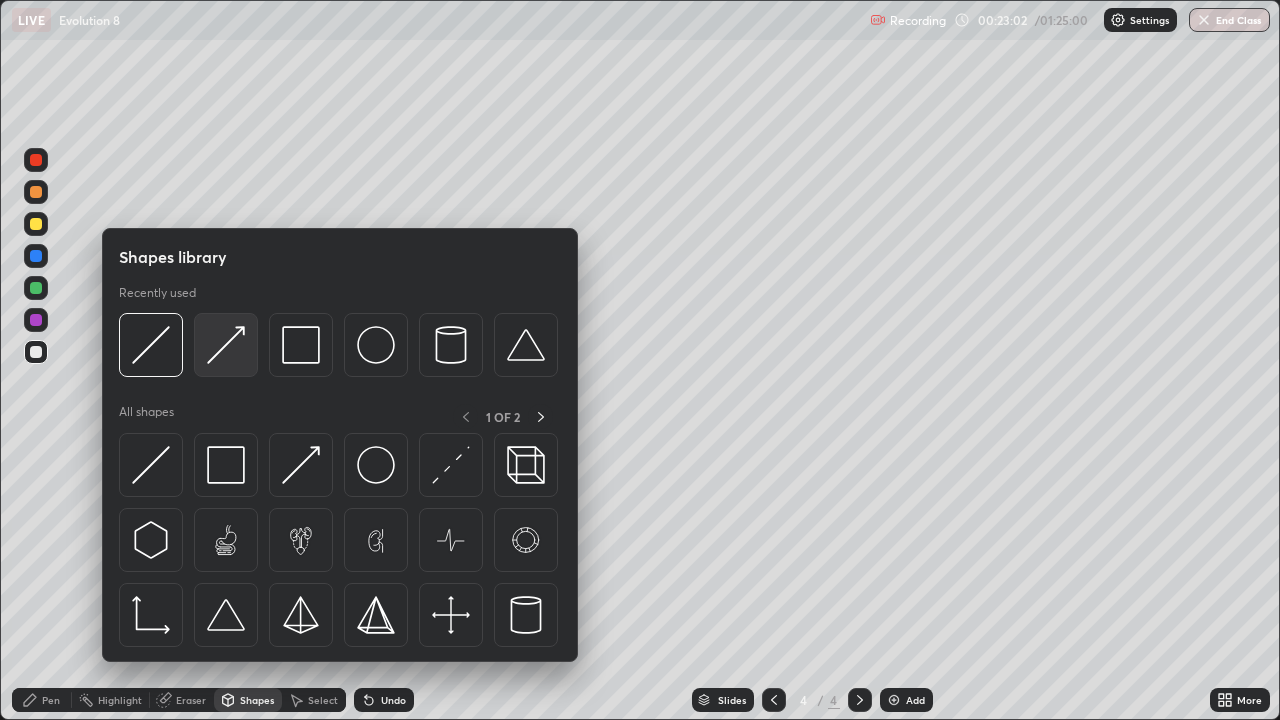 click at bounding box center [226, 345] 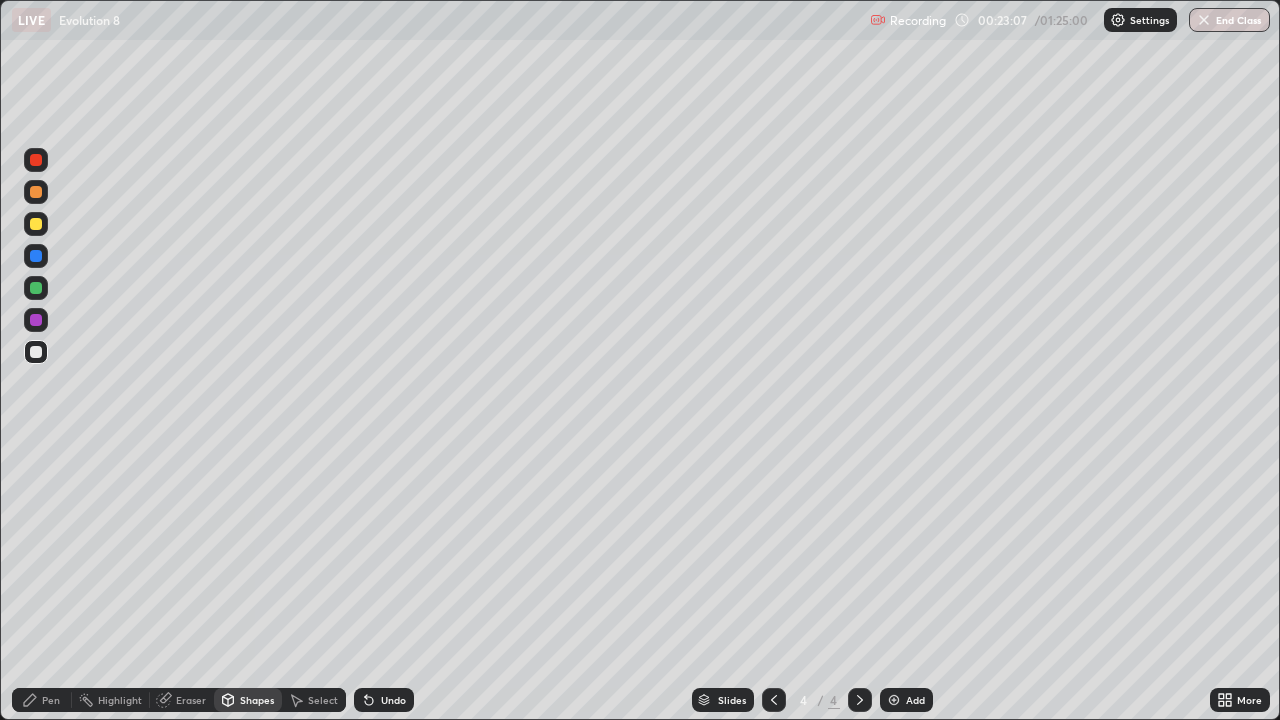 click on "Pen" at bounding box center (42, 700) 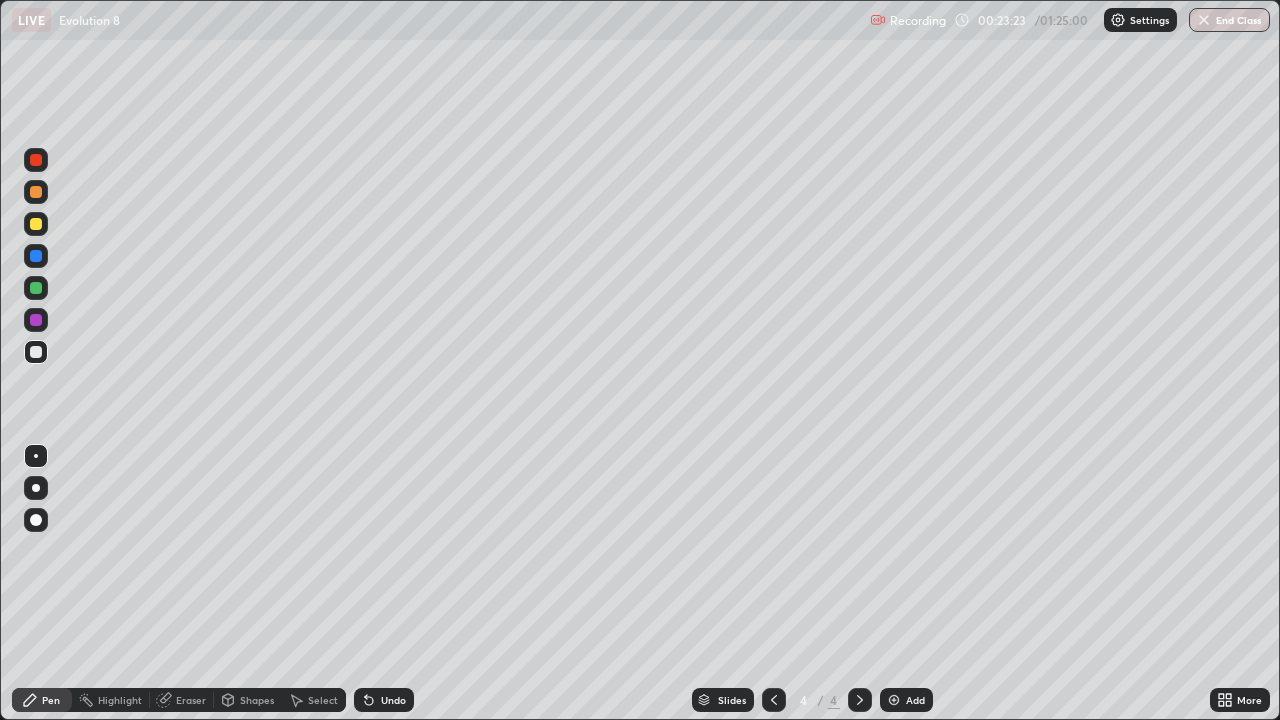 click at bounding box center [36, 320] 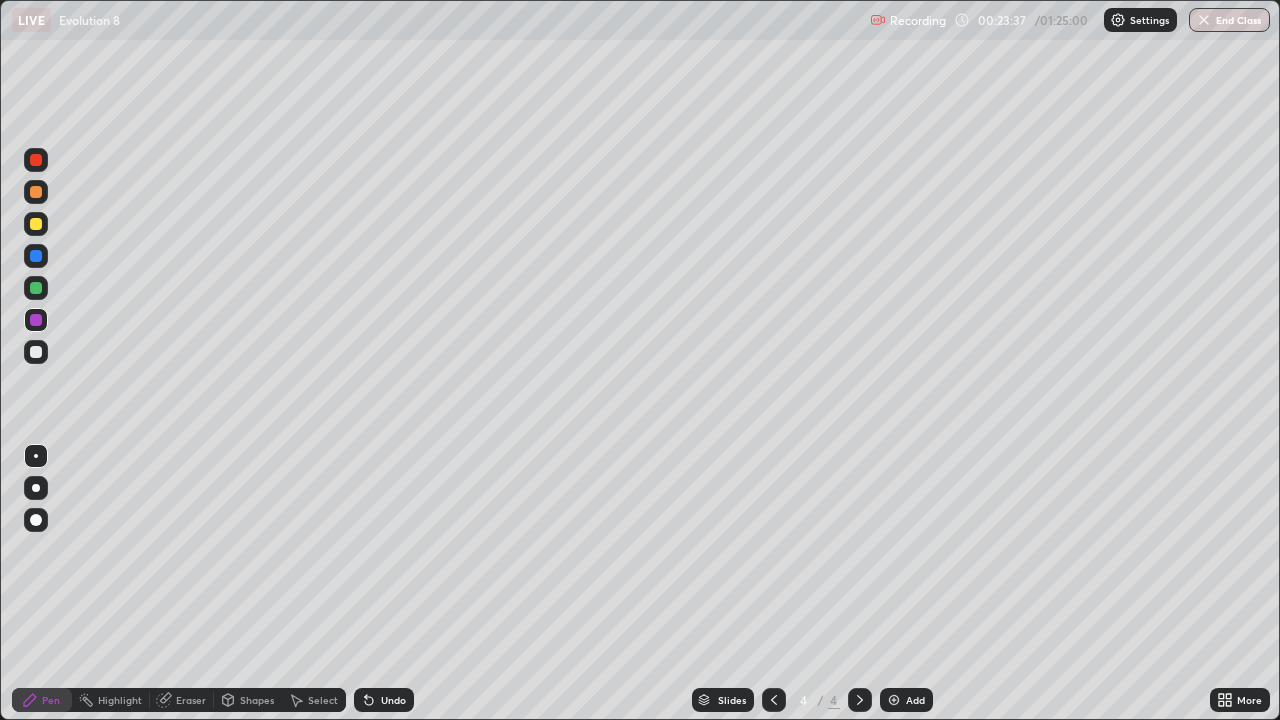 click on "Undo" at bounding box center (384, 700) 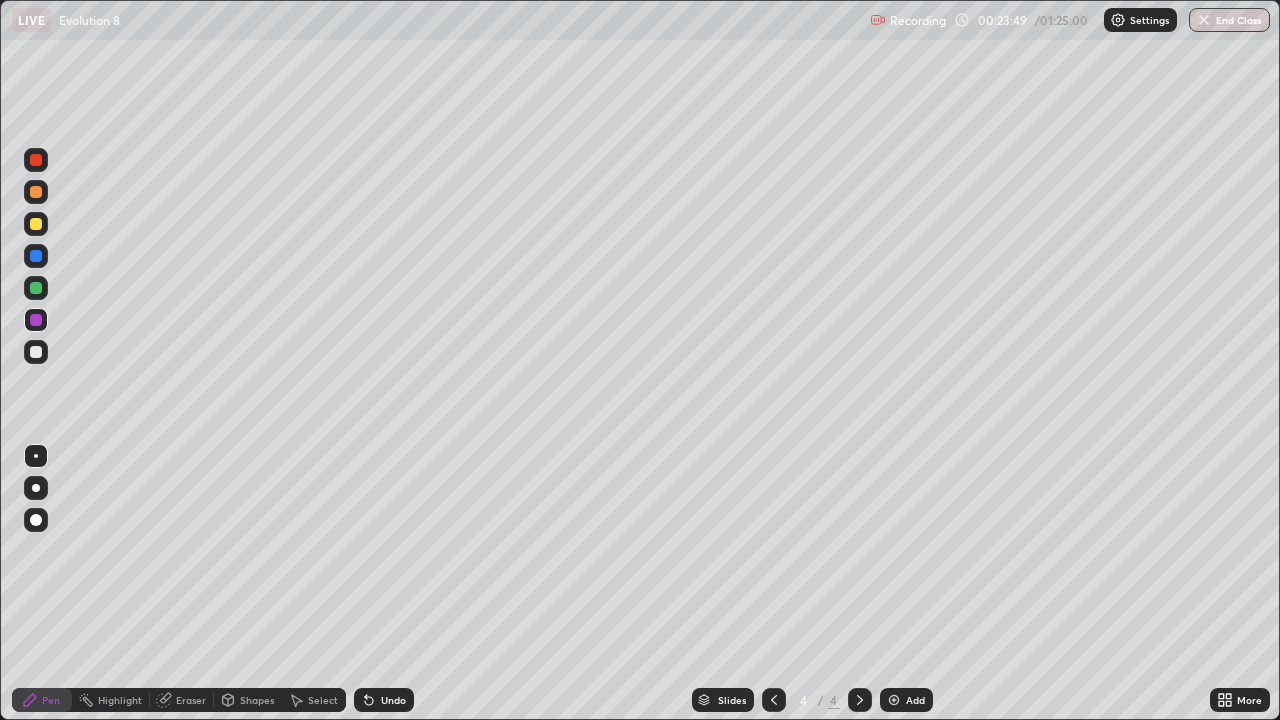 click at bounding box center [36, 352] 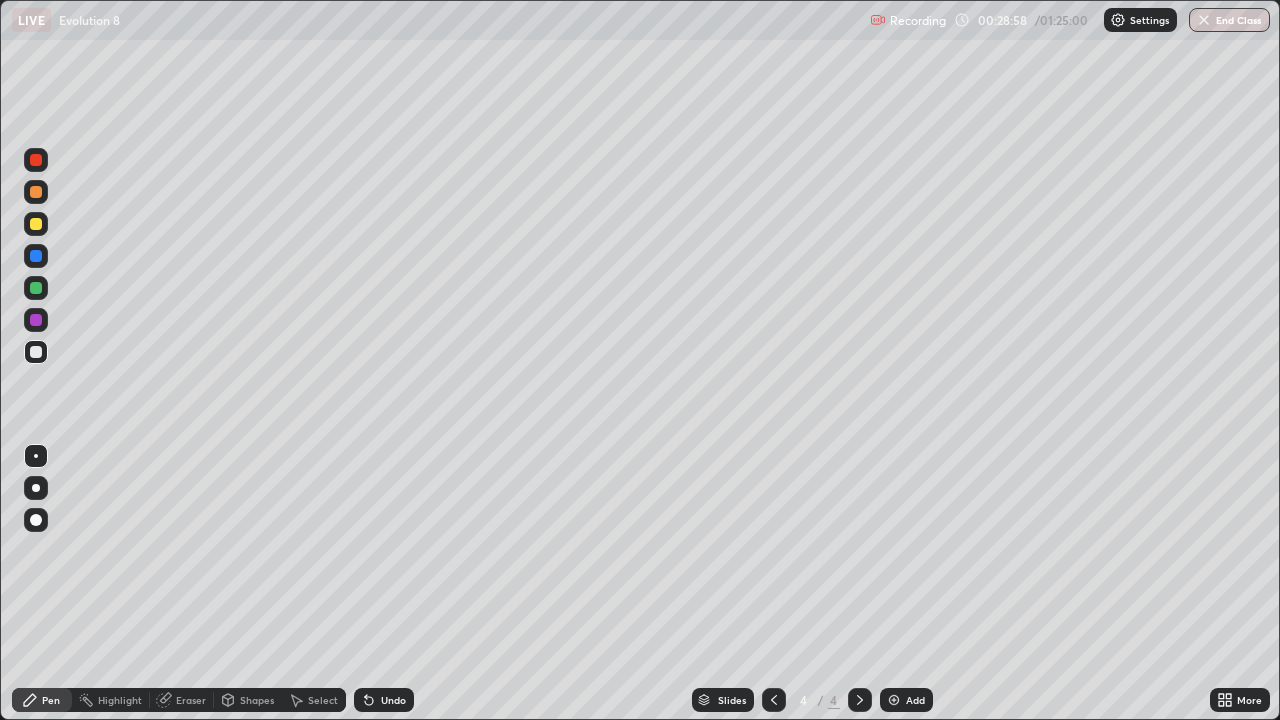 click on "Undo" at bounding box center (393, 700) 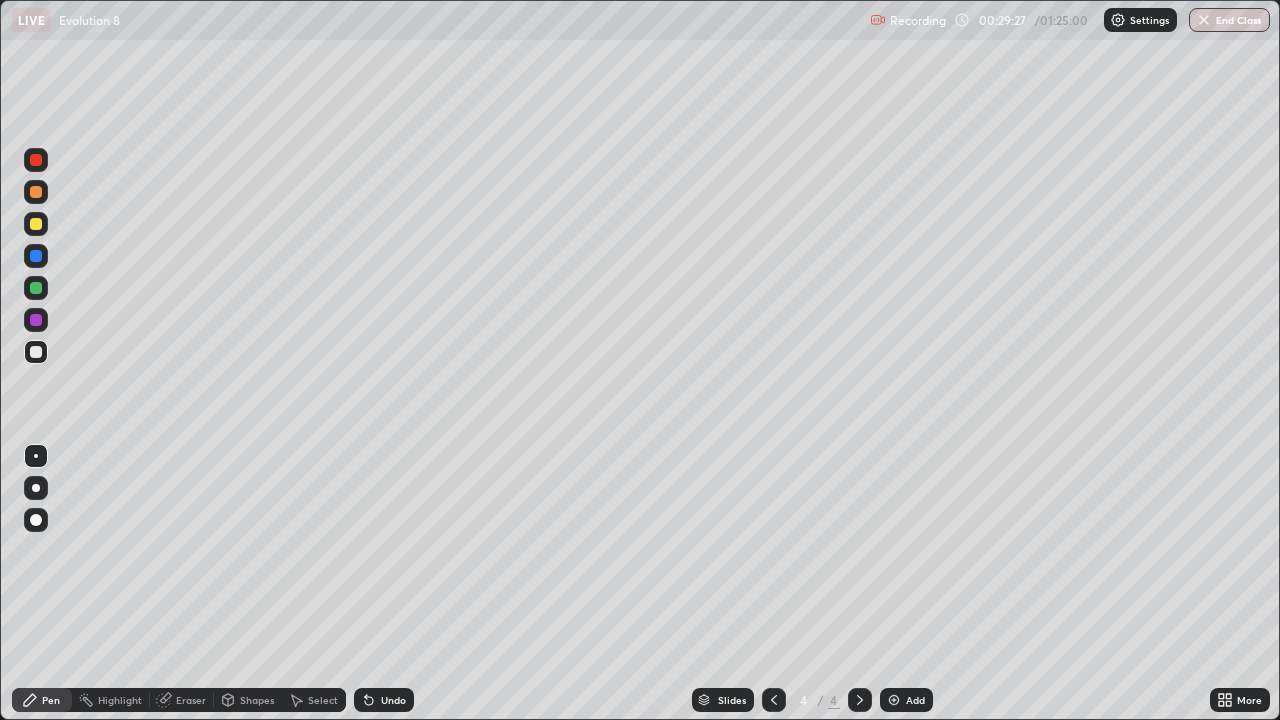 click on "Undo" at bounding box center [393, 700] 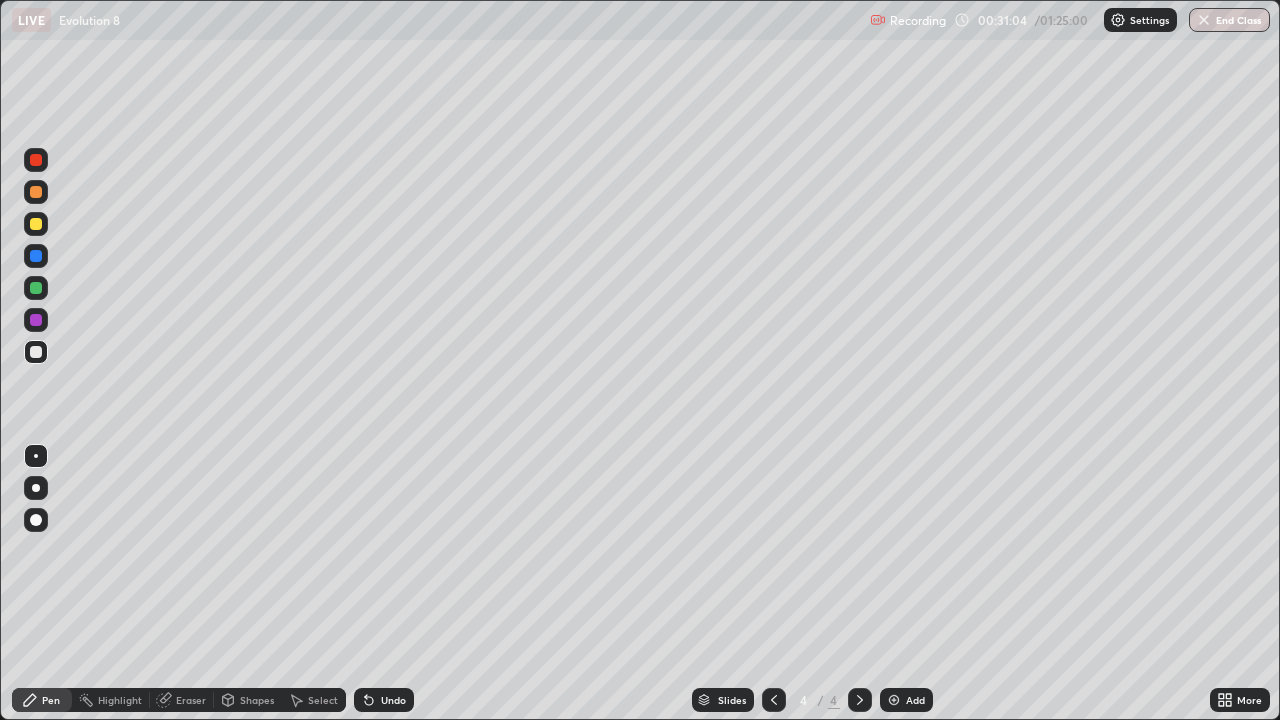 click at bounding box center [36, 288] 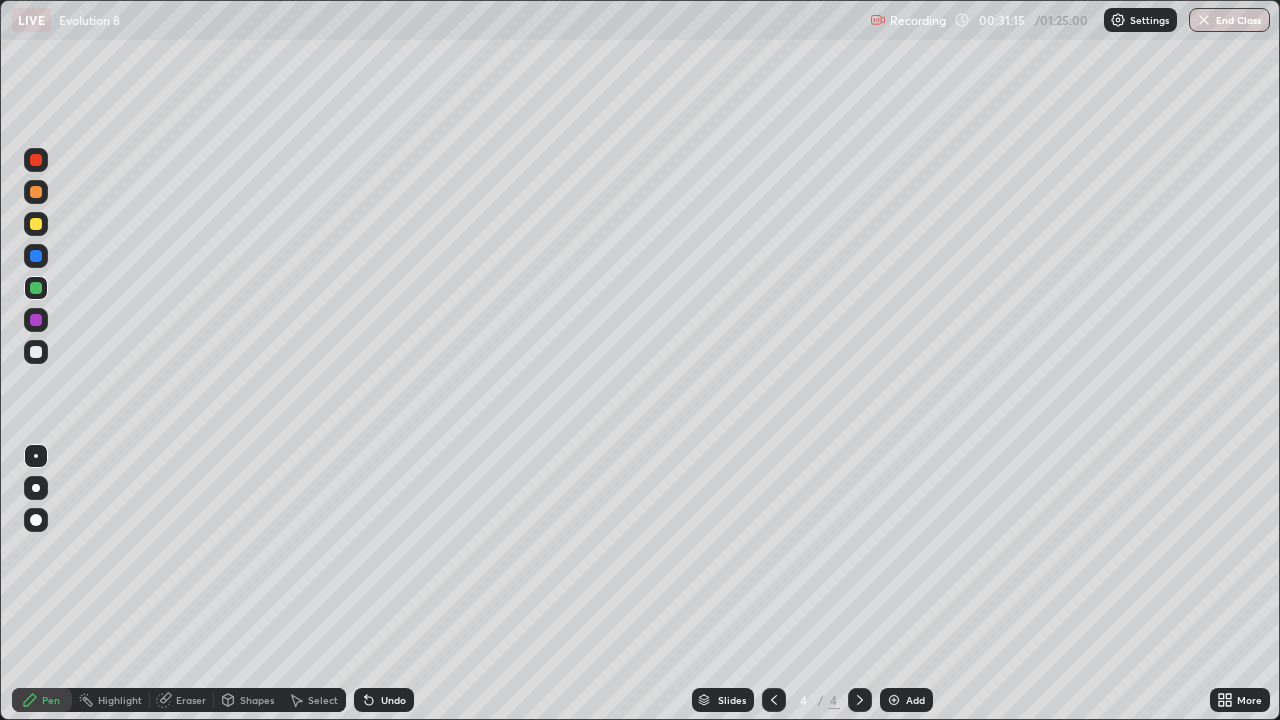 click on "Eraser" at bounding box center [182, 700] 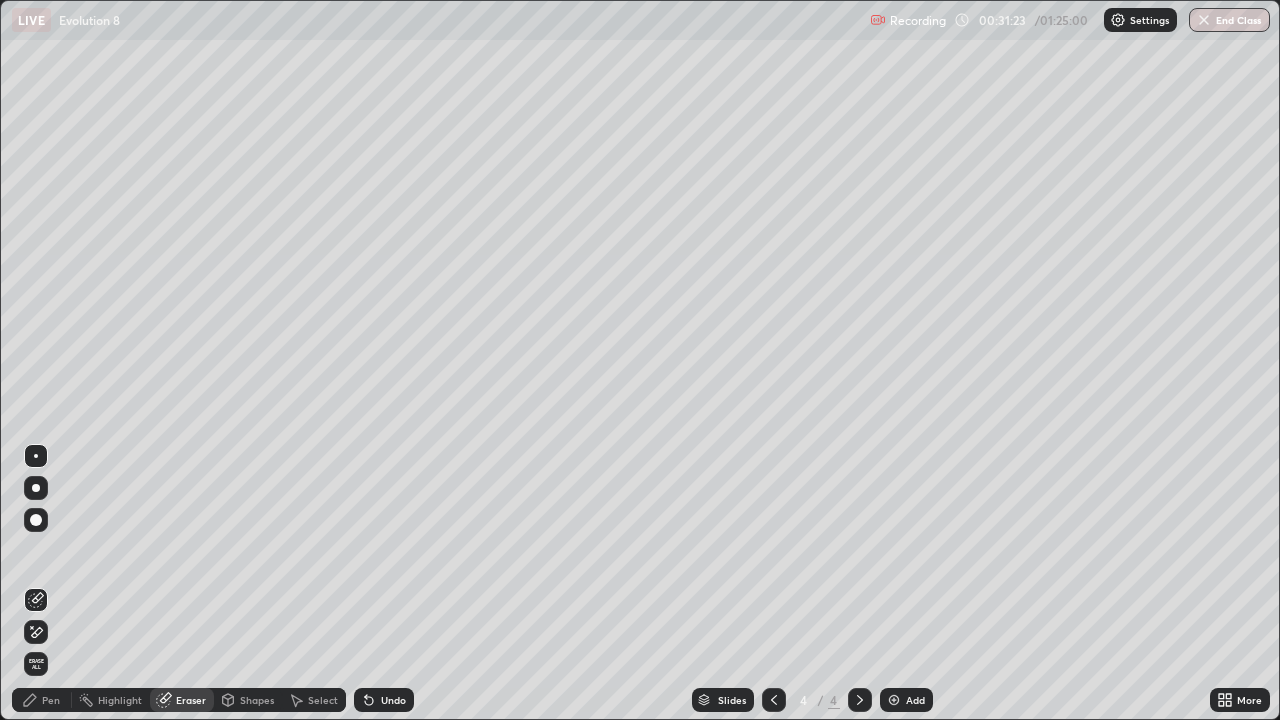 click on "Pen" at bounding box center (51, 700) 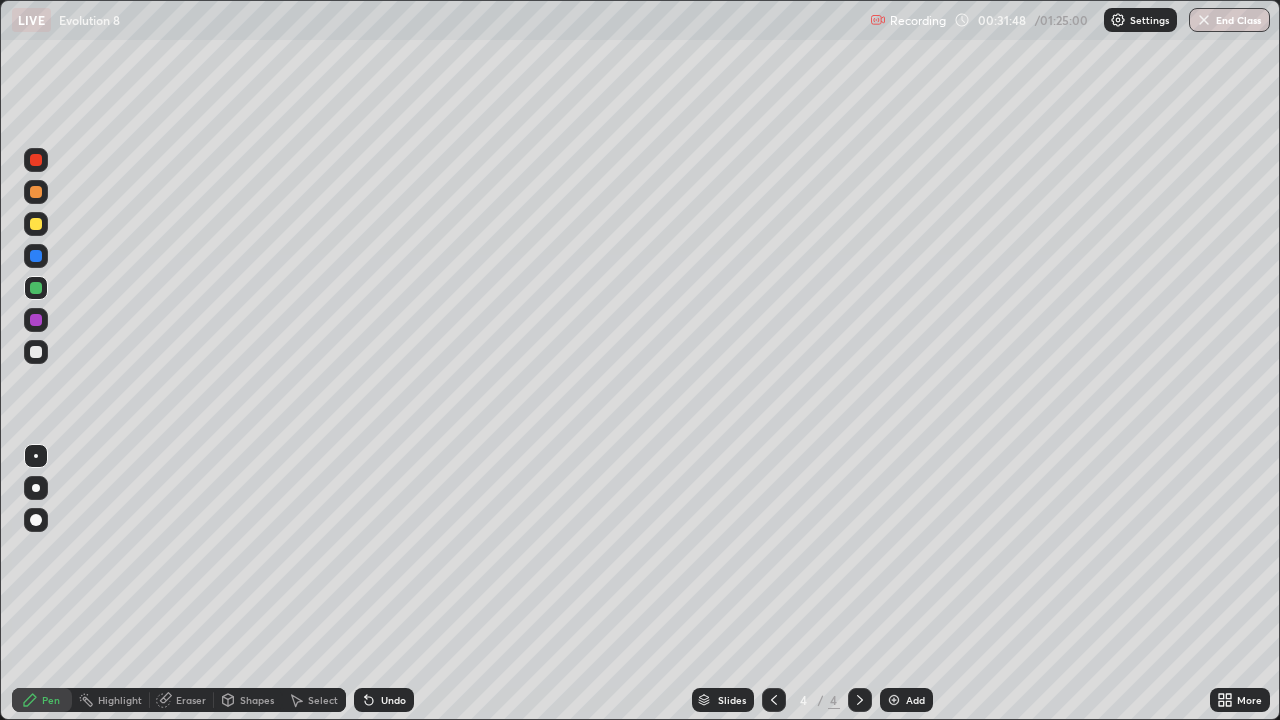 click at bounding box center (36, 224) 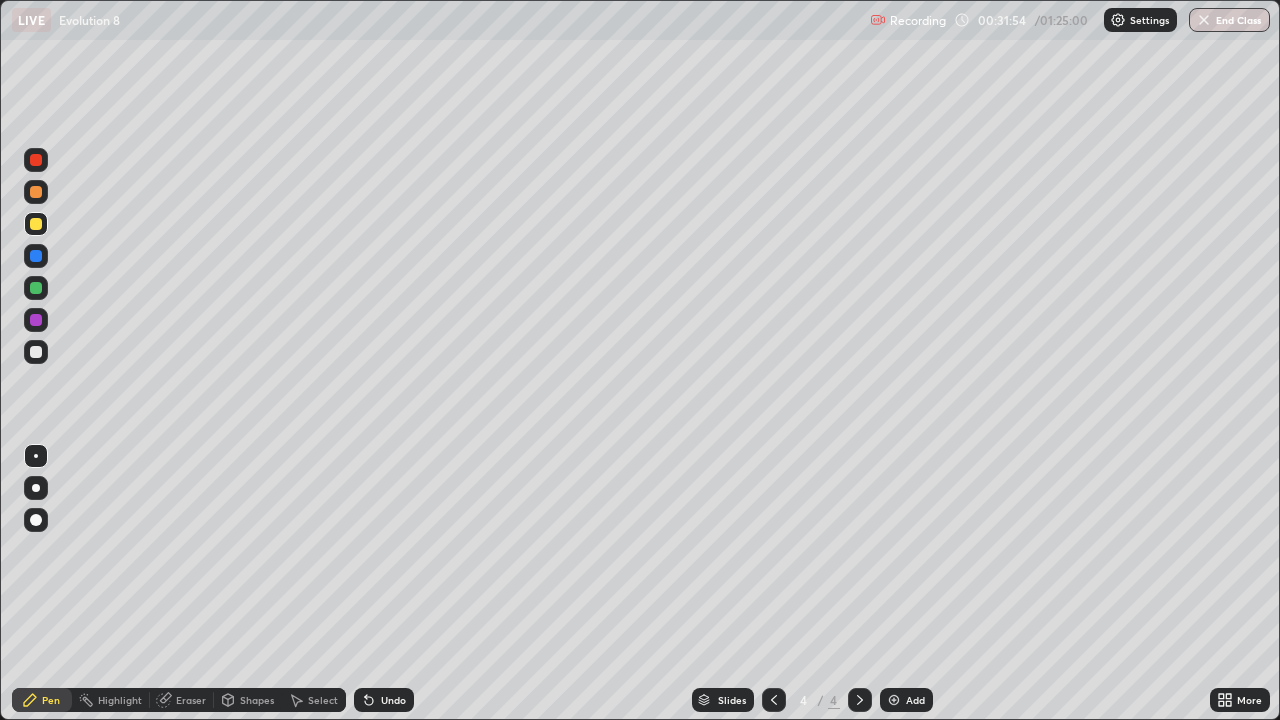 click at bounding box center (36, 288) 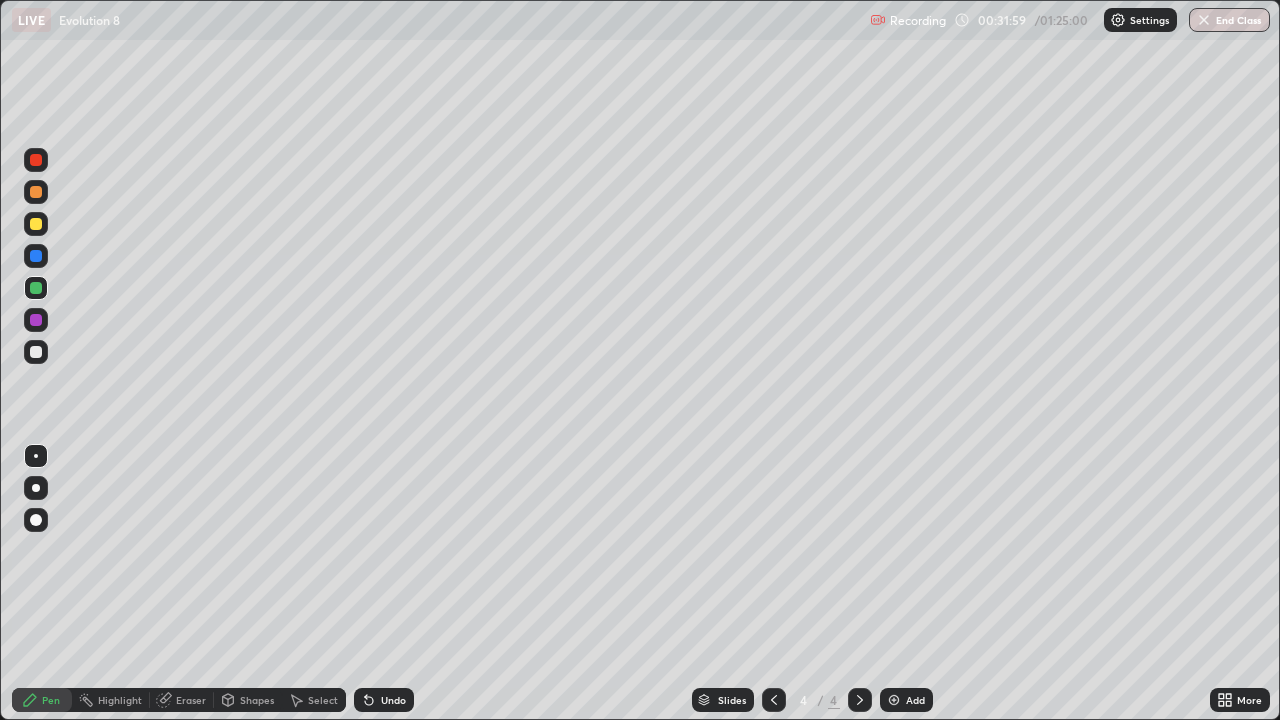 click at bounding box center [36, 352] 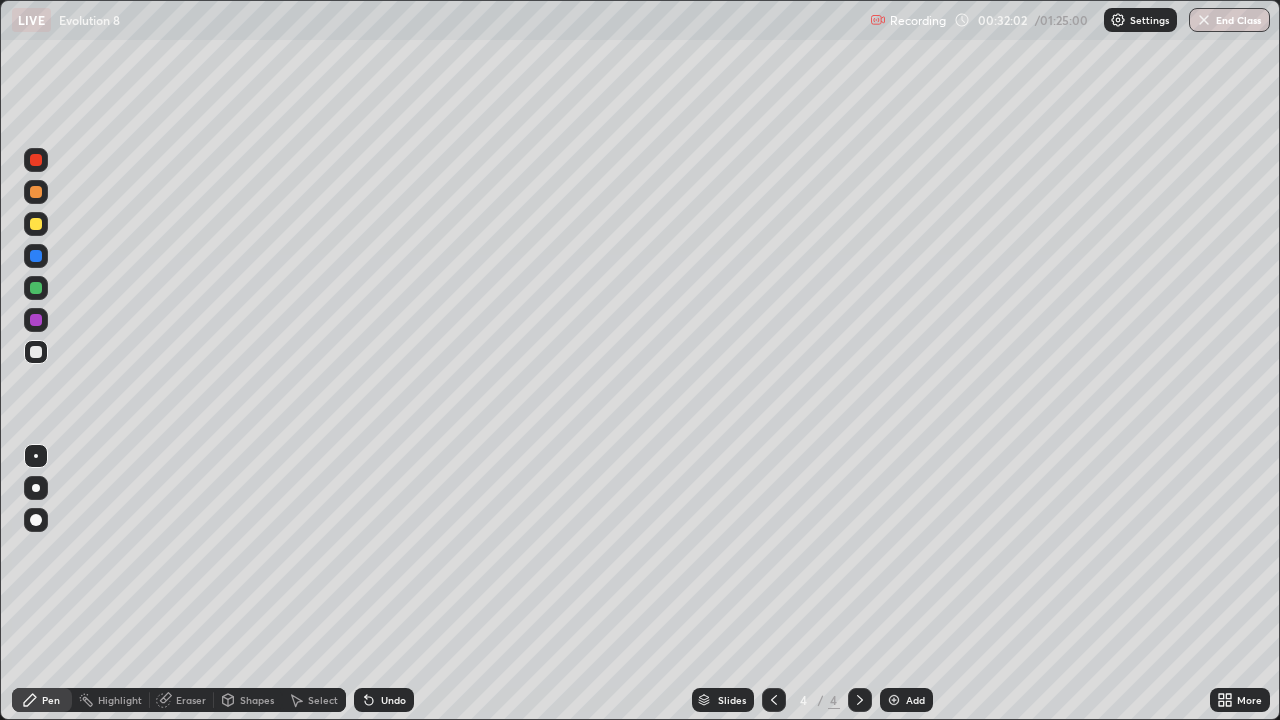 click at bounding box center [36, 256] 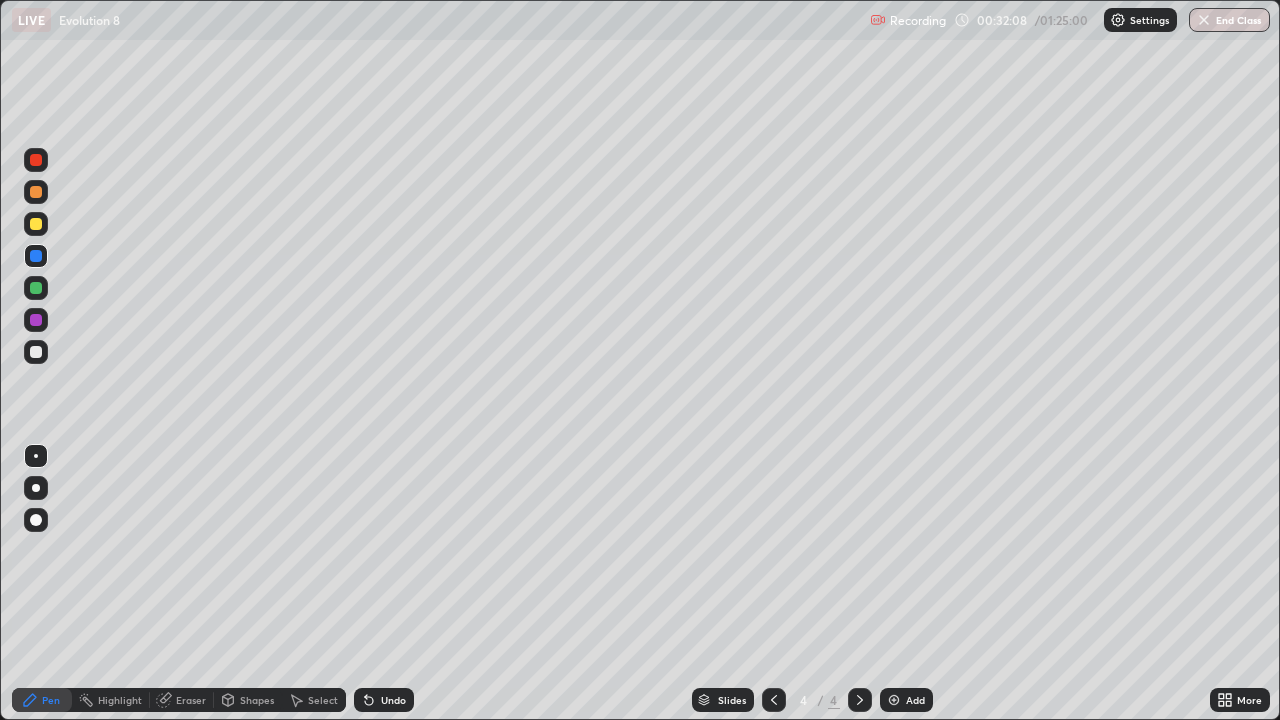 click at bounding box center (36, 352) 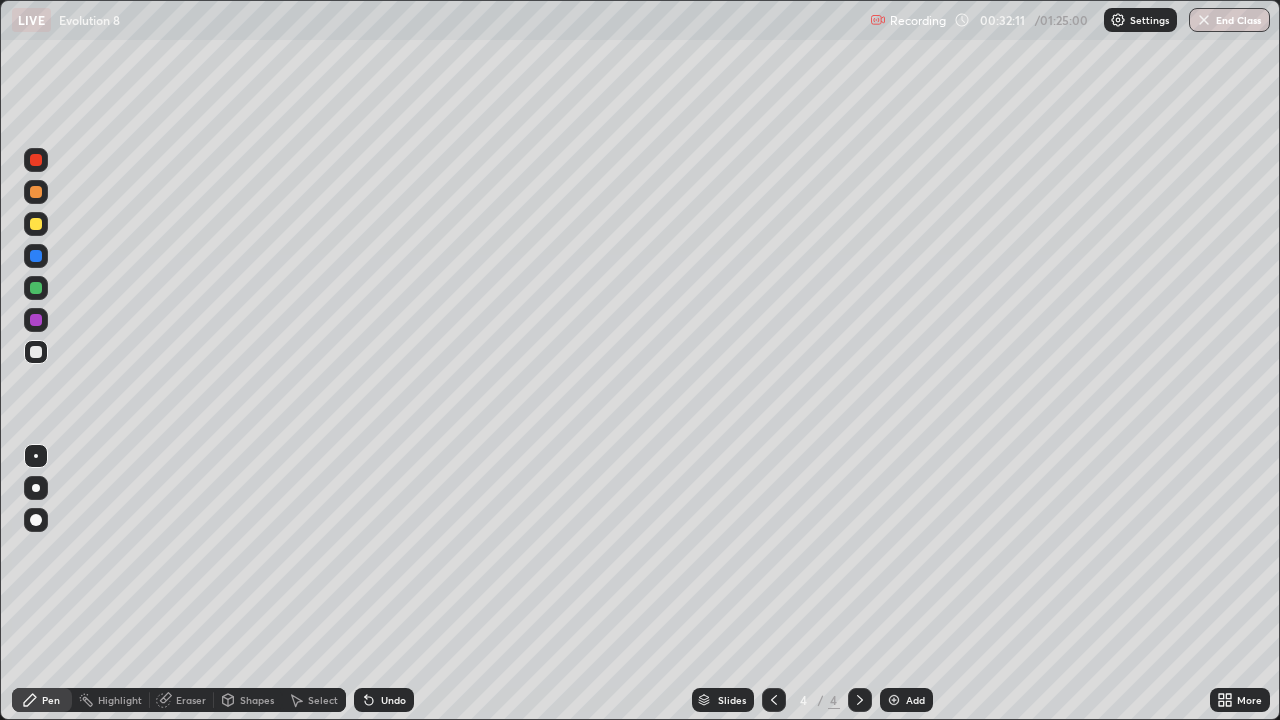 click at bounding box center (36, 520) 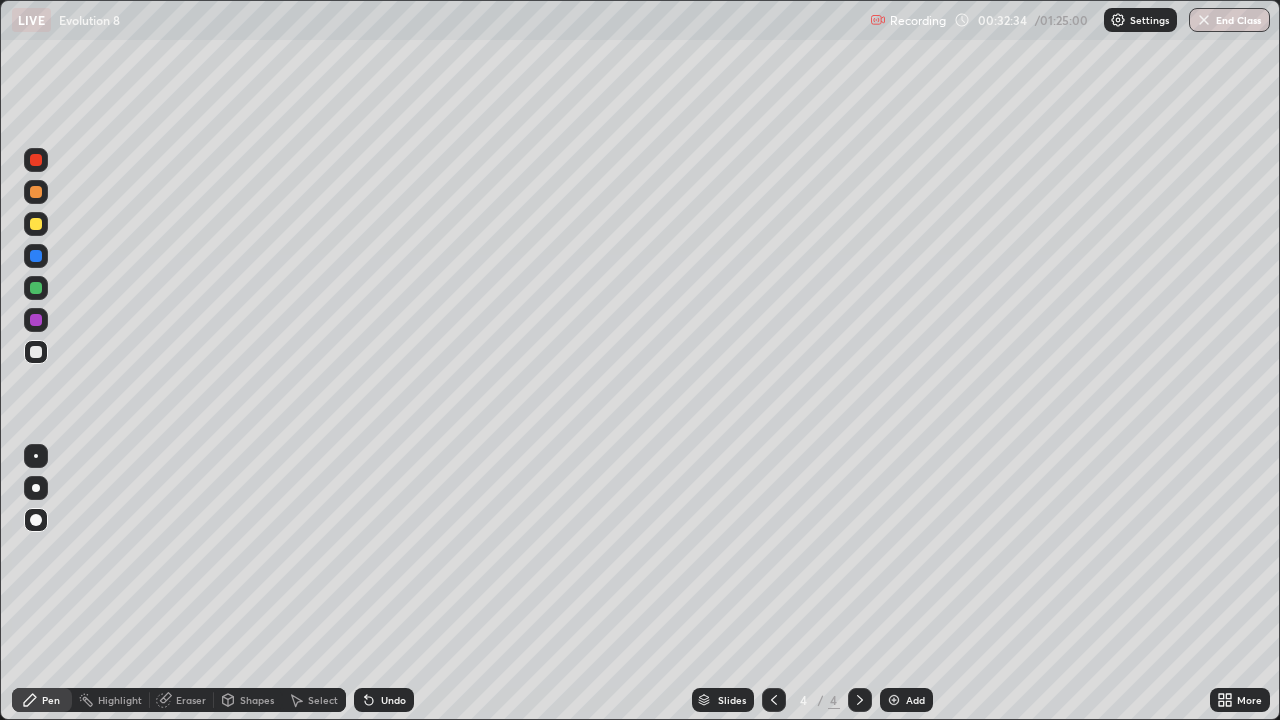 click at bounding box center (36, 224) 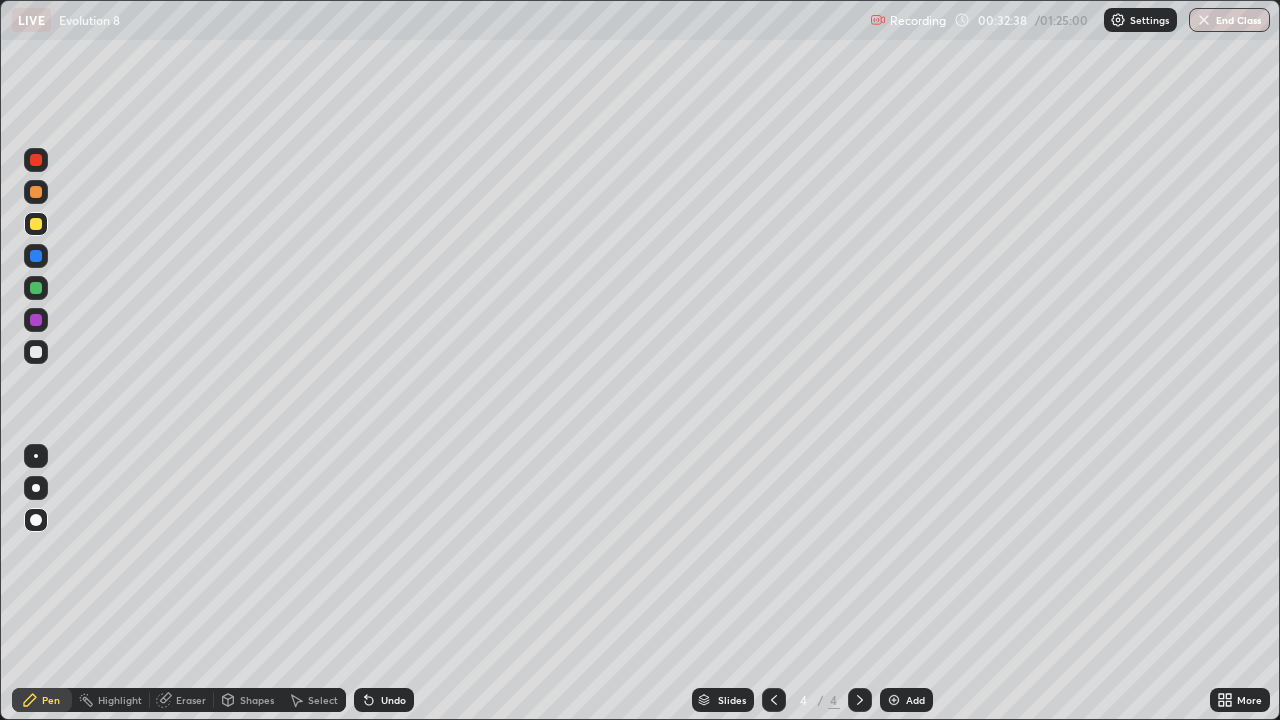 click at bounding box center [36, 256] 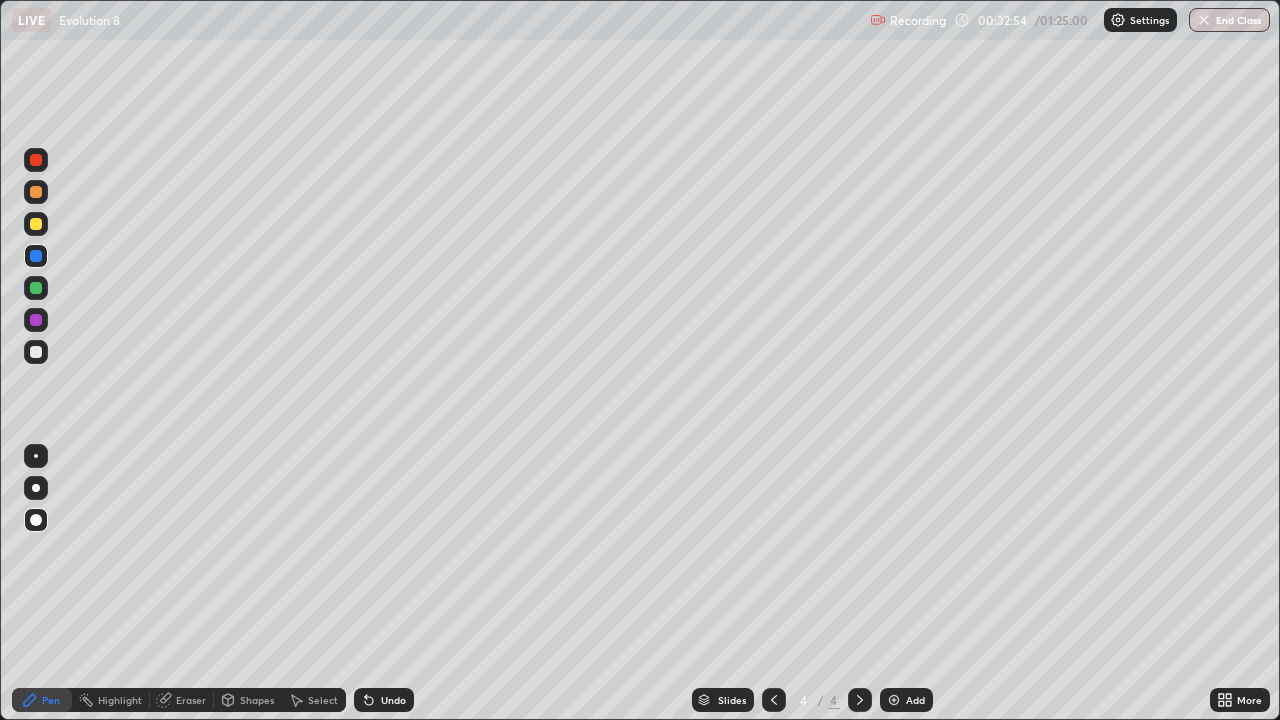 click at bounding box center [36, 352] 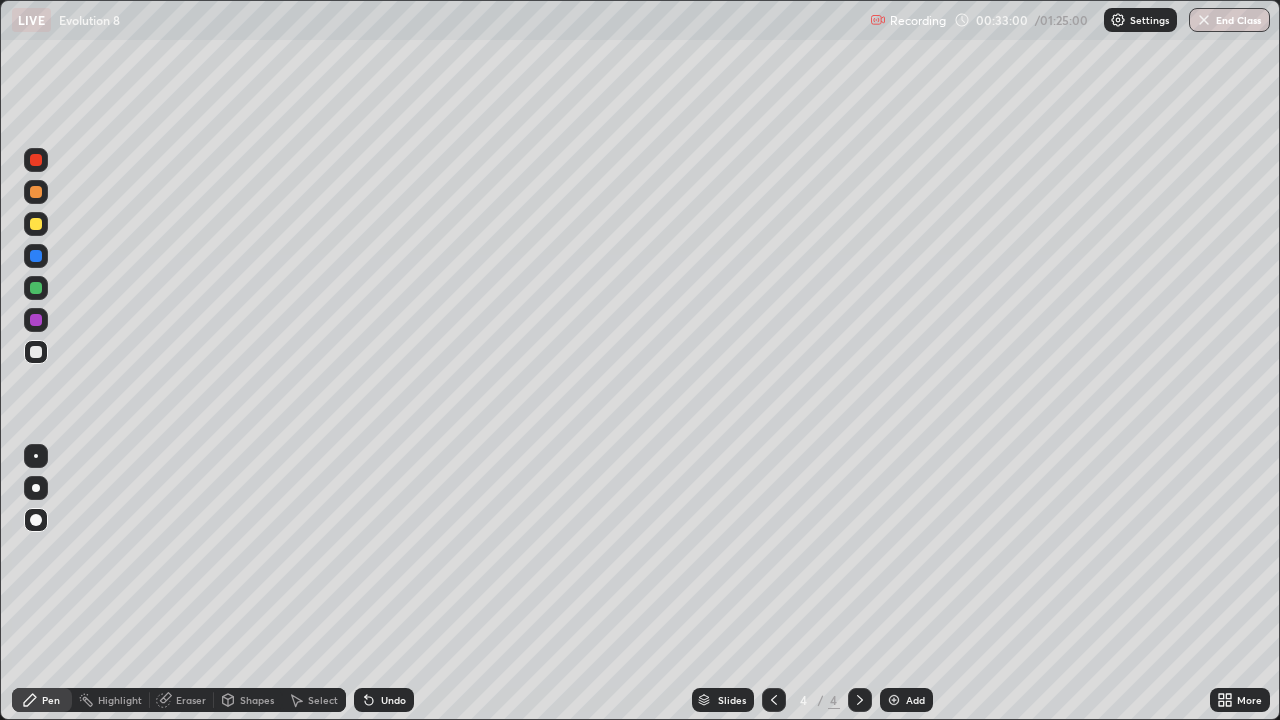 click at bounding box center [36, 456] 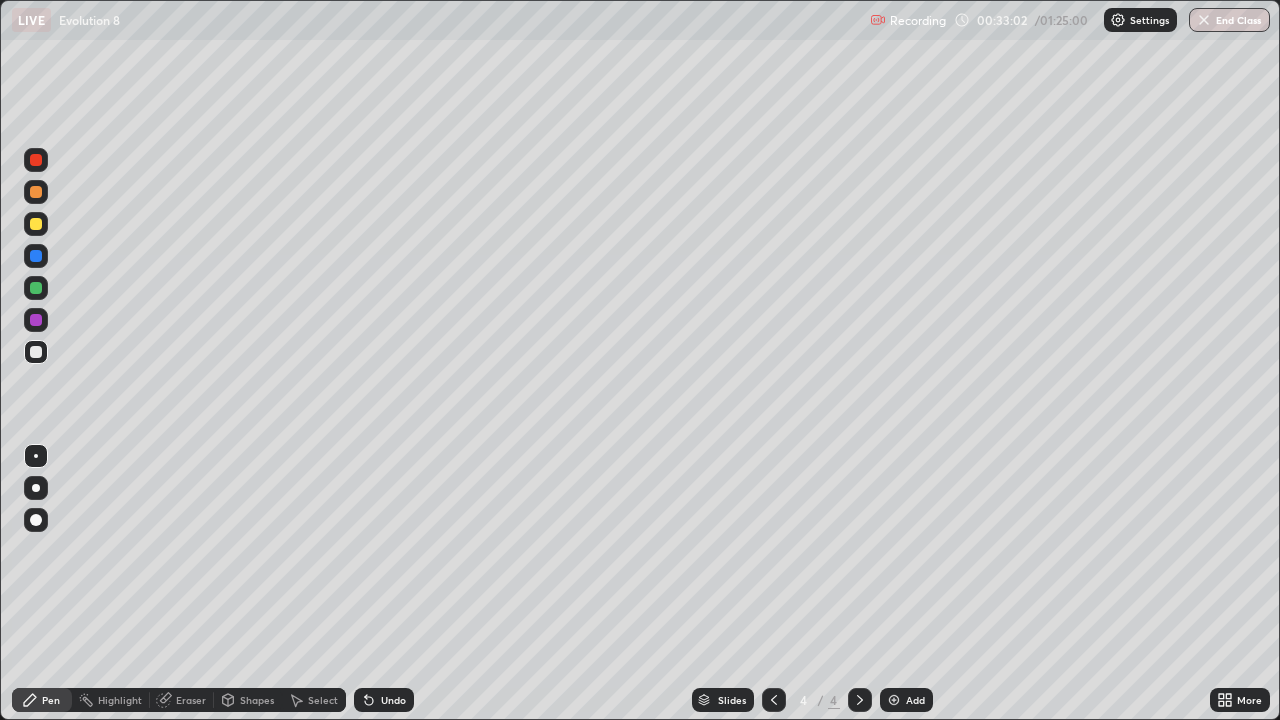 click at bounding box center (36, 192) 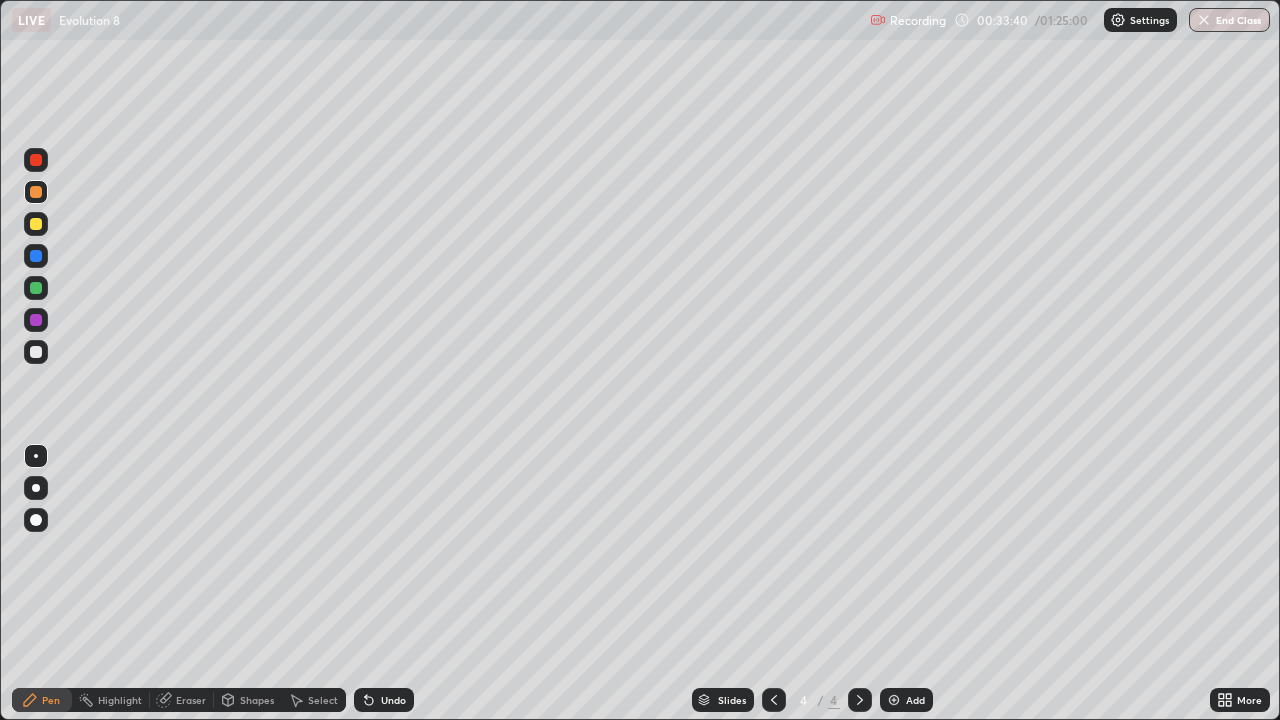 click at bounding box center (36, 288) 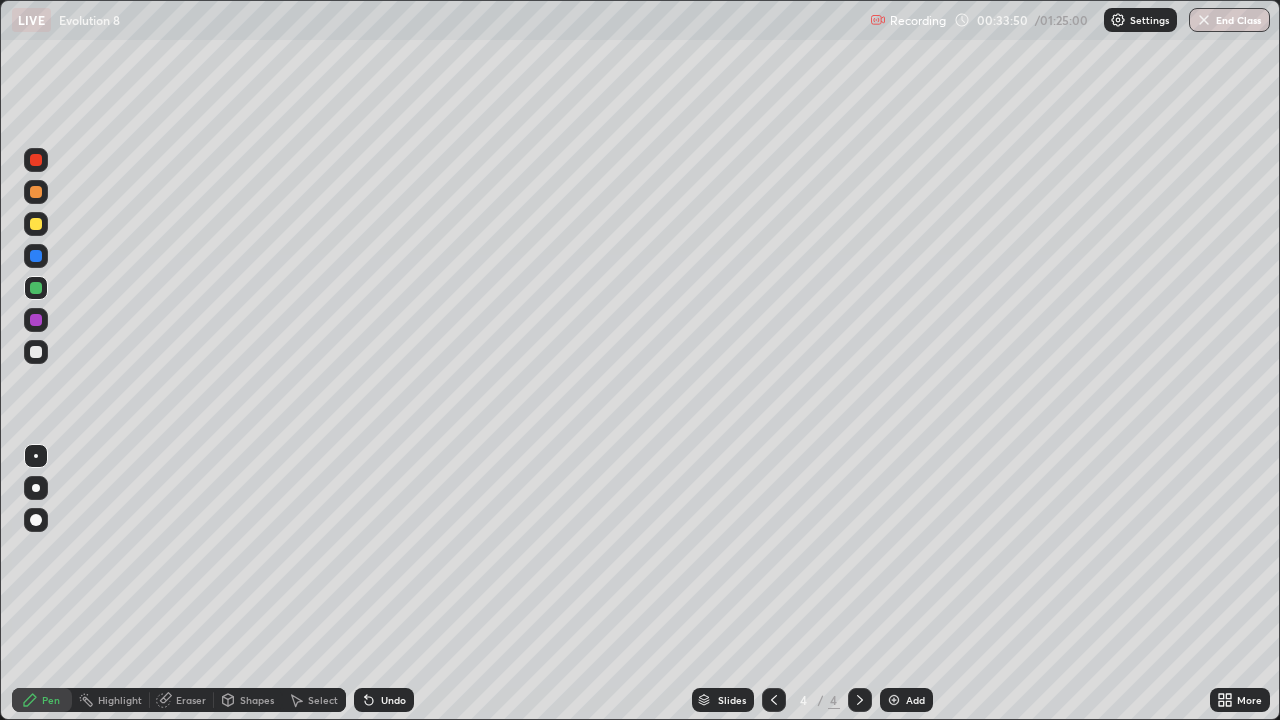 click on "Undo" at bounding box center (384, 700) 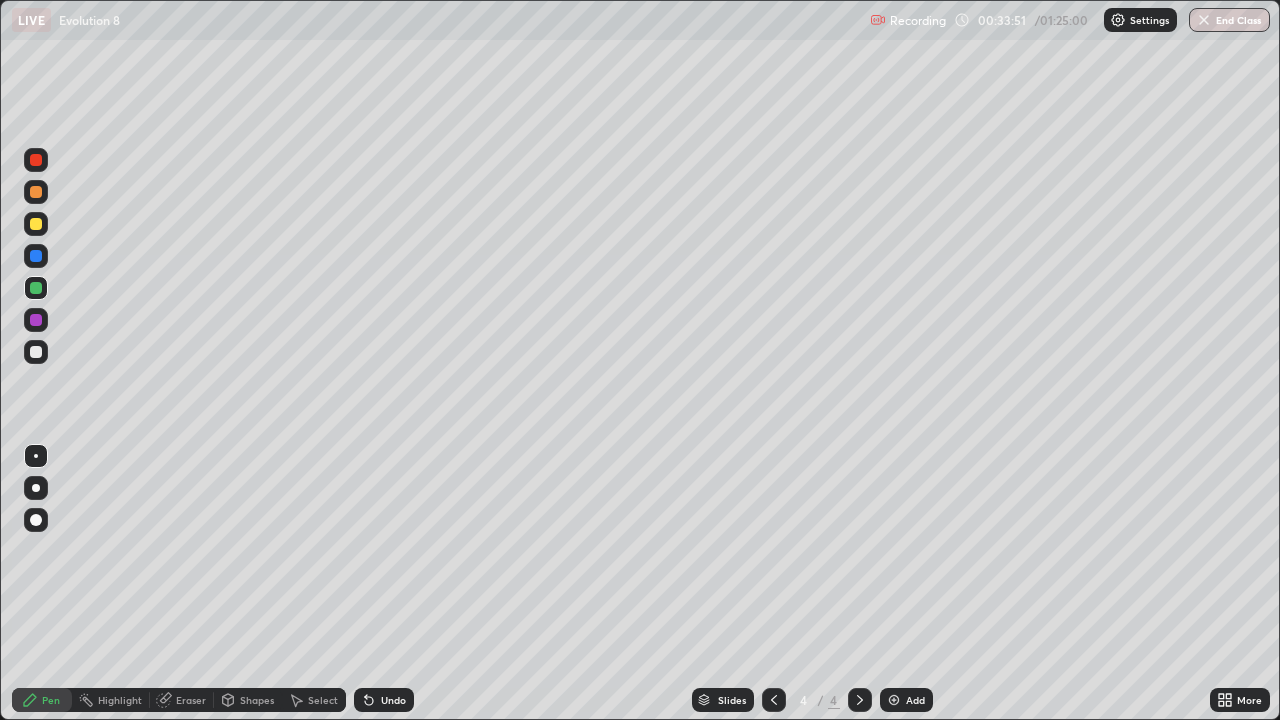click on "Undo" at bounding box center [380, 700] 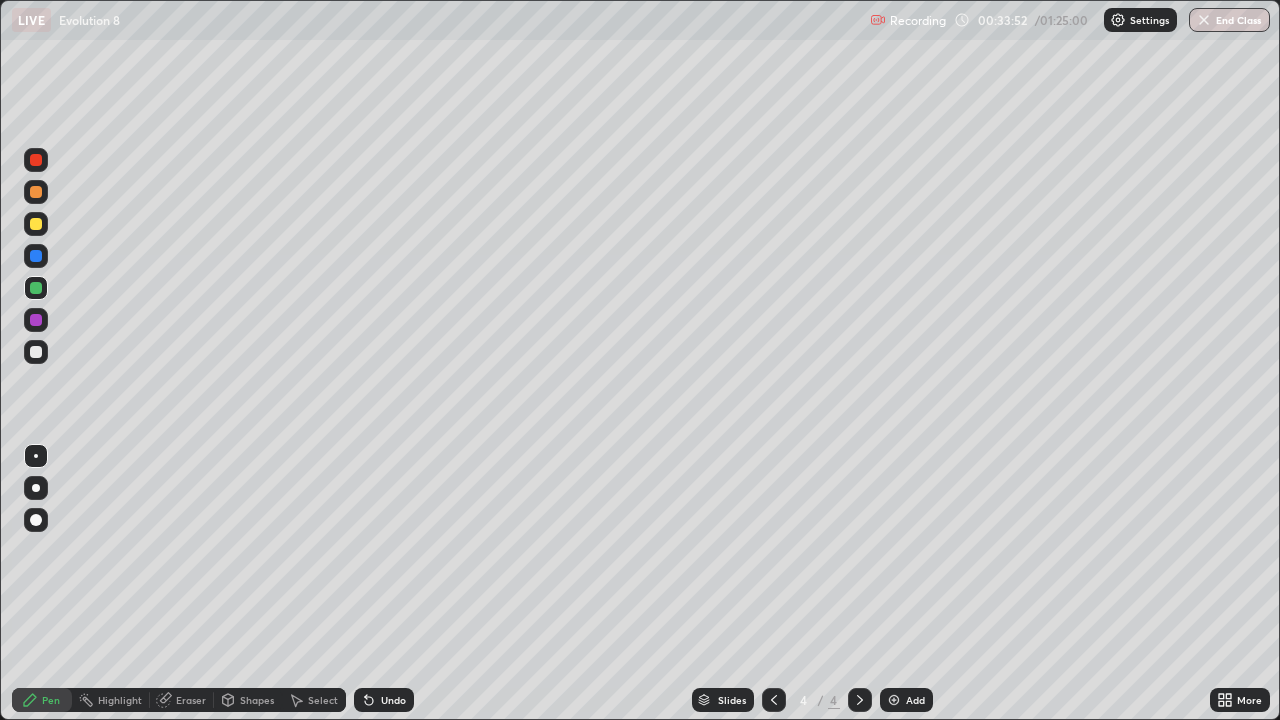 click on "Undo" at bounding box center [384, 700] 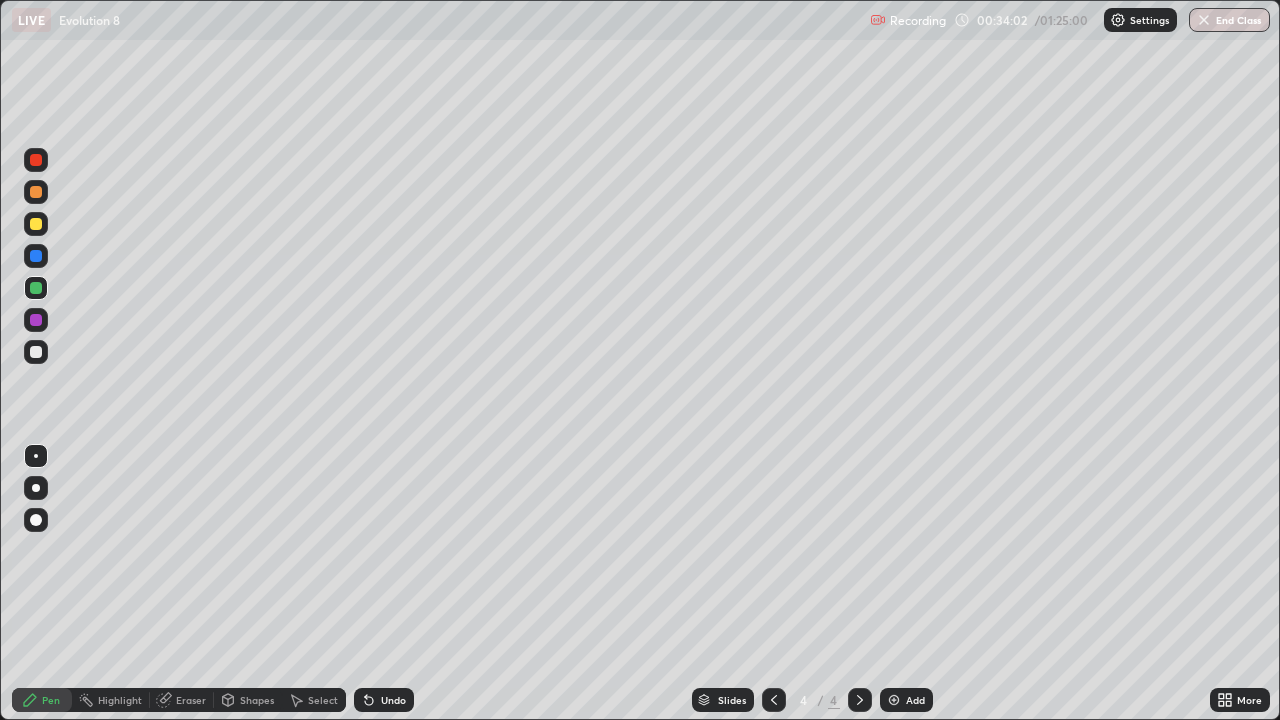 click at bounding box center [36, 352] 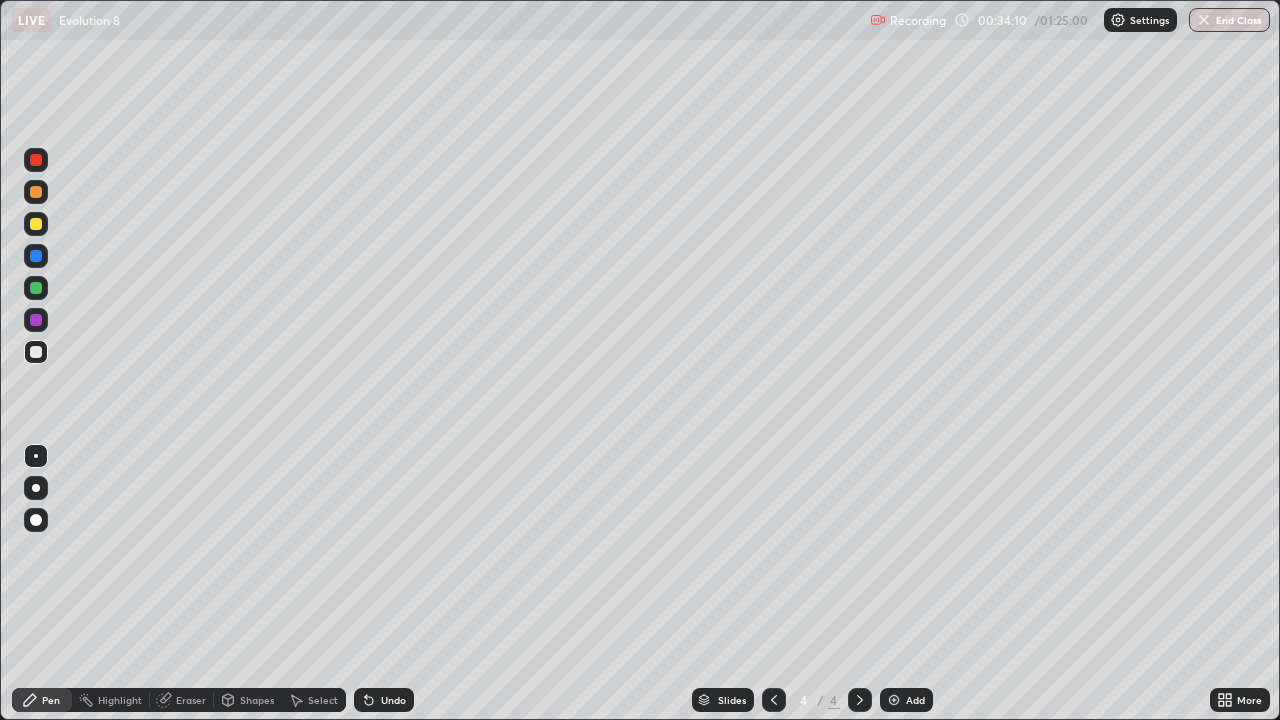 click at bounding box center (36, 352) 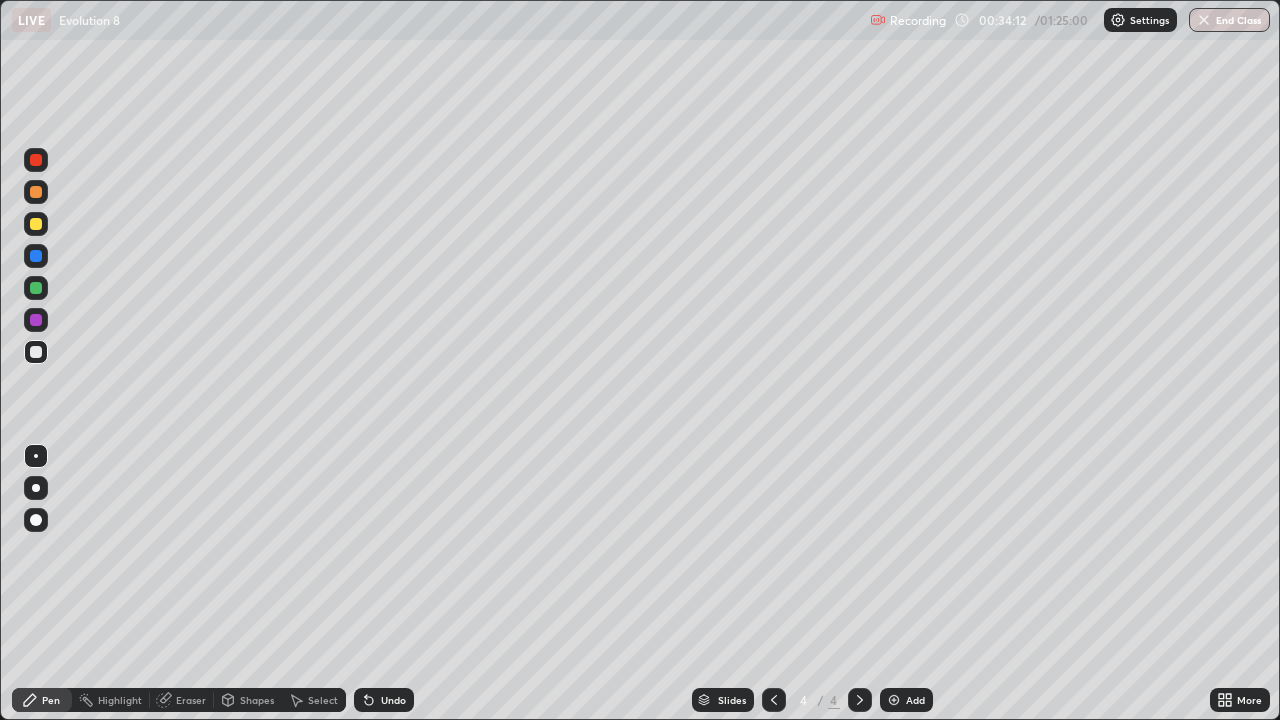 click at bounding box center (36, 520) 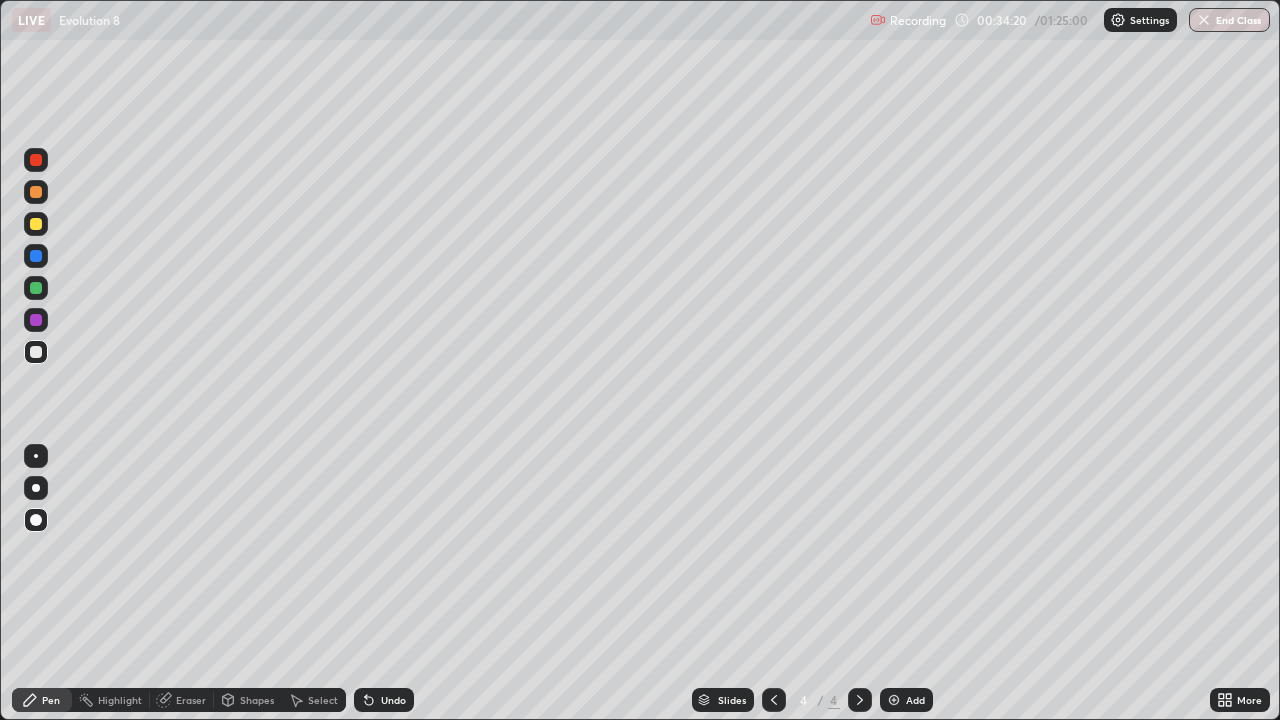click at bounding box center [36, 256] 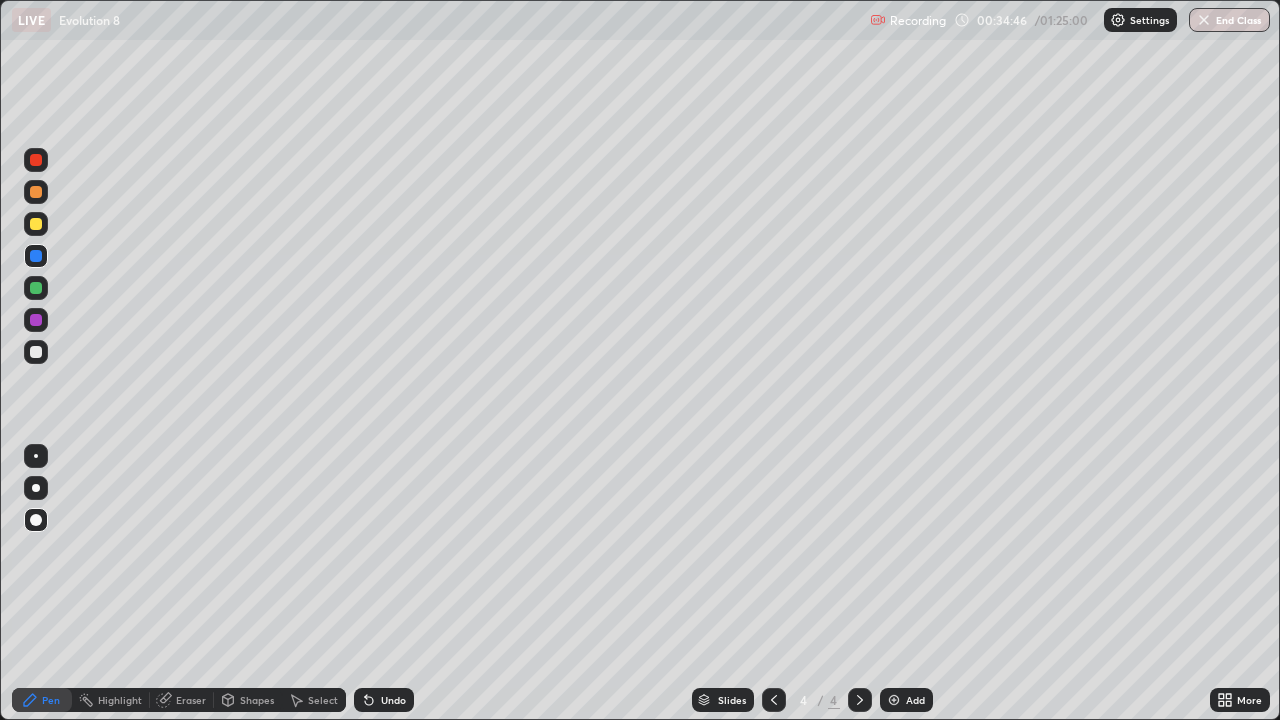 click at bounding box center [36, 352] 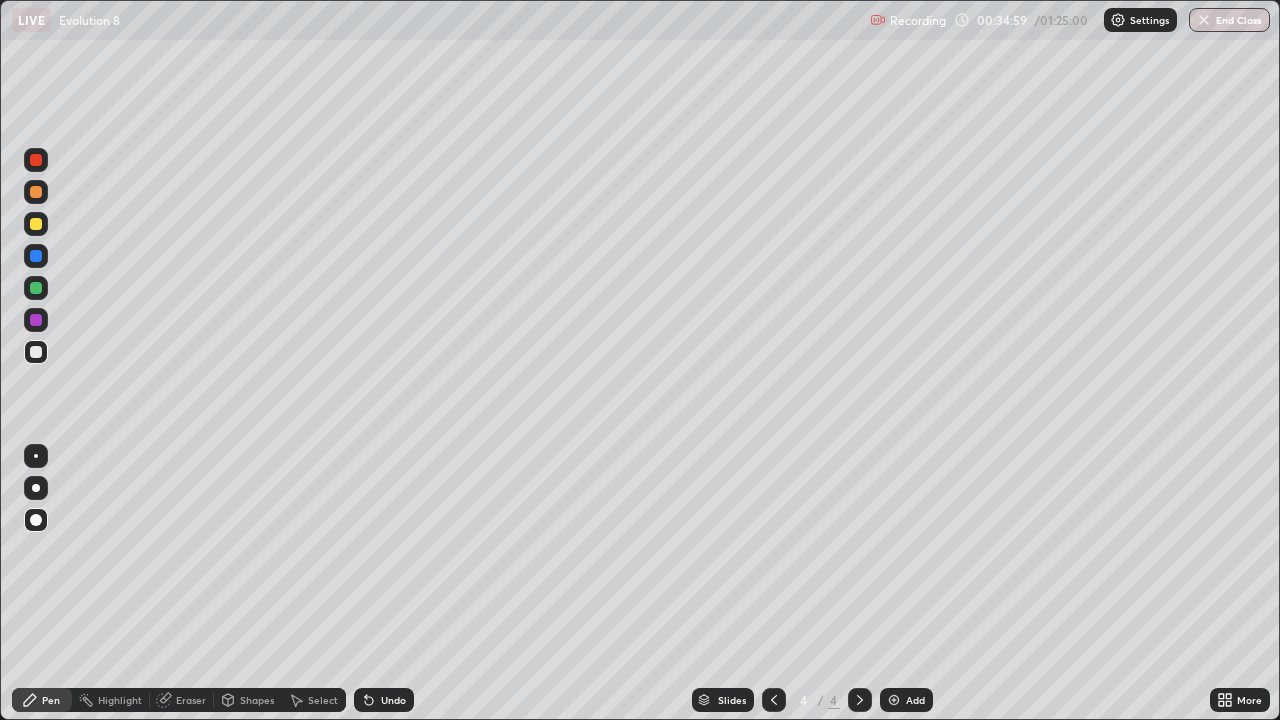 click at bounding box center (36, 456) 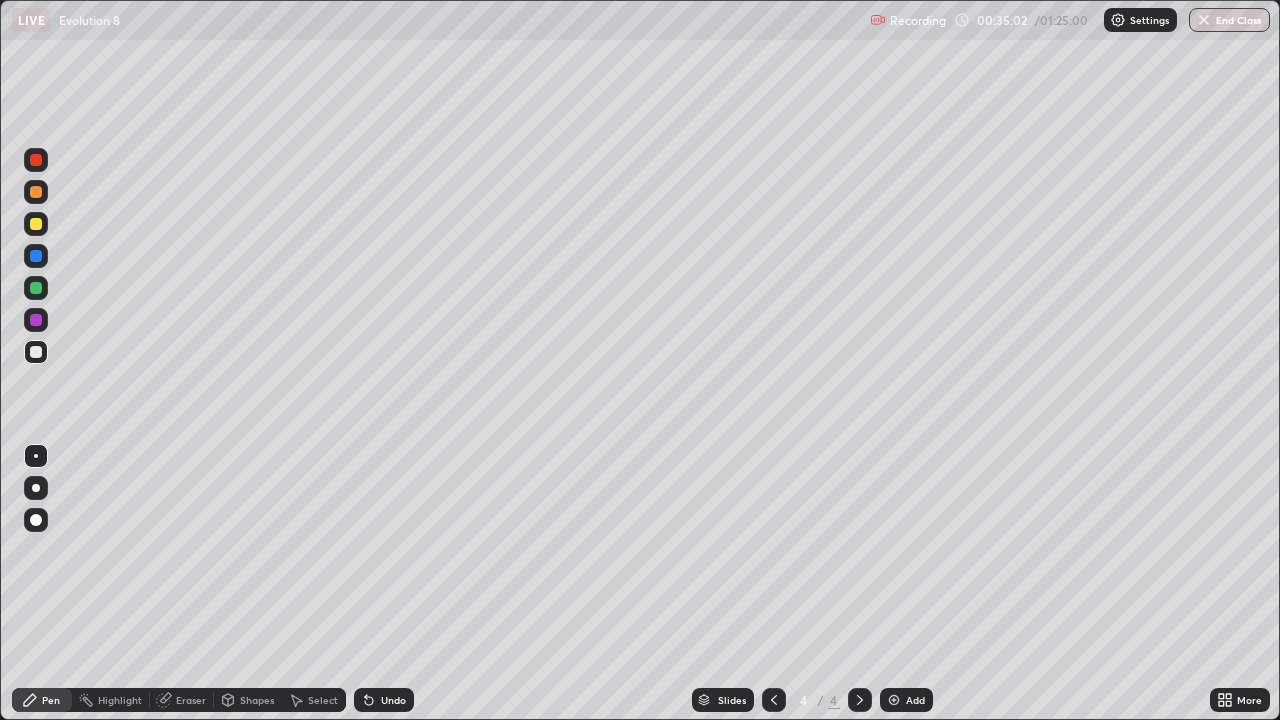 click at bounding box center (36, 192) 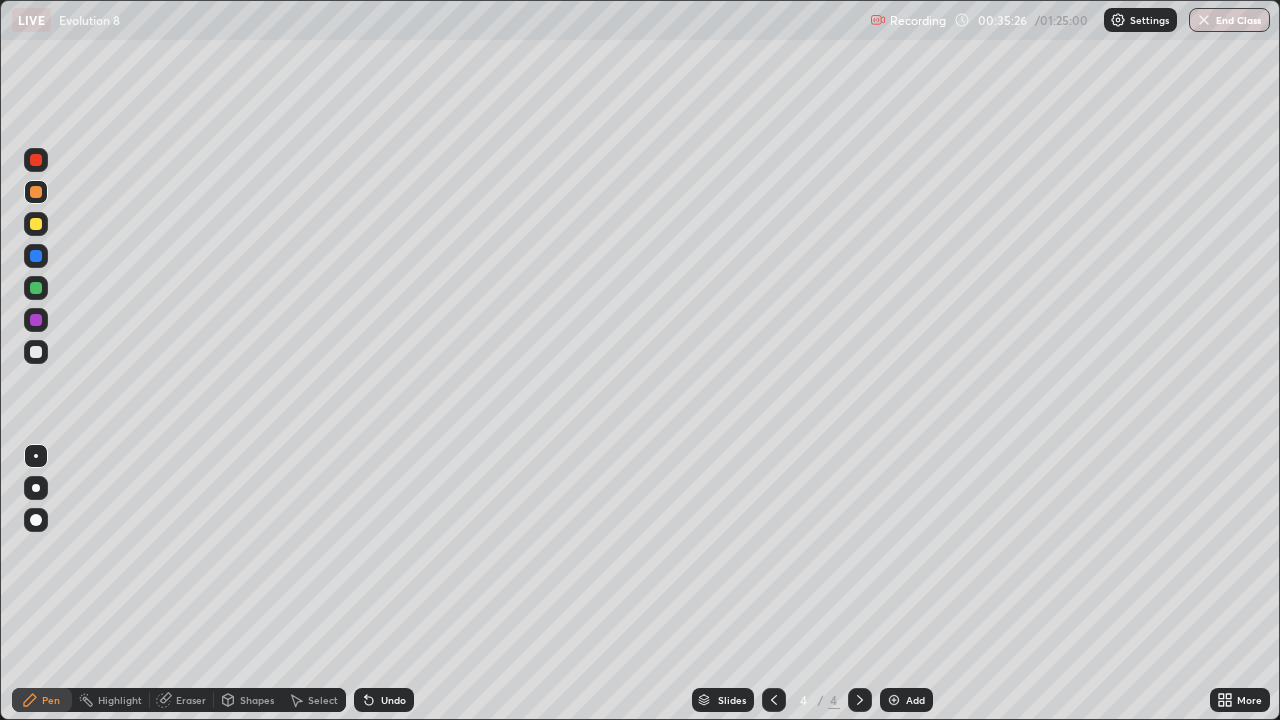 click at bounding box center (36, 352) 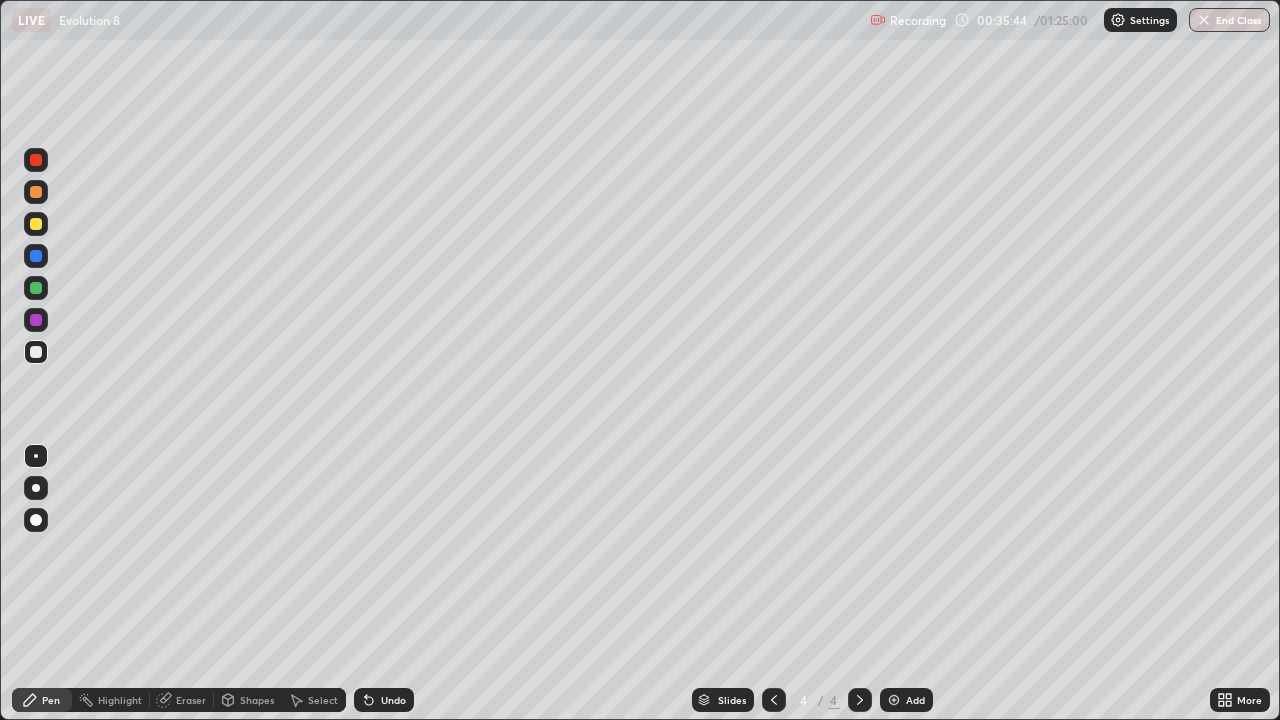click on "Slides 4 / 4 Add" at bounding box center (812, 700) 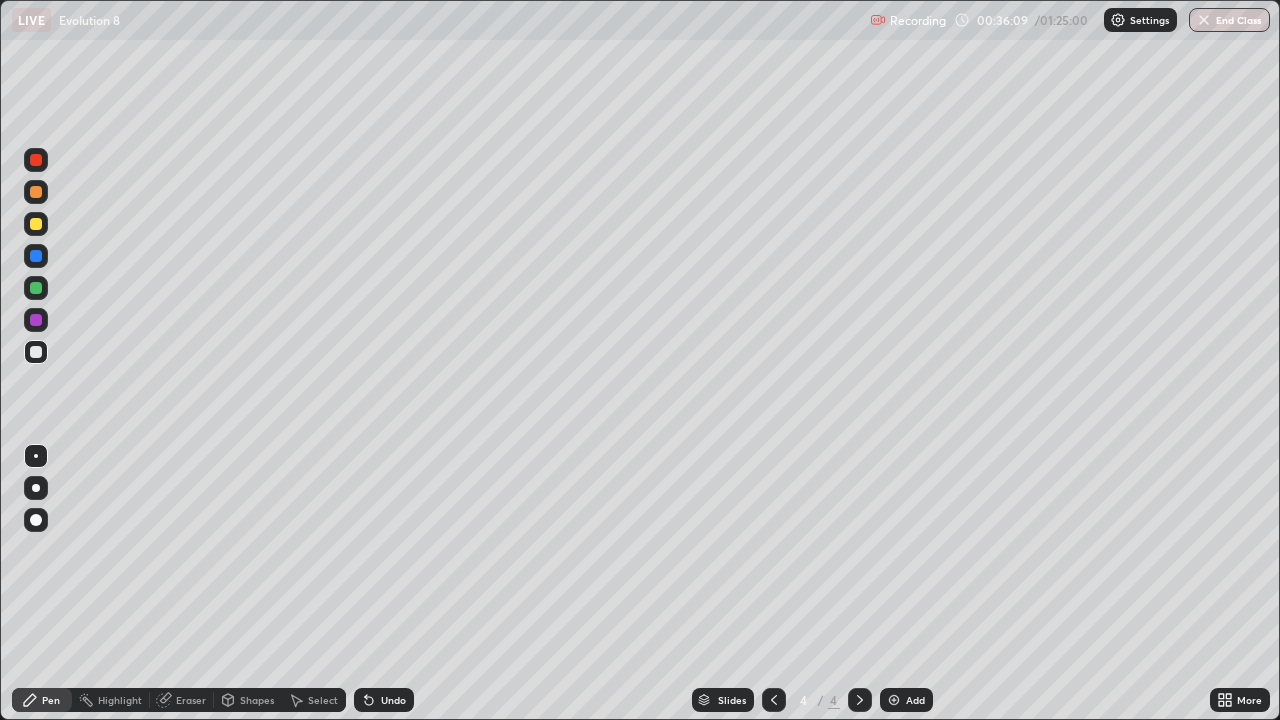 click on "Undo" at bounding box center (384, 700) 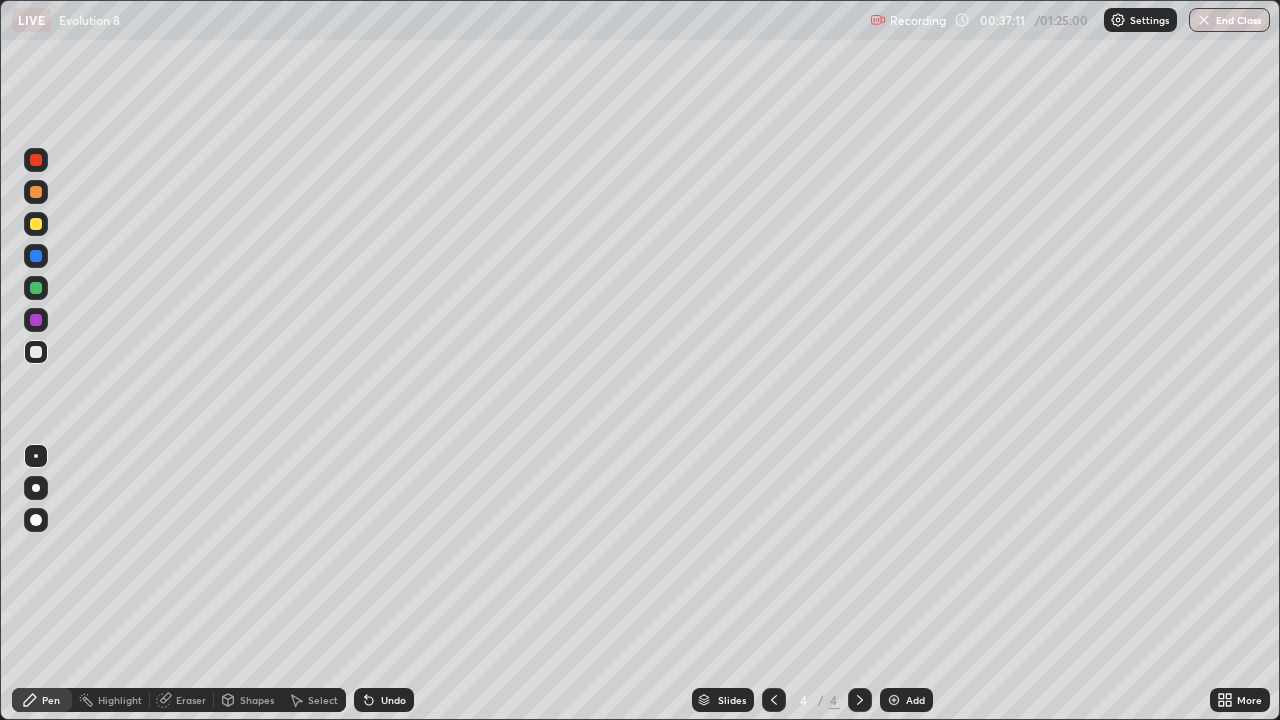 click on "Undo" at bounding box center (393, 700) 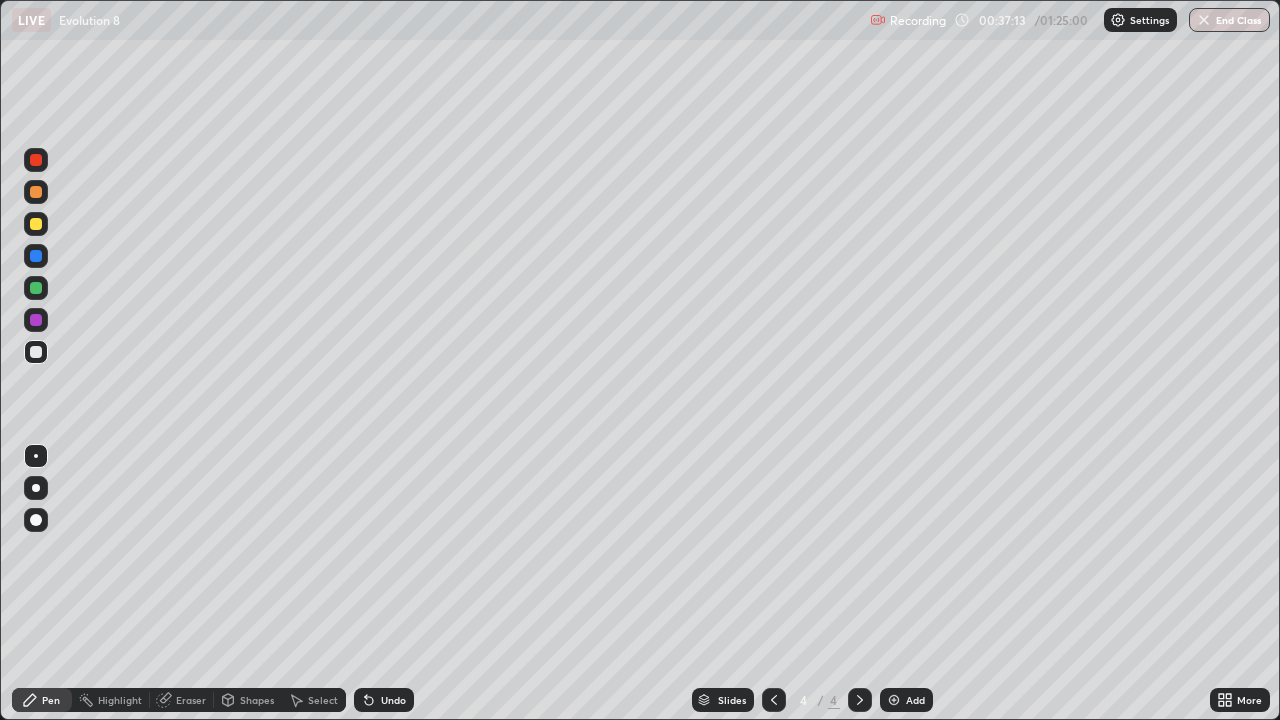 click on "Undo" at bounding box center [393, 700] 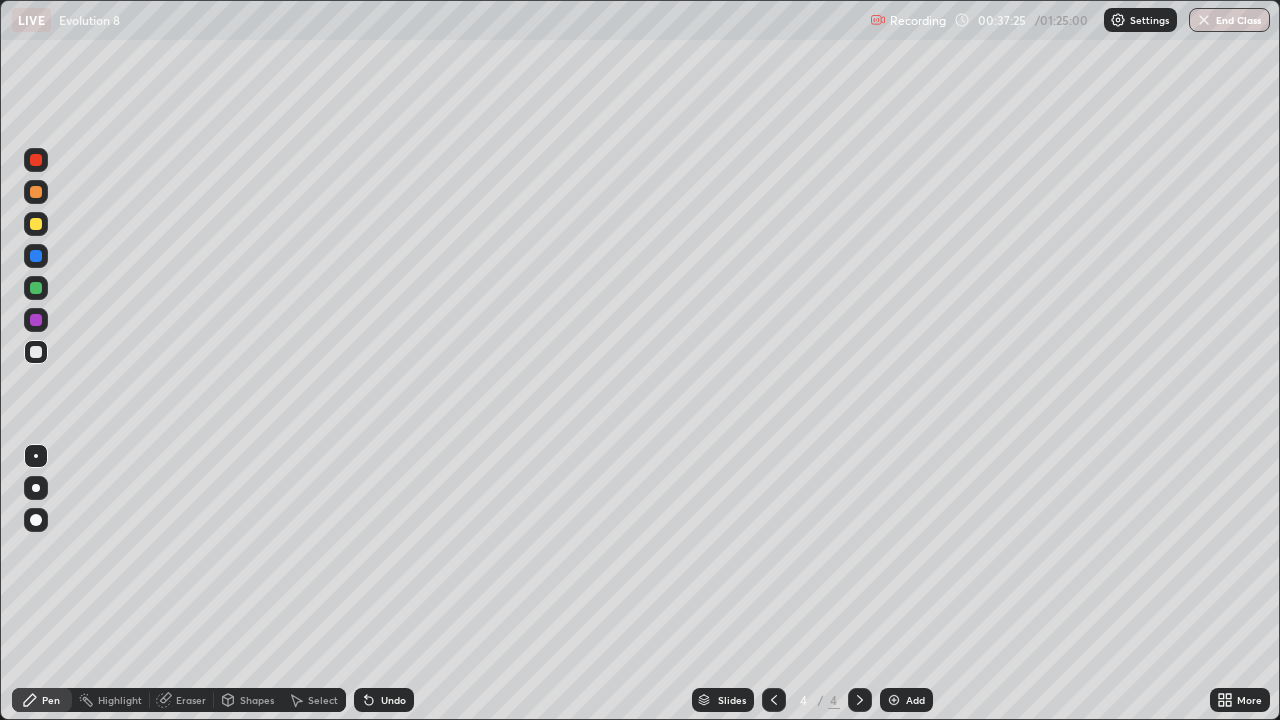 click on "Undo" at bounding box center [384, 700] 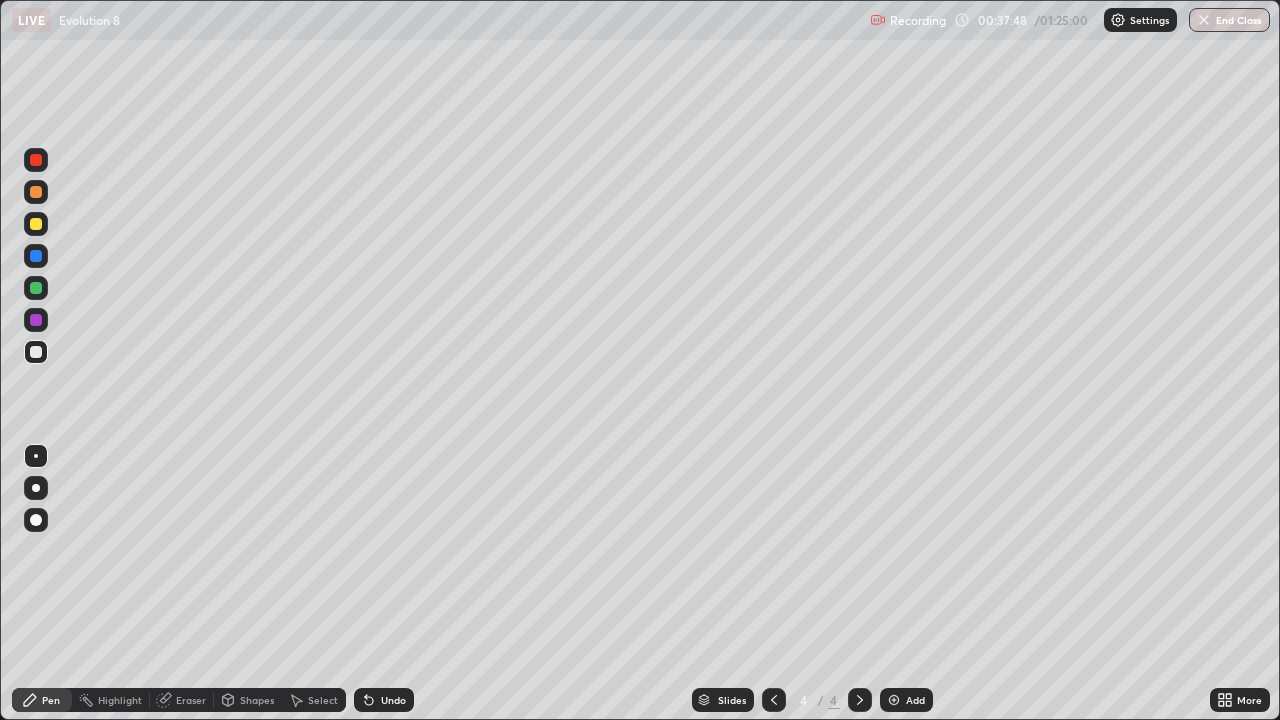 click on "Undo" at bounding box center (393, 700) 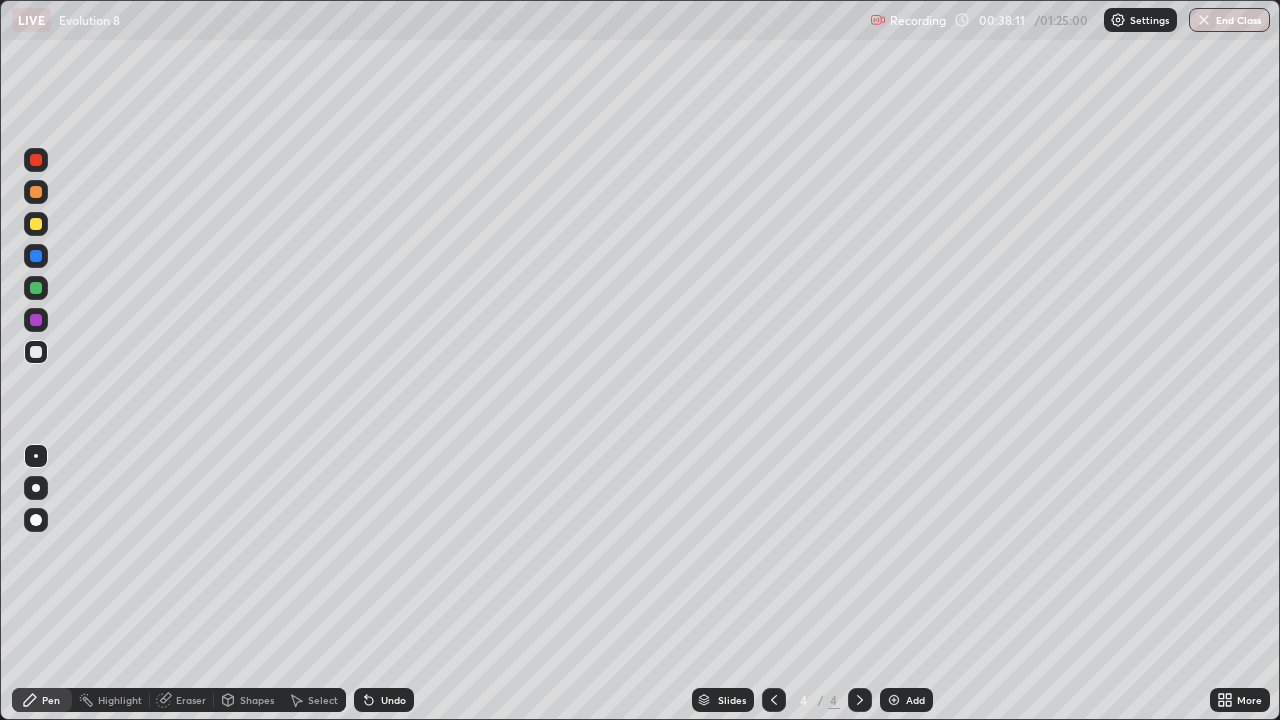 click on "Undo" at bounding box center [384, 700] 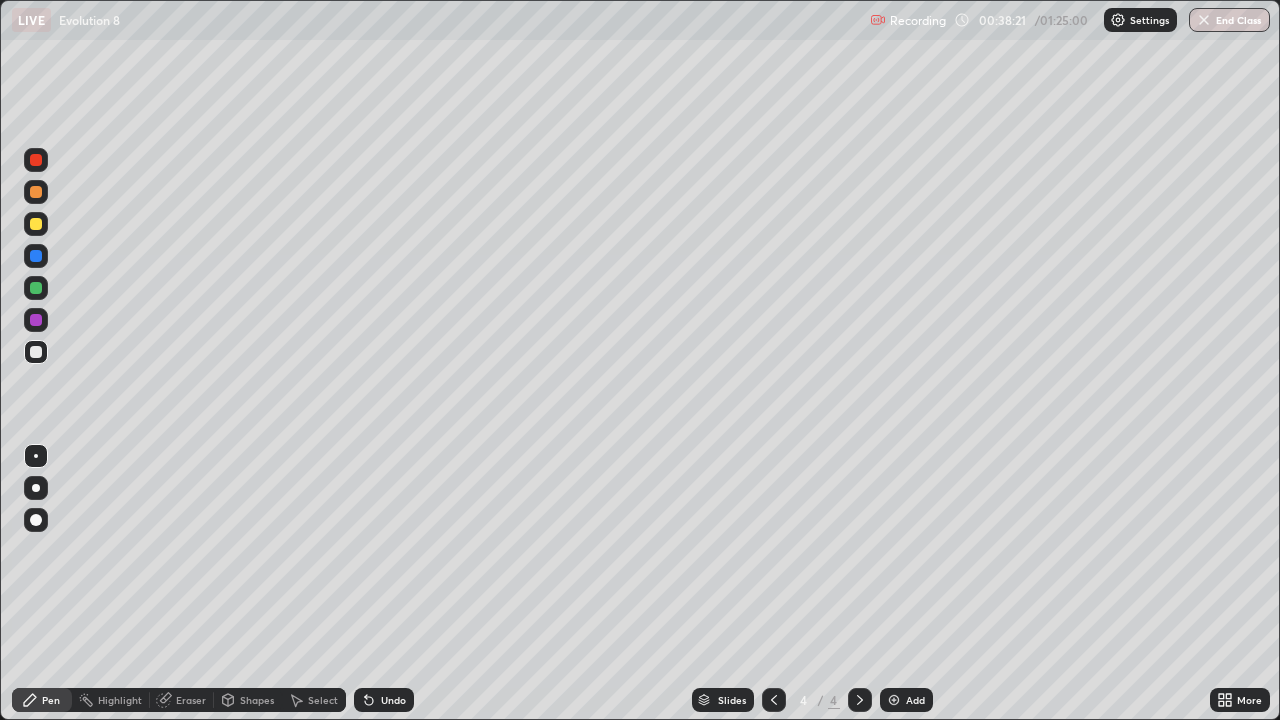 click on "Undo" at bounding box center [393, 700] 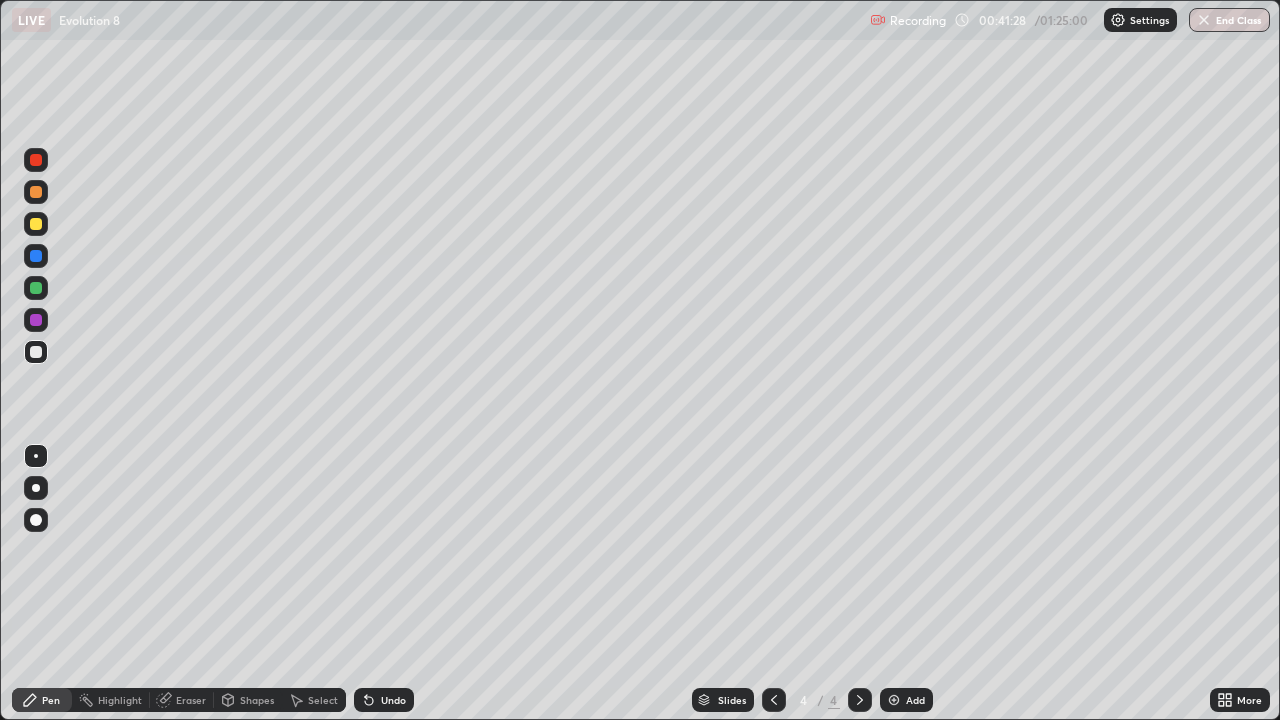 click 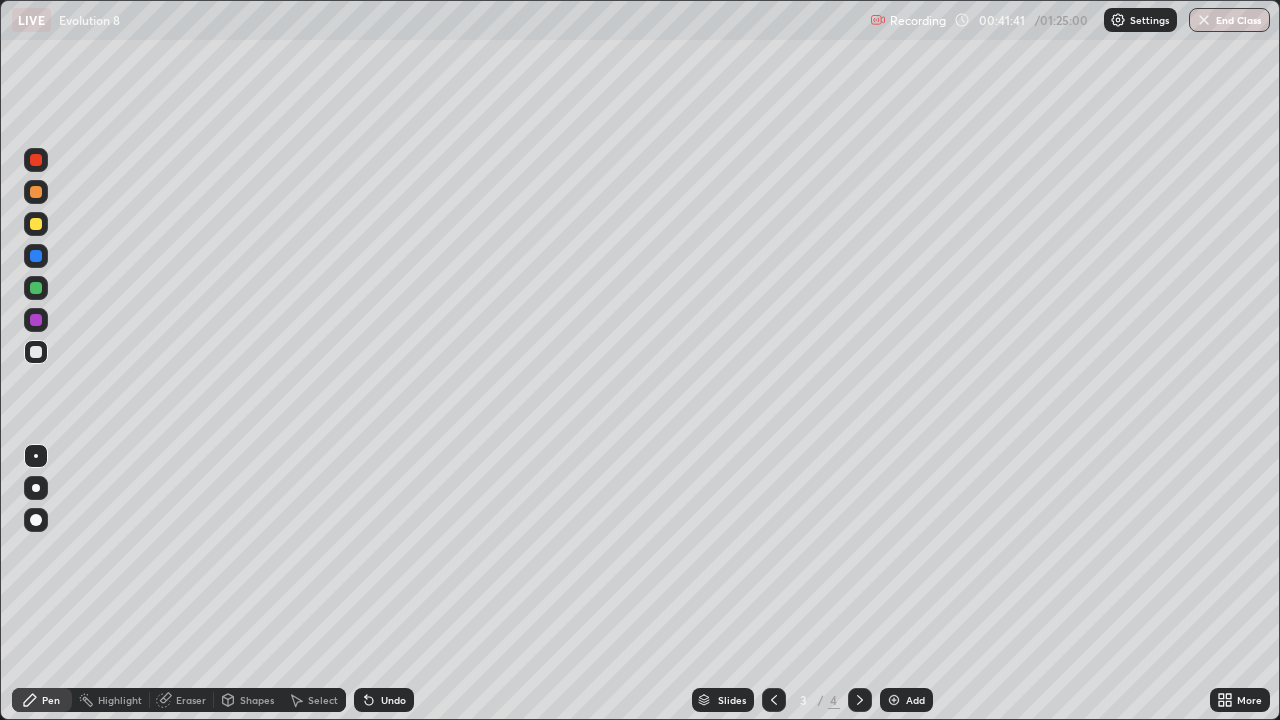 click 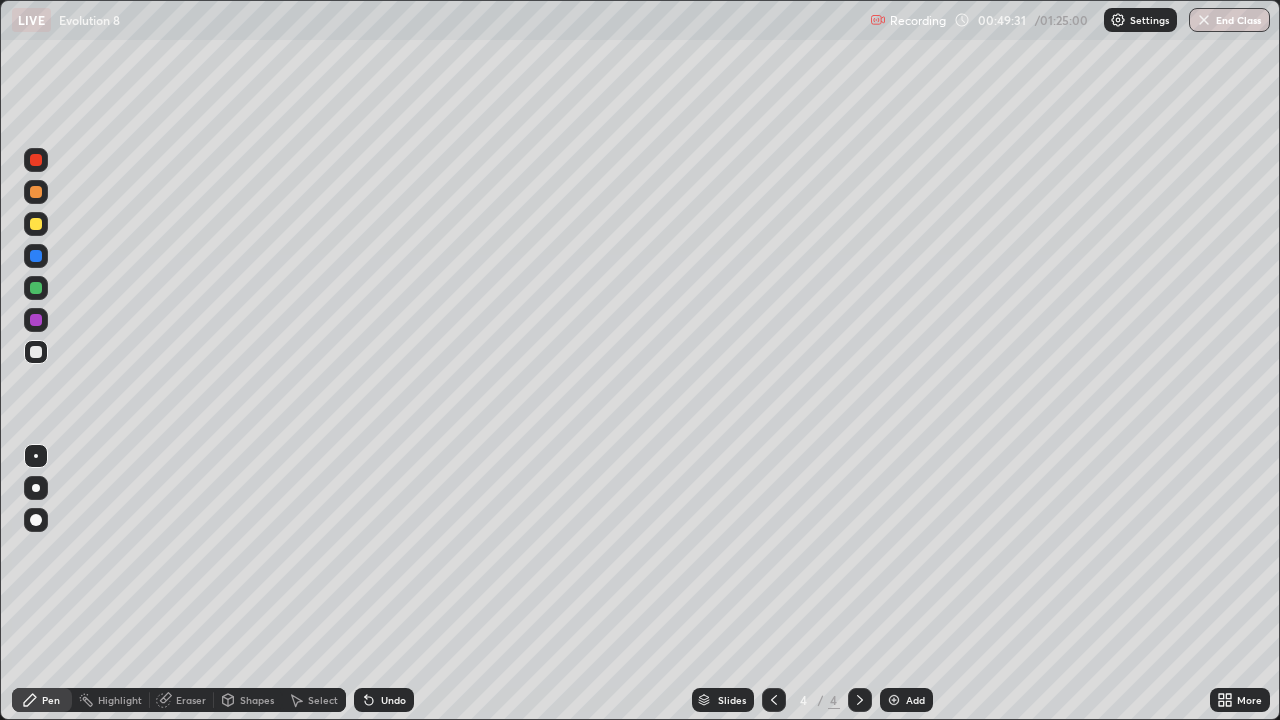 click at bounding box center [894, 700] 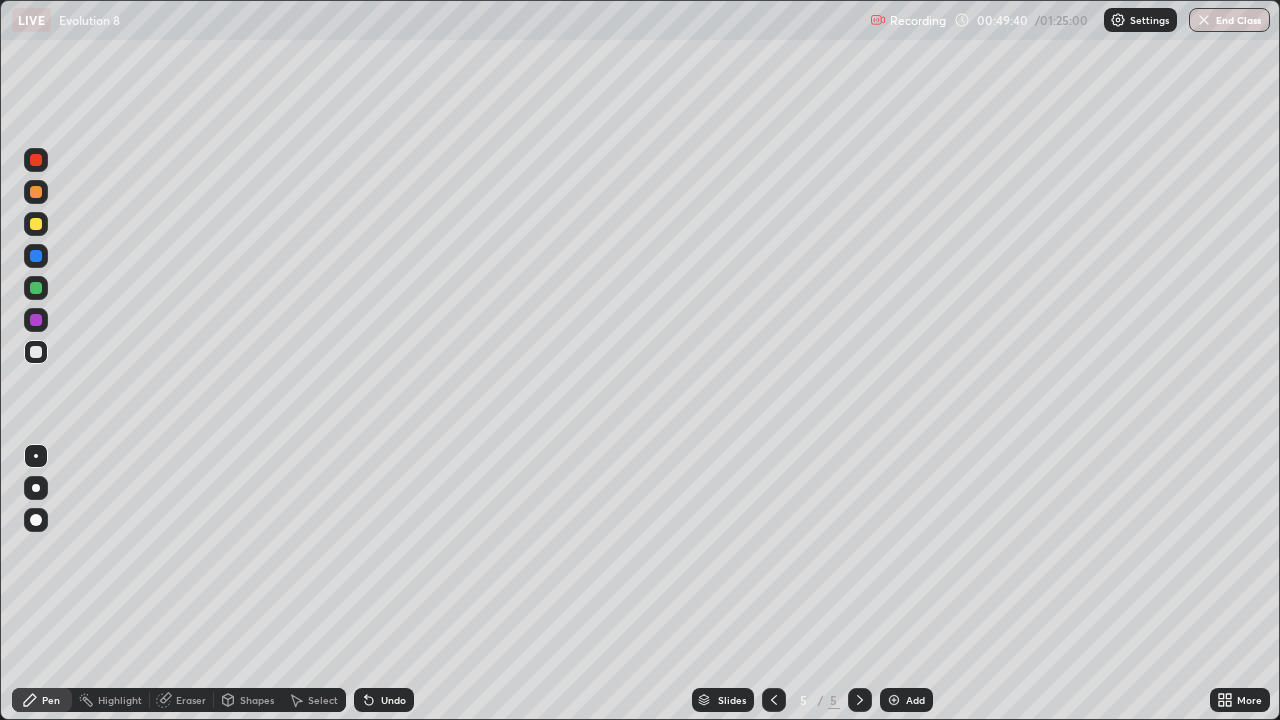 click at bounding box center (36, 224) 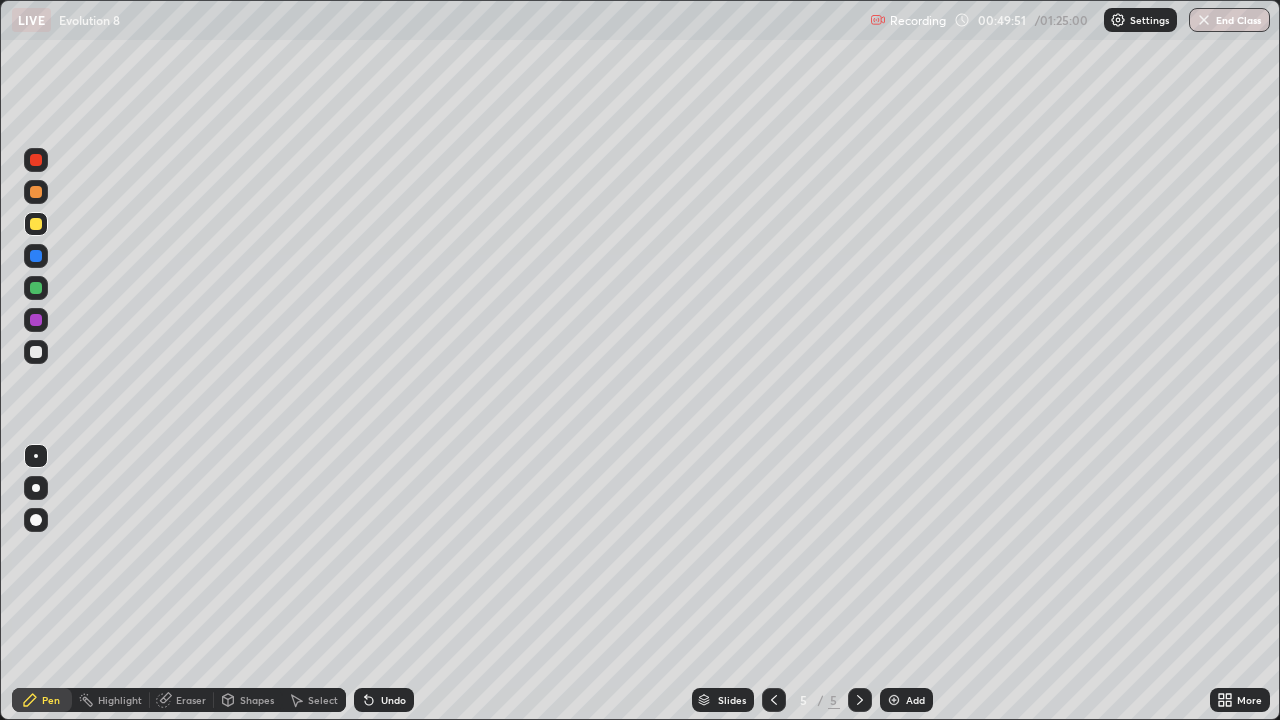 click on "Undo" at bounding box center [384, 700] 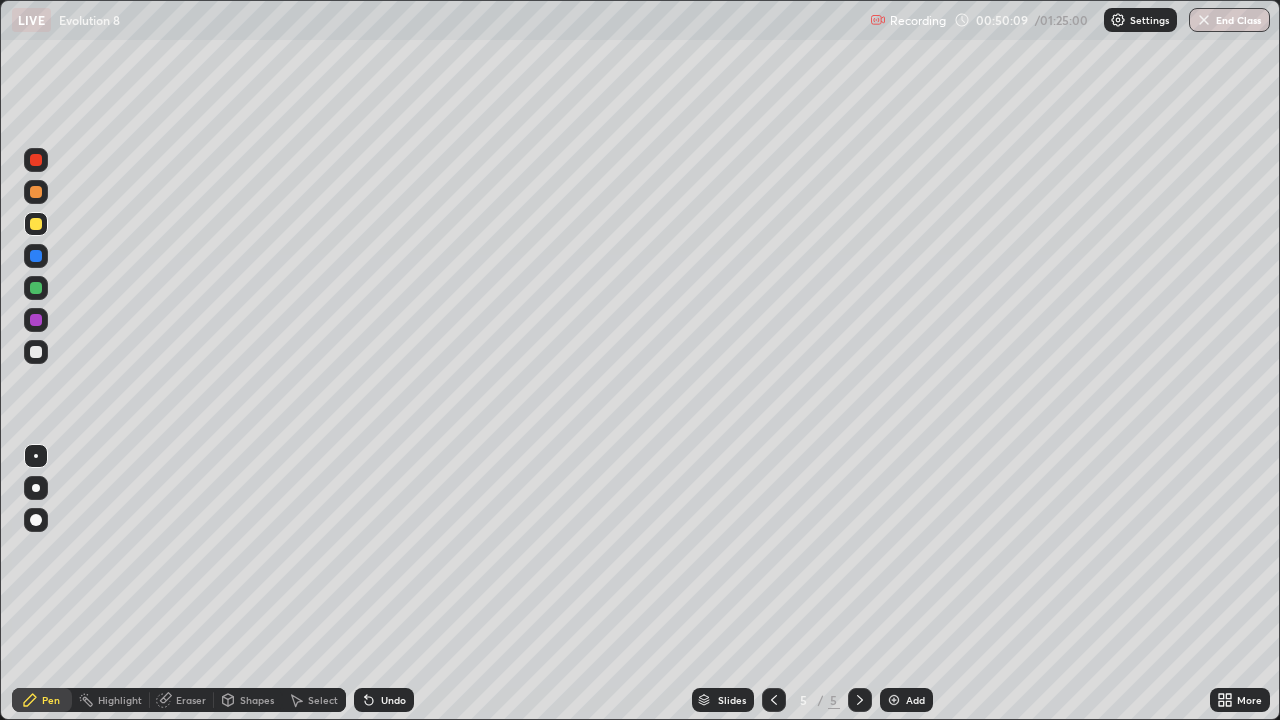 click at bounding box center (36, 352) 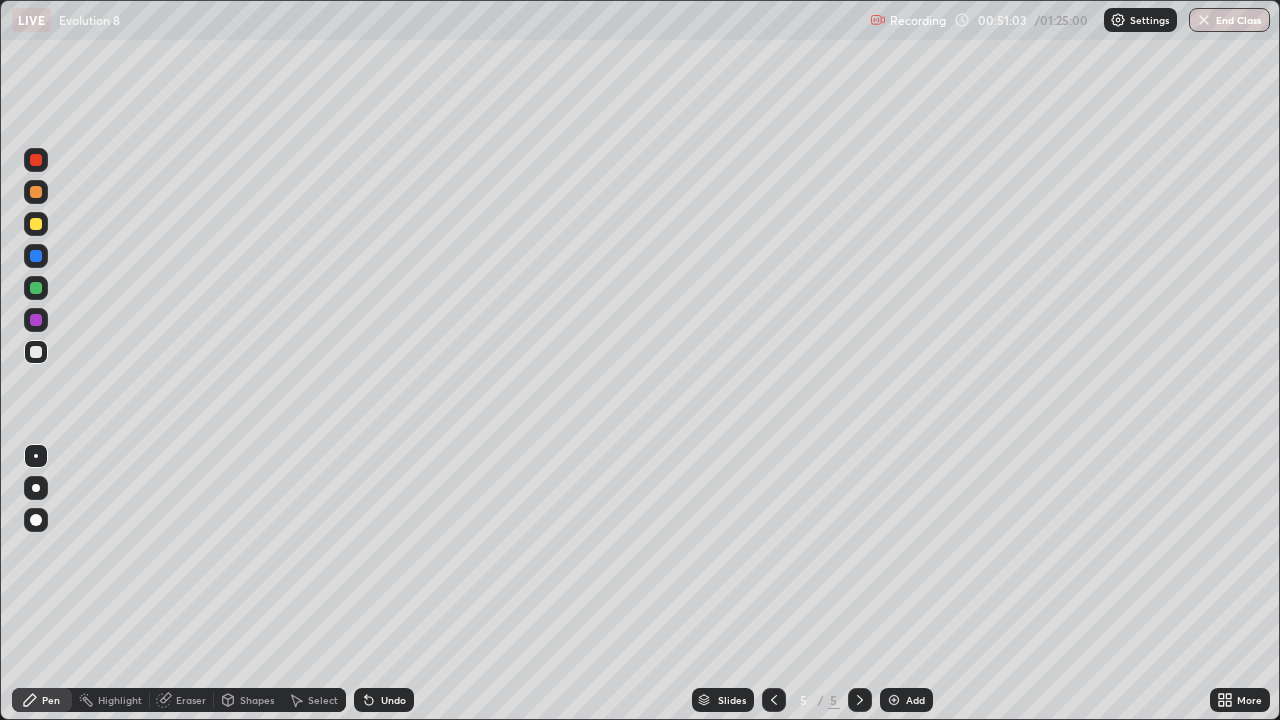 click on "Undo" at bounding box center (393, 700) 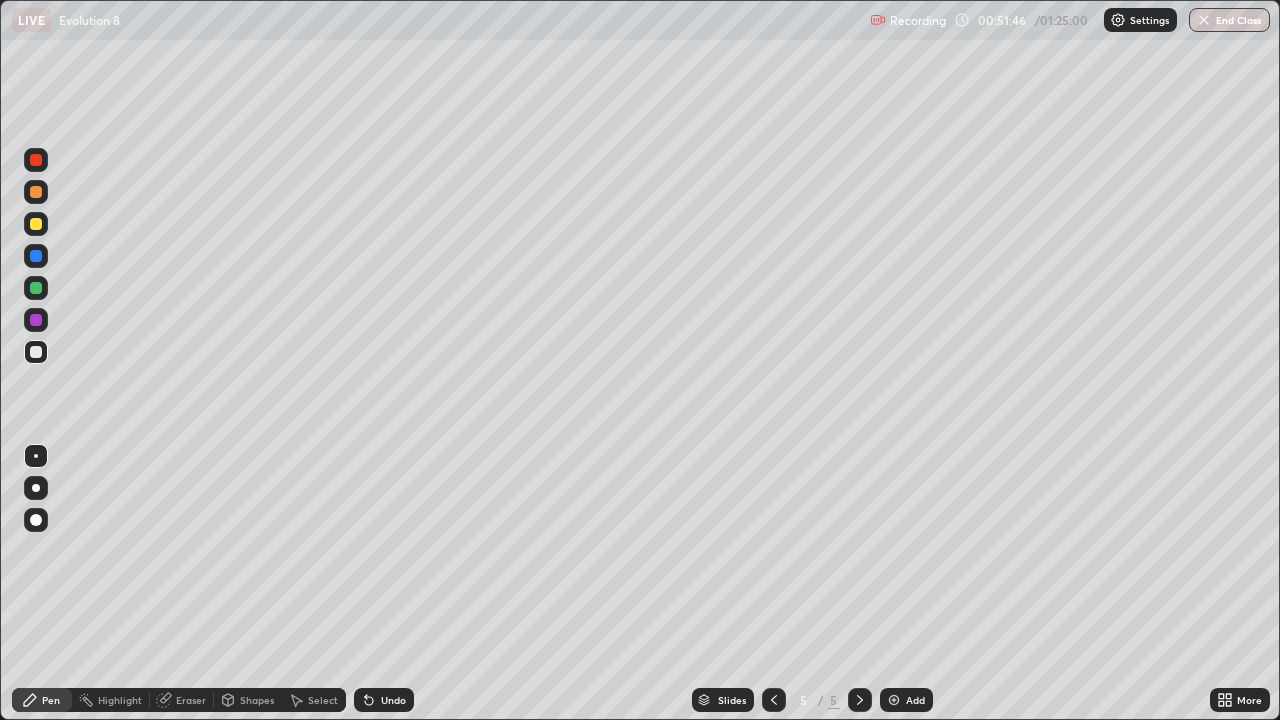 click on "Undo" at bounding box center (384, 700) 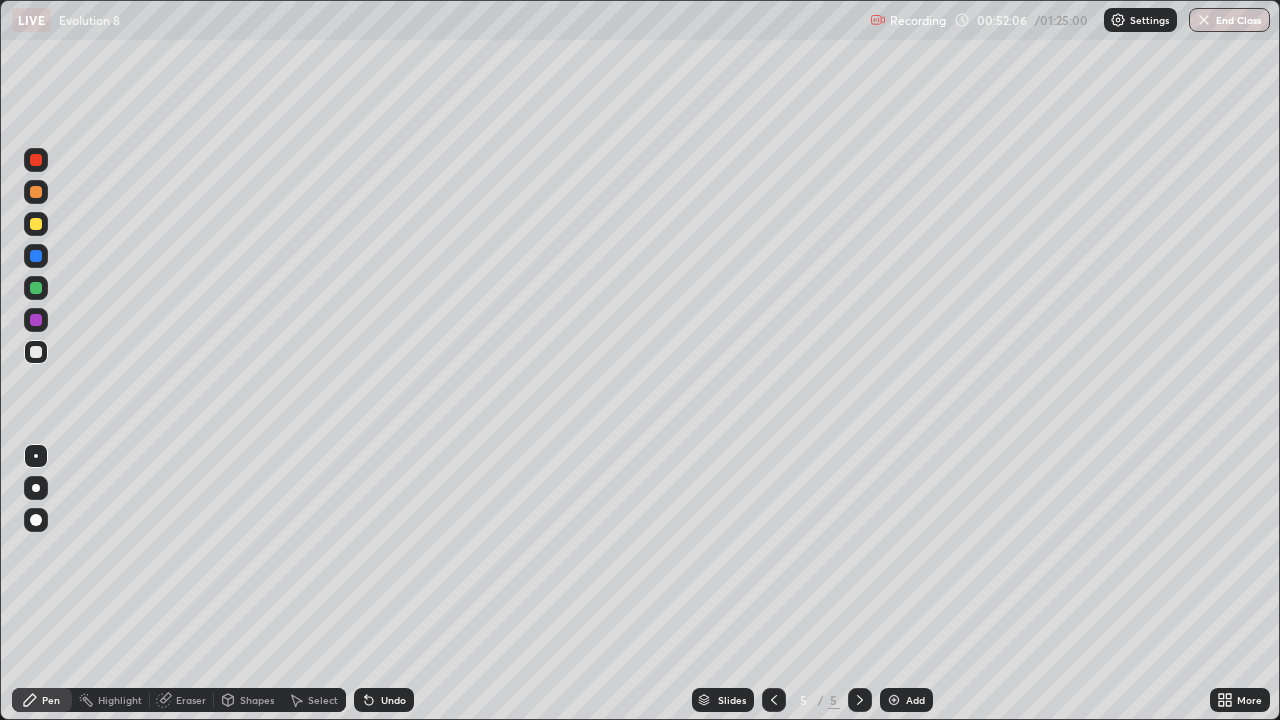 click on "Undo" at bounding box center [384, 700] 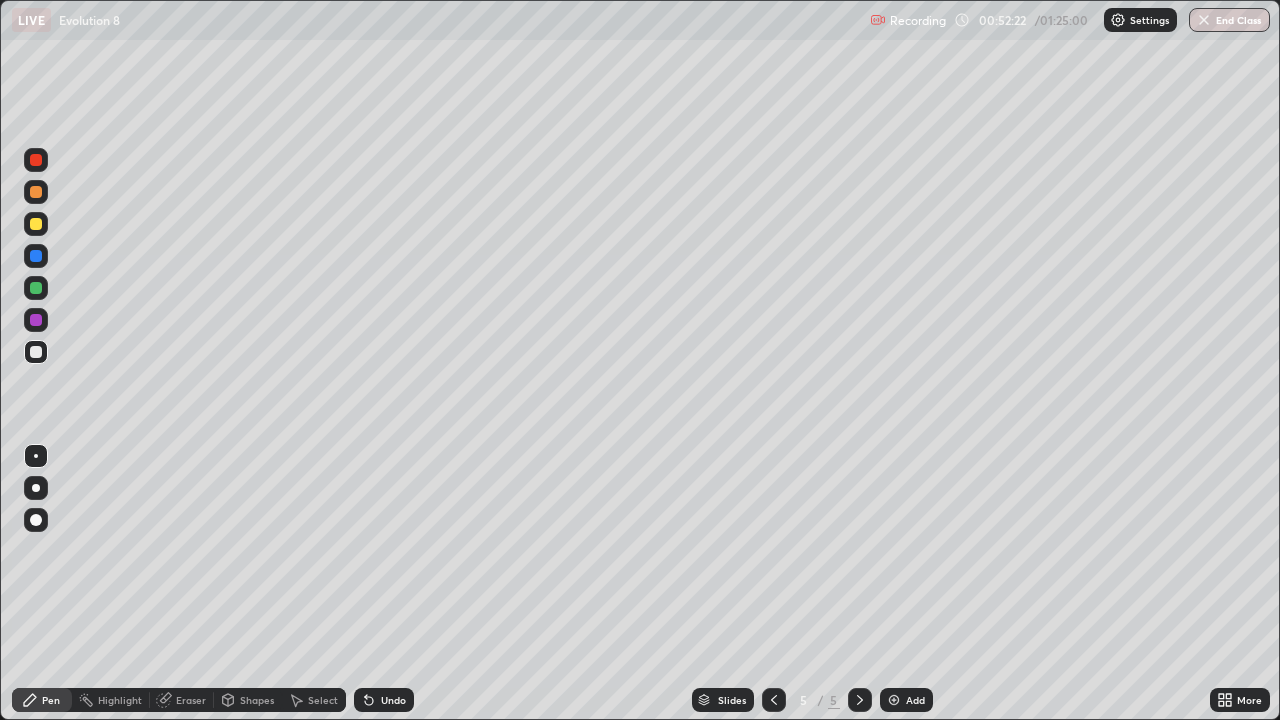 click at bounding box center (36, 352) 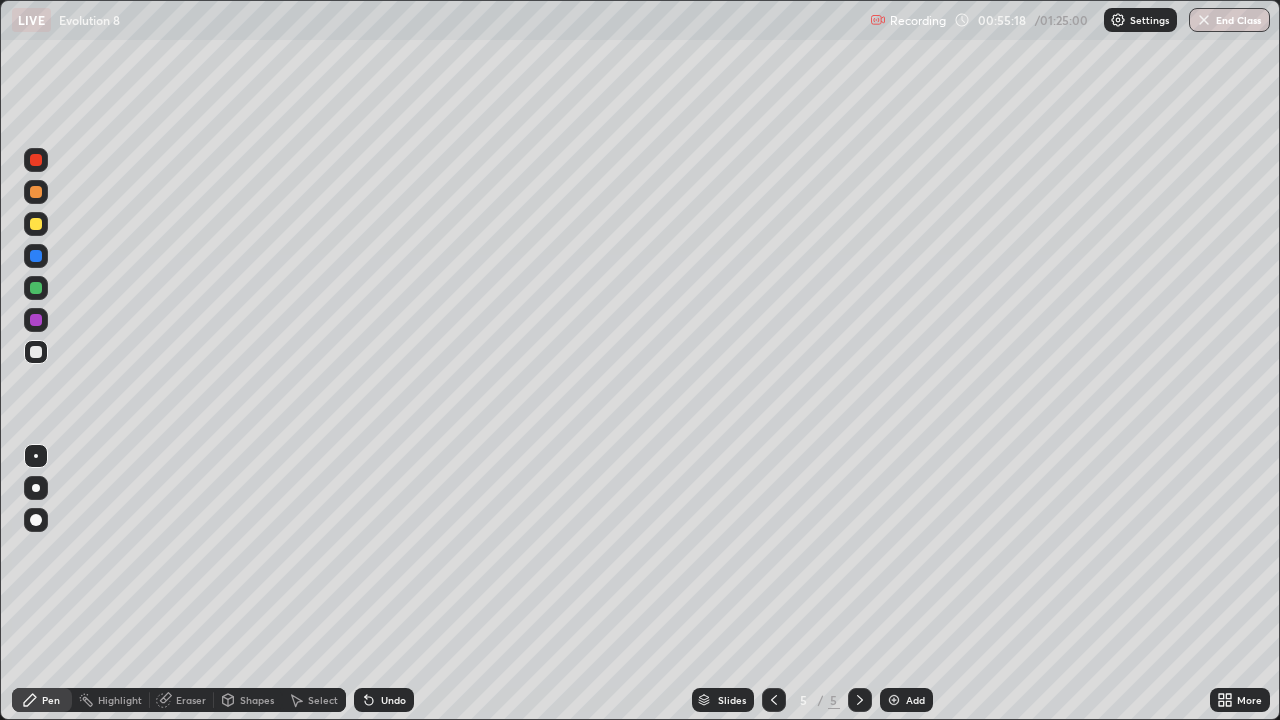 click on "Undo" at bounding box center (393, 700) 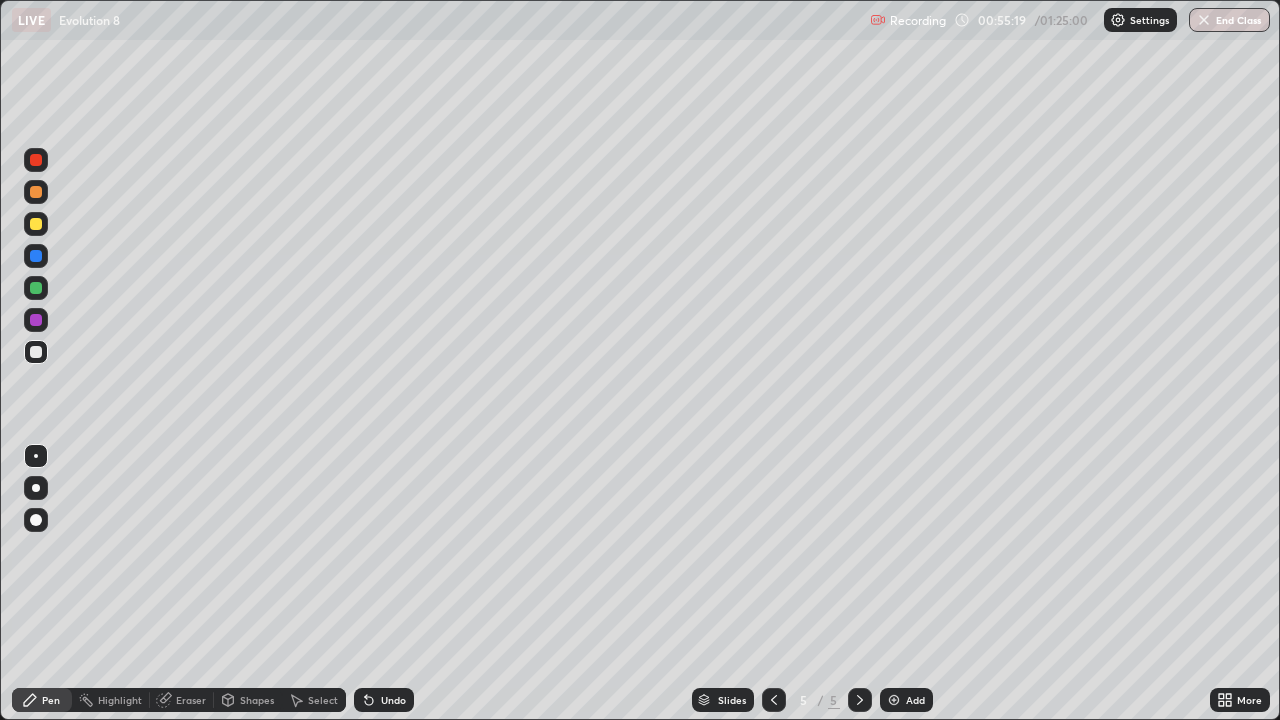 click on "Undo" at bounding box center (393, 700) 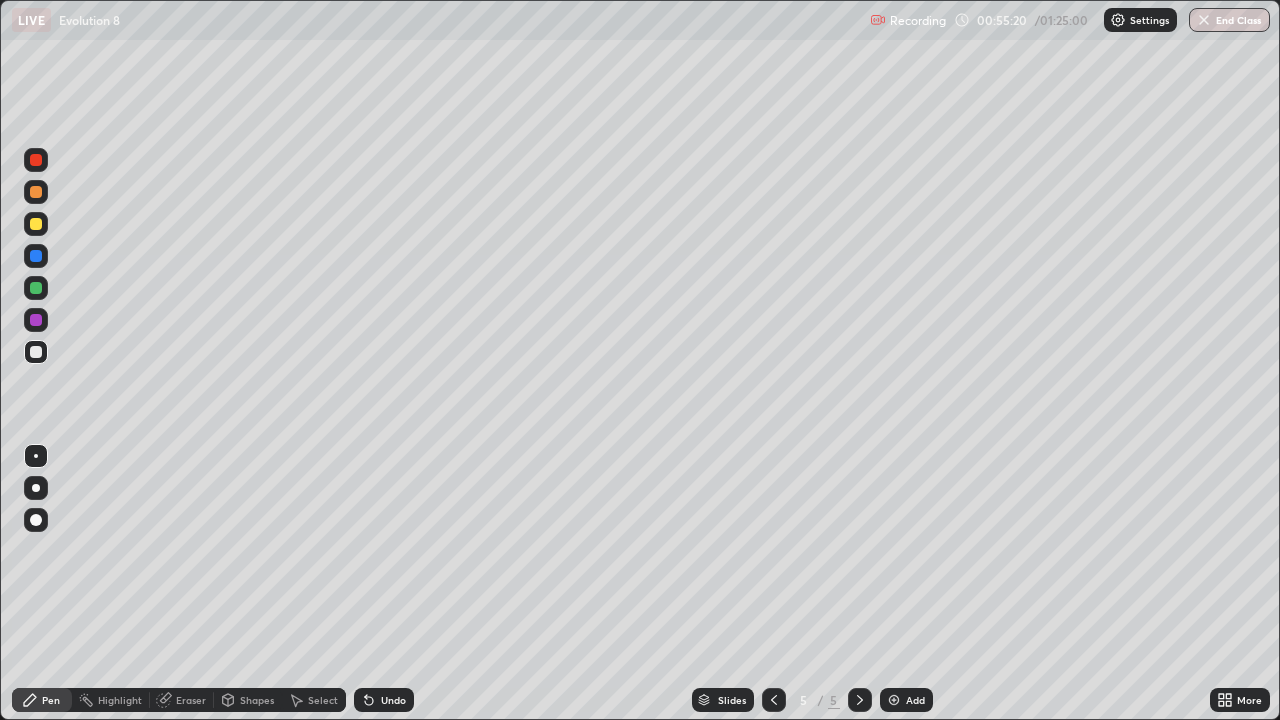 click on "Undo" at bounding box center (384, 700) 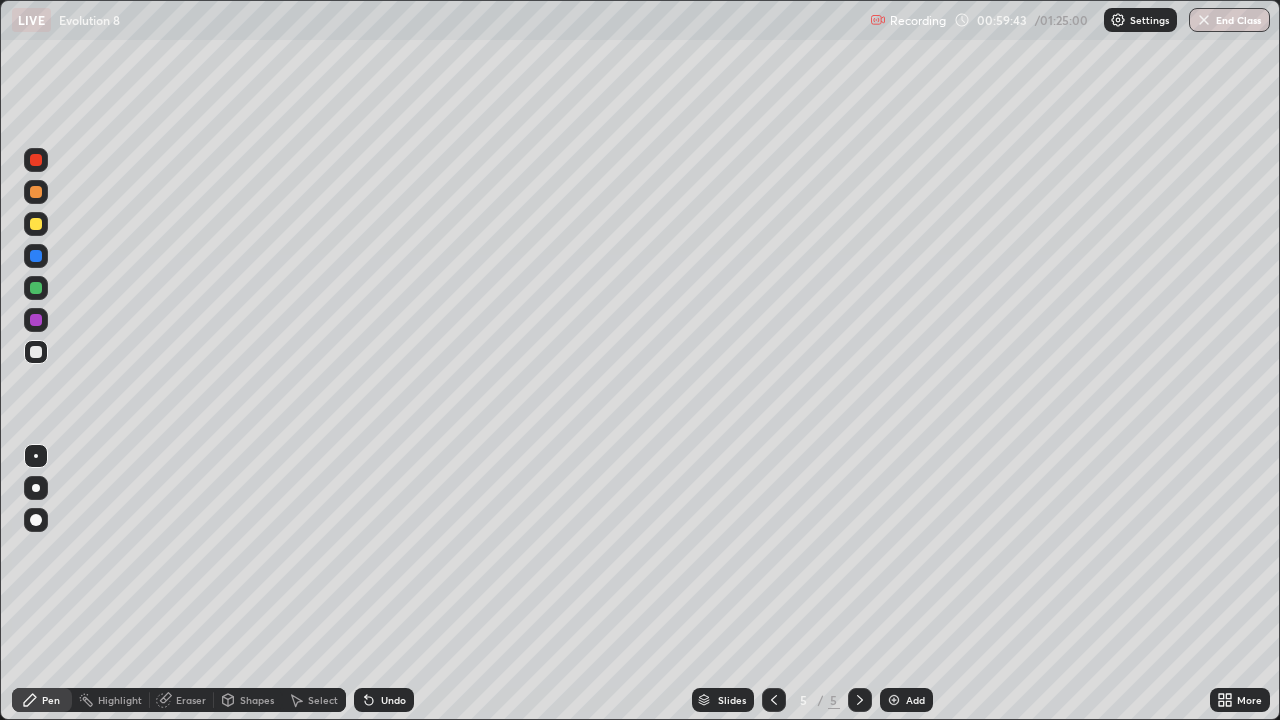 click at bounding box center [894, 700] 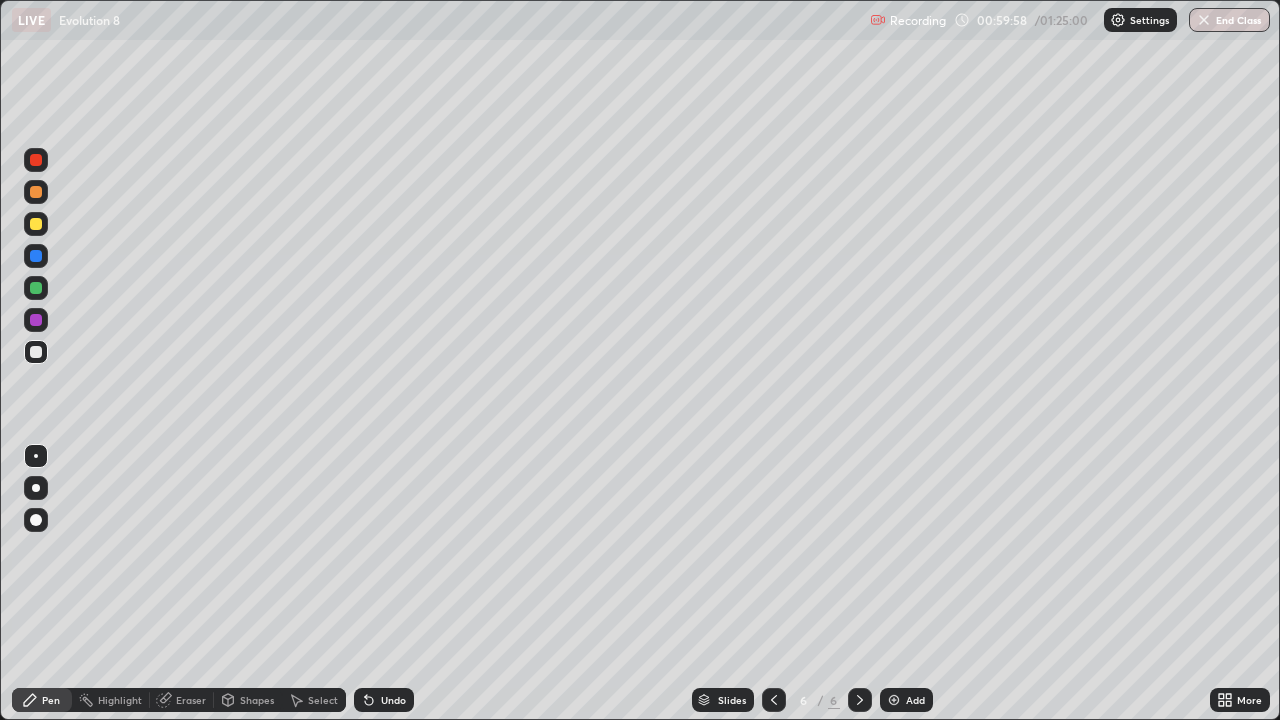 click on "Undo" at bounding box center (384, 700) 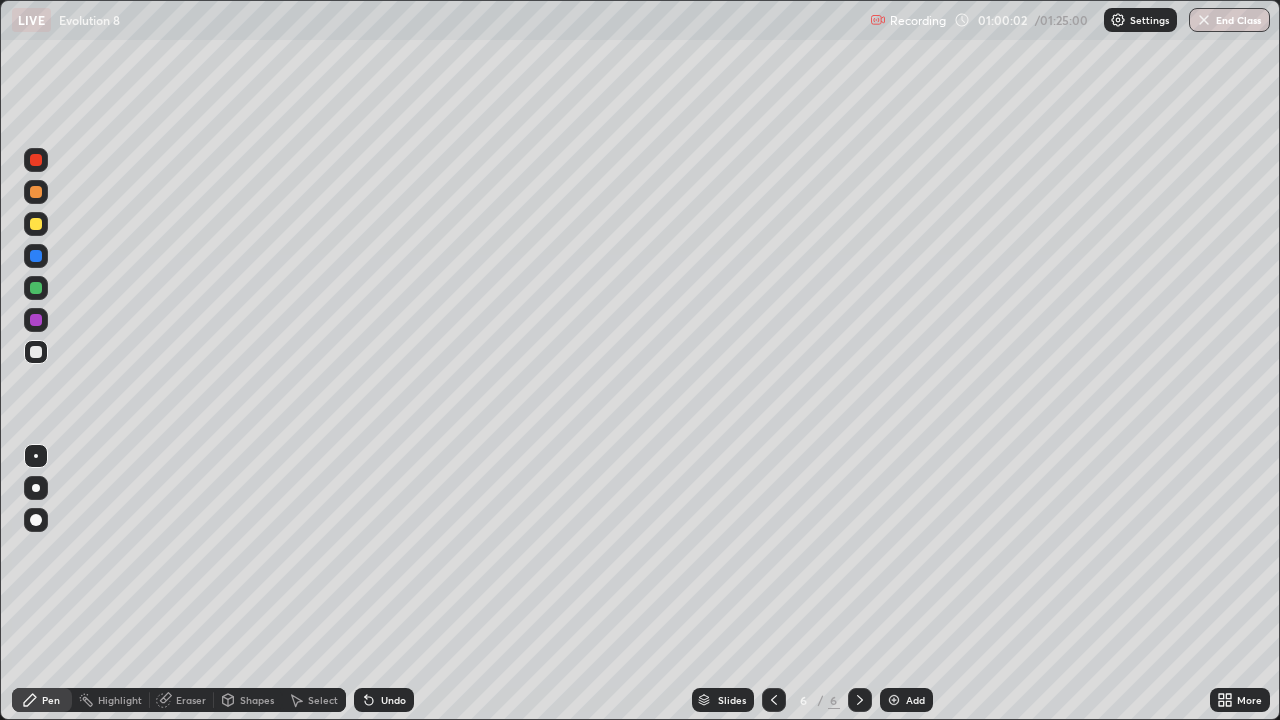 click on "Undo" at bounding box center [380, 700] 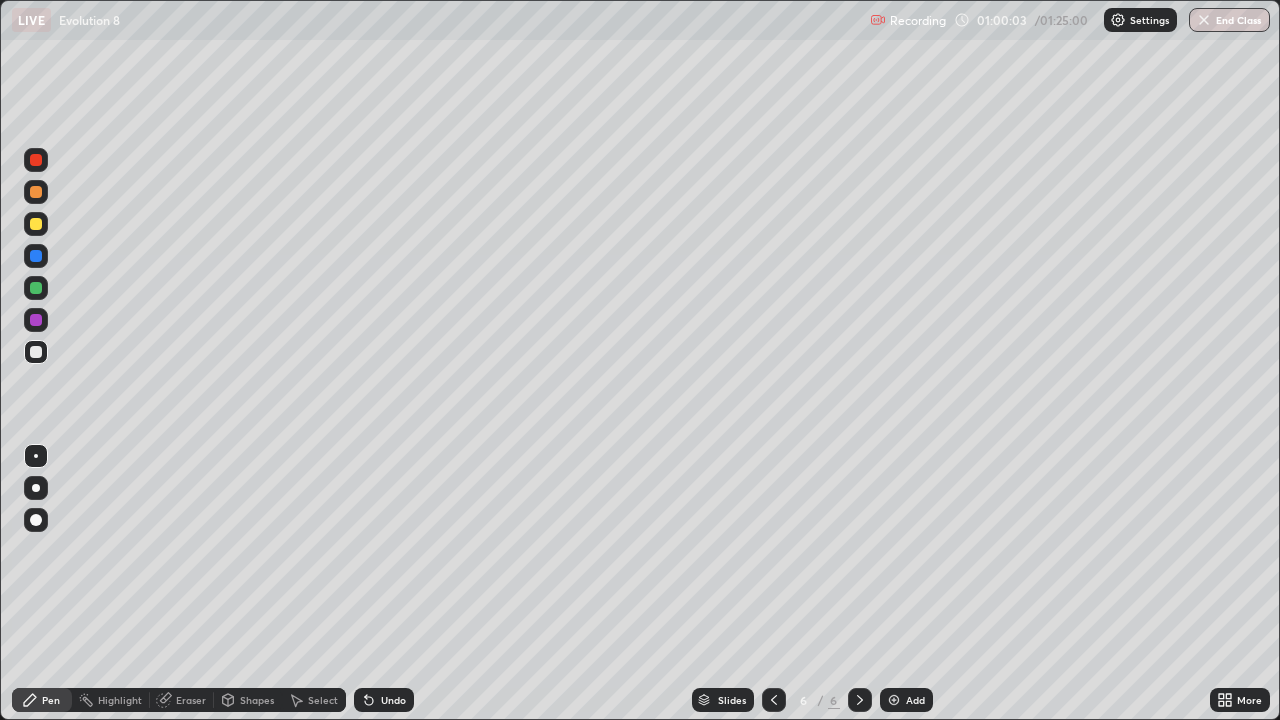 click on "Undo" at bounding box center [380, 700] 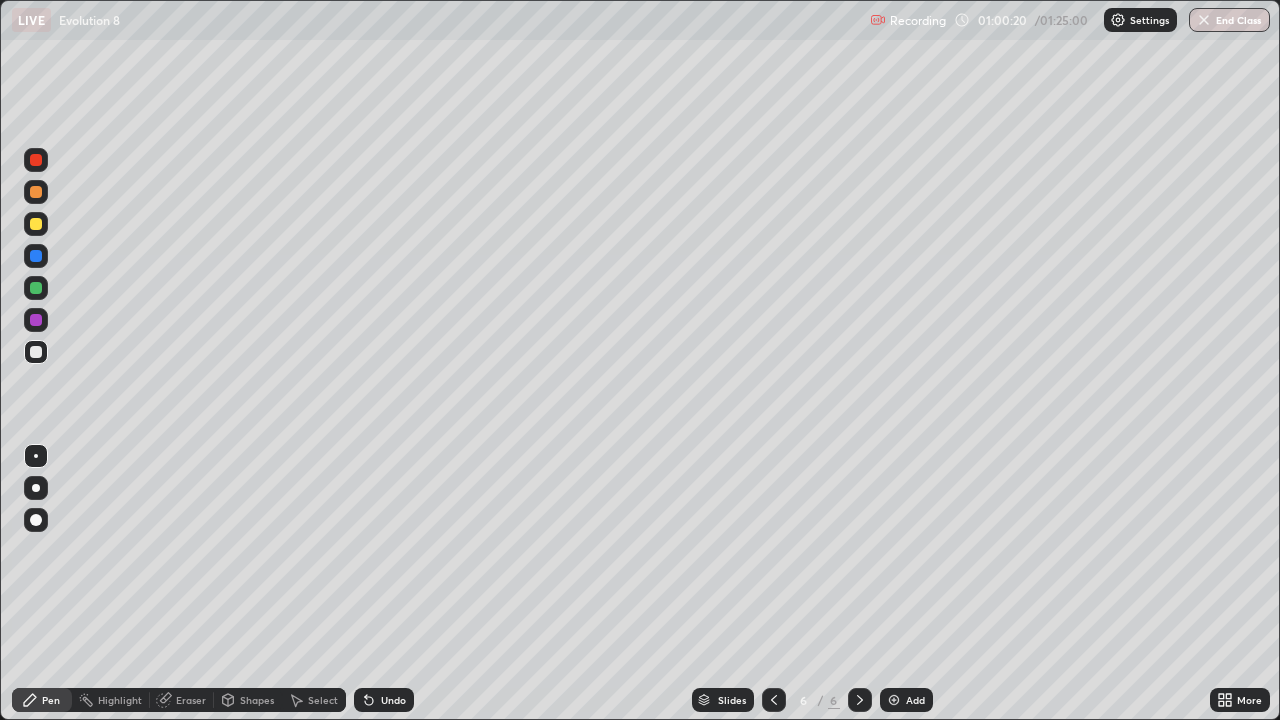 click 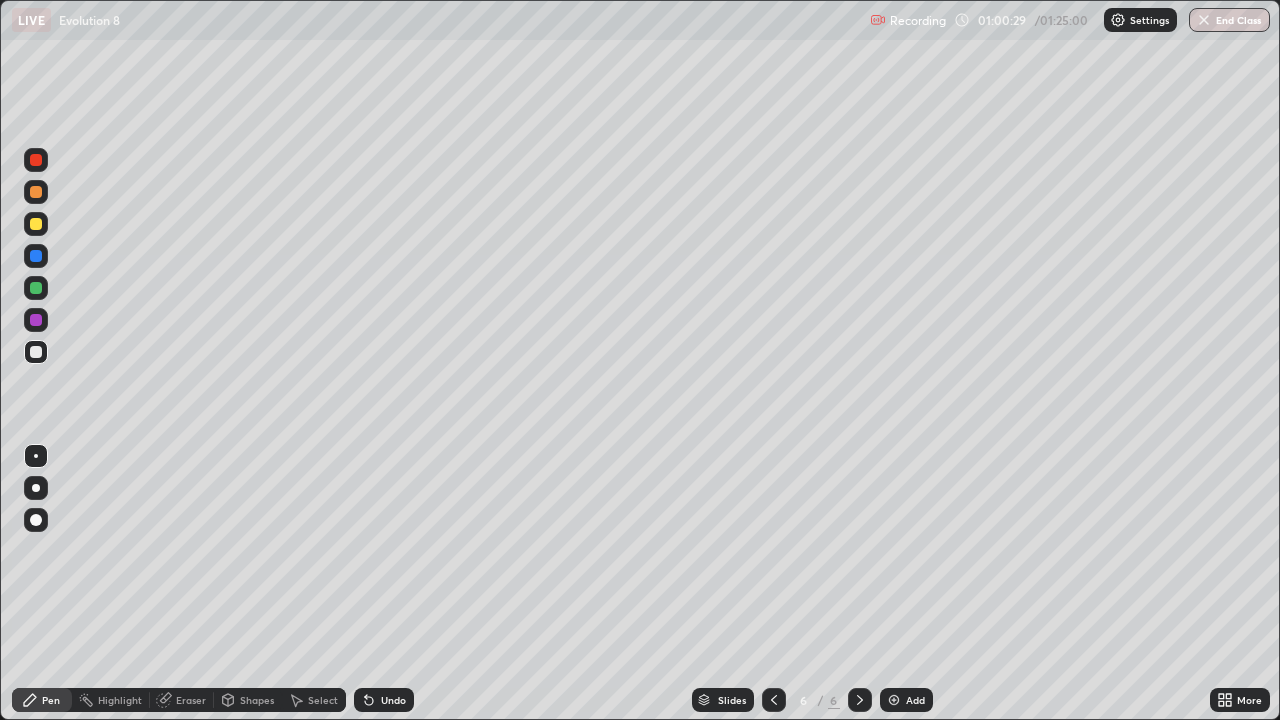 click on "Undo" at bounding box center (384, 700) 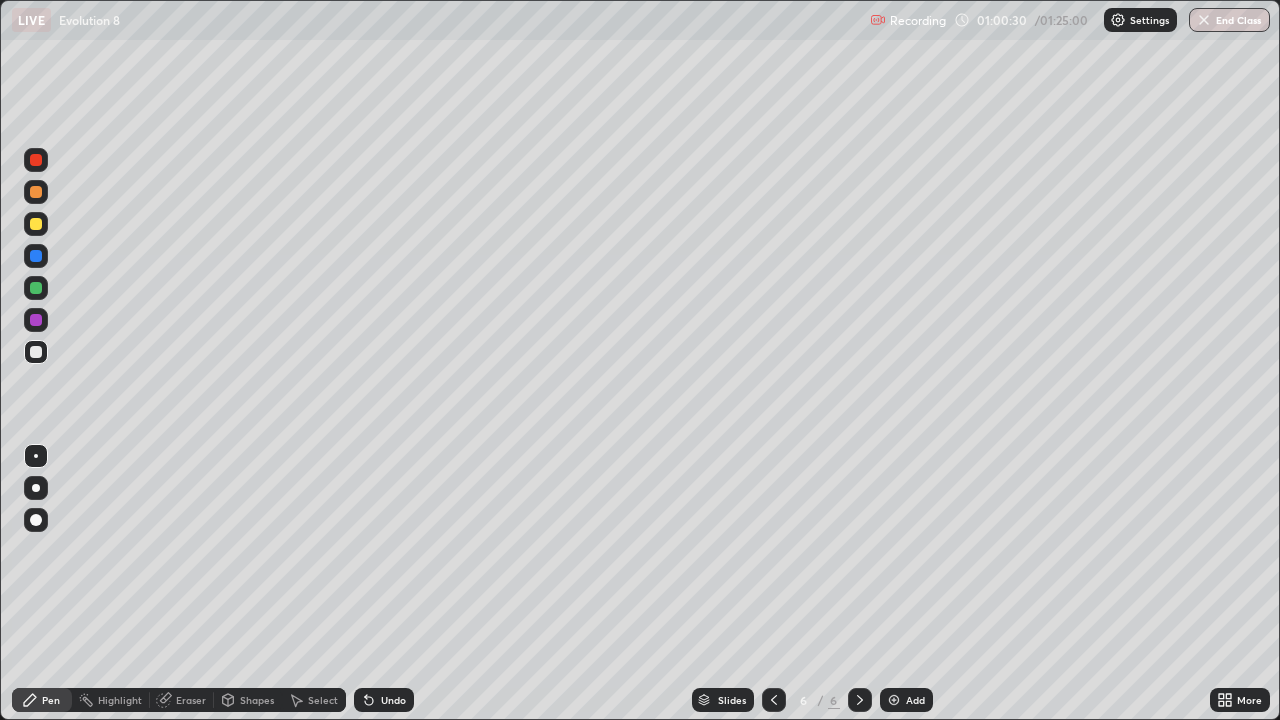 click on "Undo" at bounding box center (384, 700) 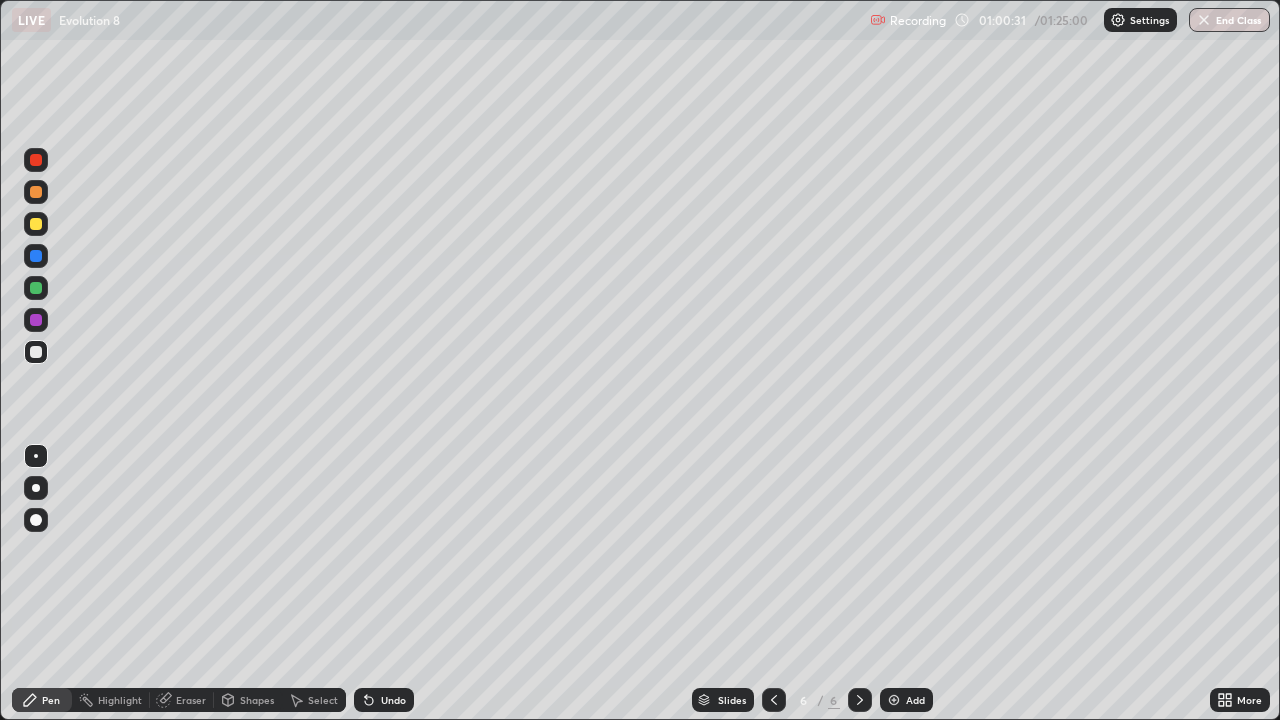 click on "Undo" at bounding box center (384, 700) 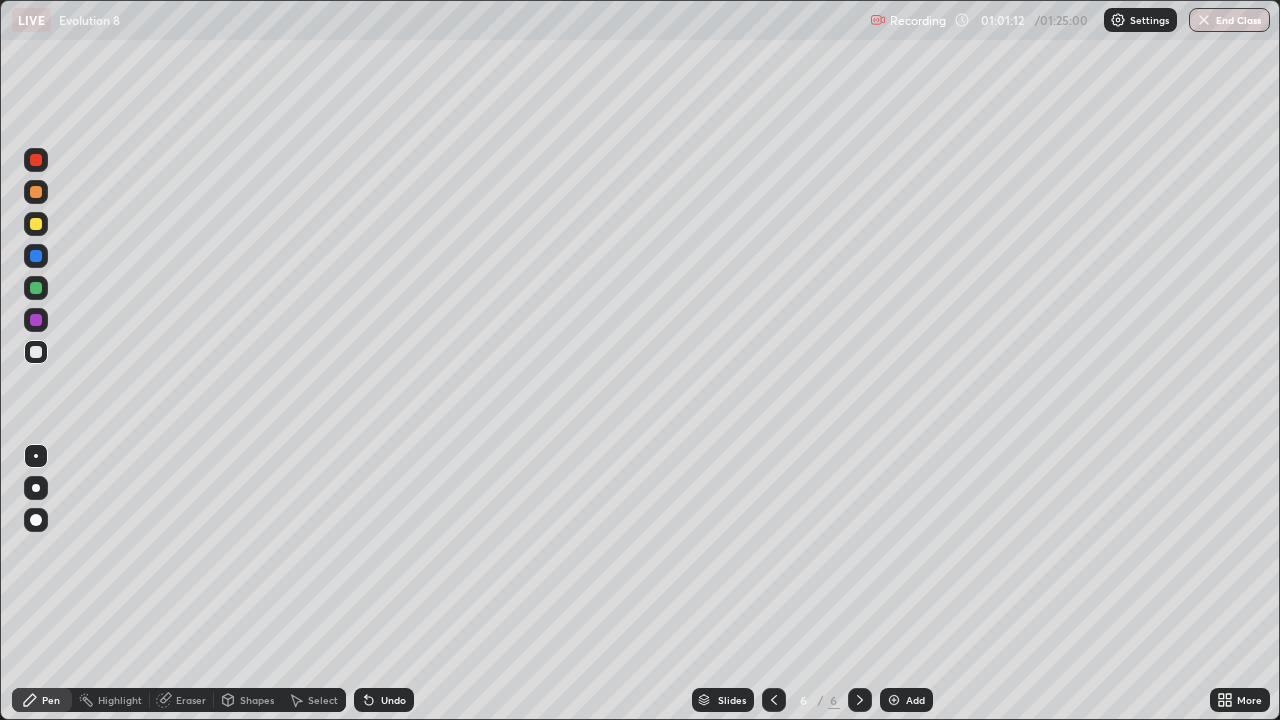 click 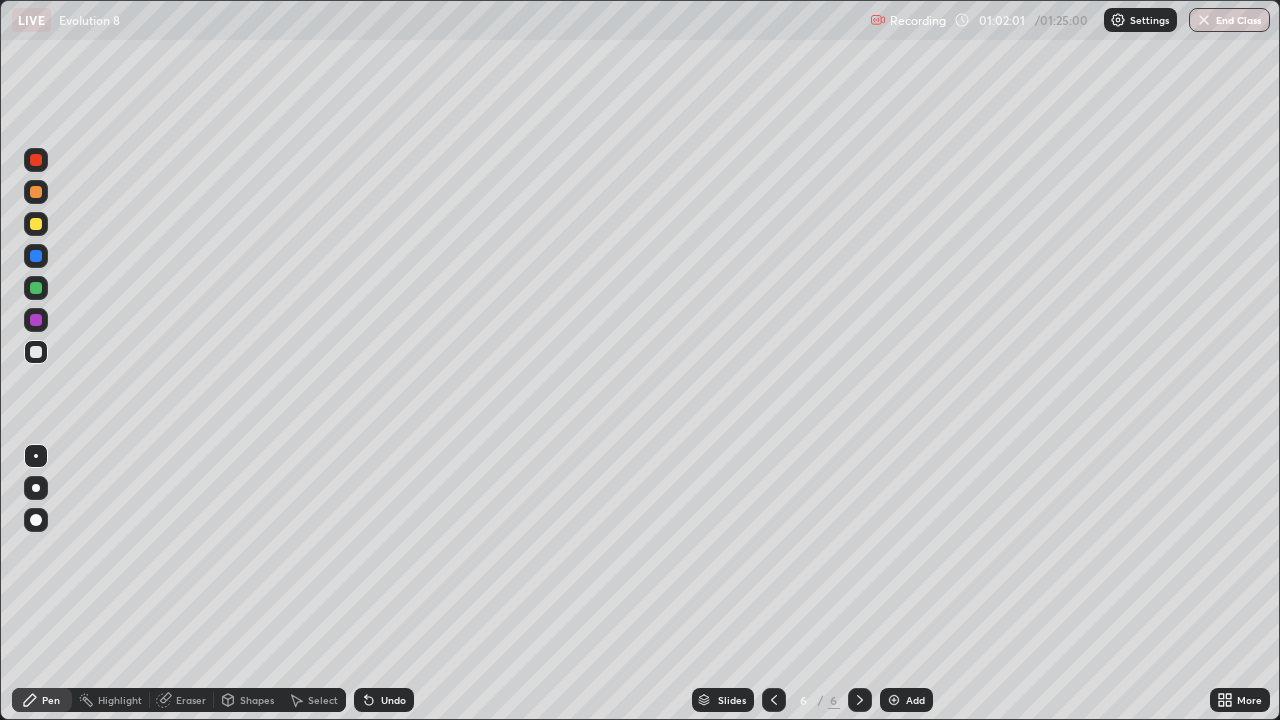 click on "Undo" at bounding box center [393, 700] 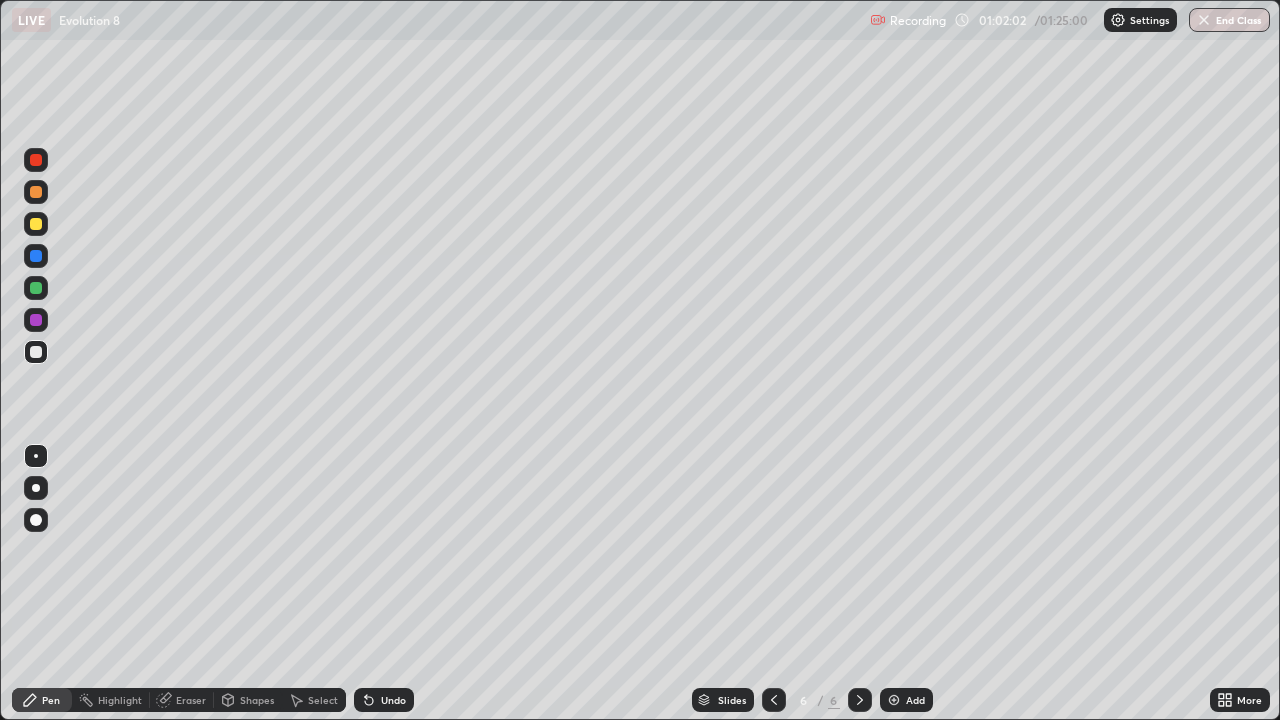 click on "Undo" at bounding box center [384, 700] 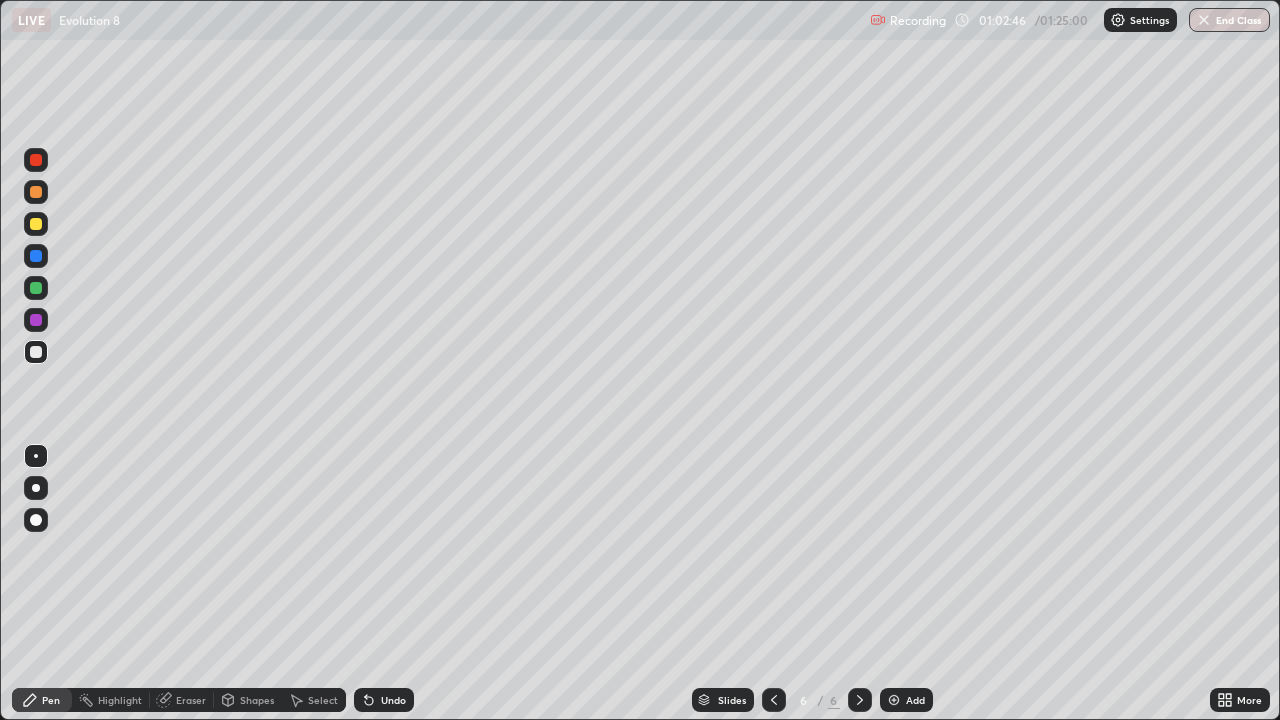 click 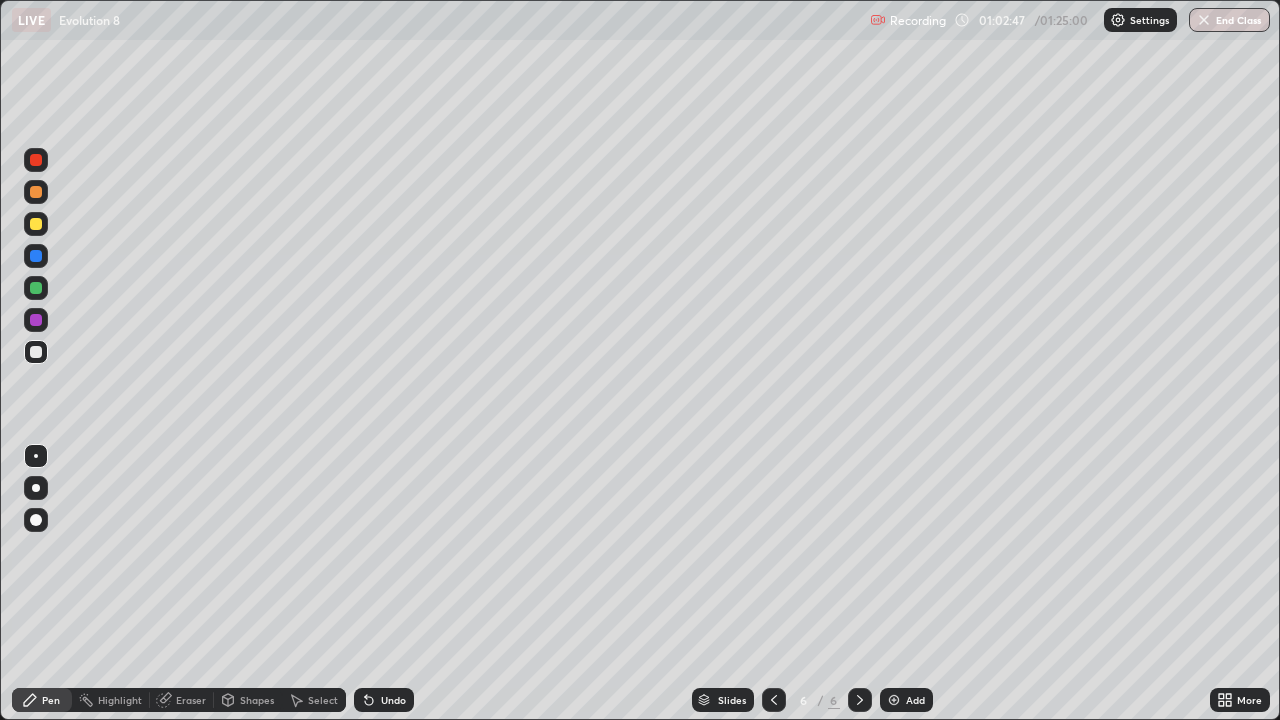 click on "Undo" at bounding box center (384, 700) 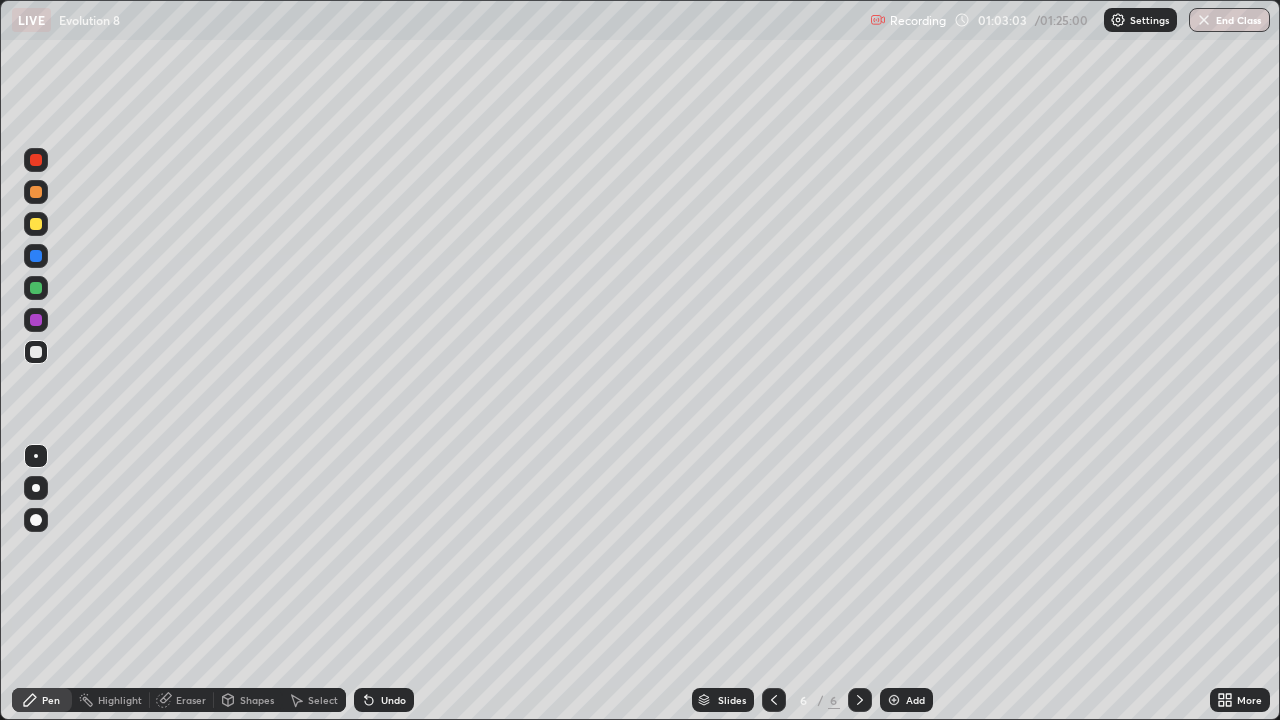 click on "Undo" at bounding box center [393, 700] 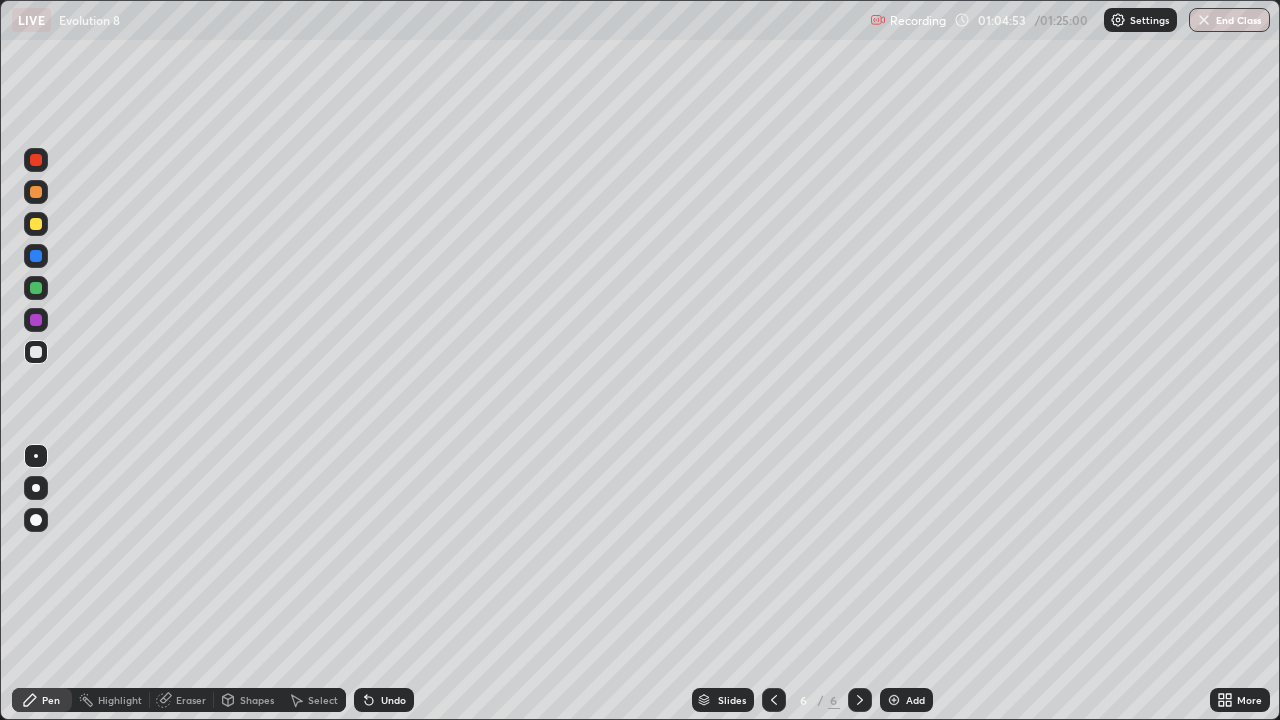 click on "Undo" at bounding box center (393, 700) 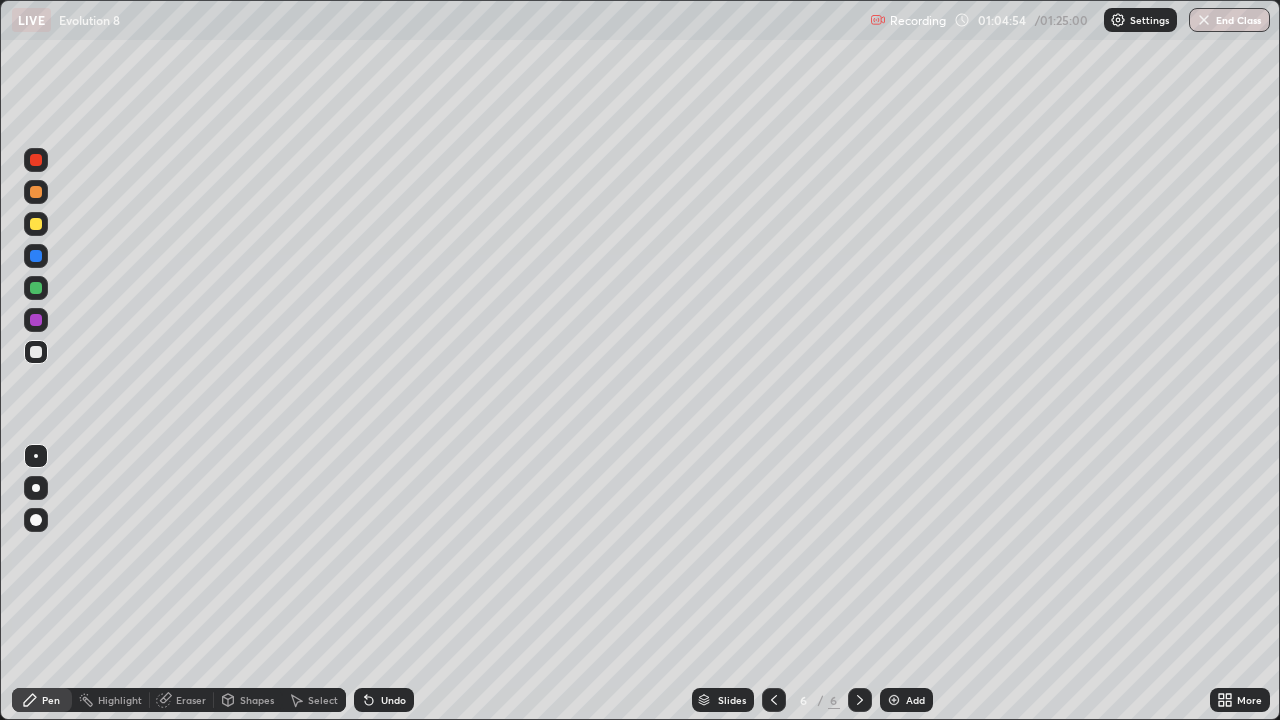 click on "Undo" at bounding box center [393, 700] 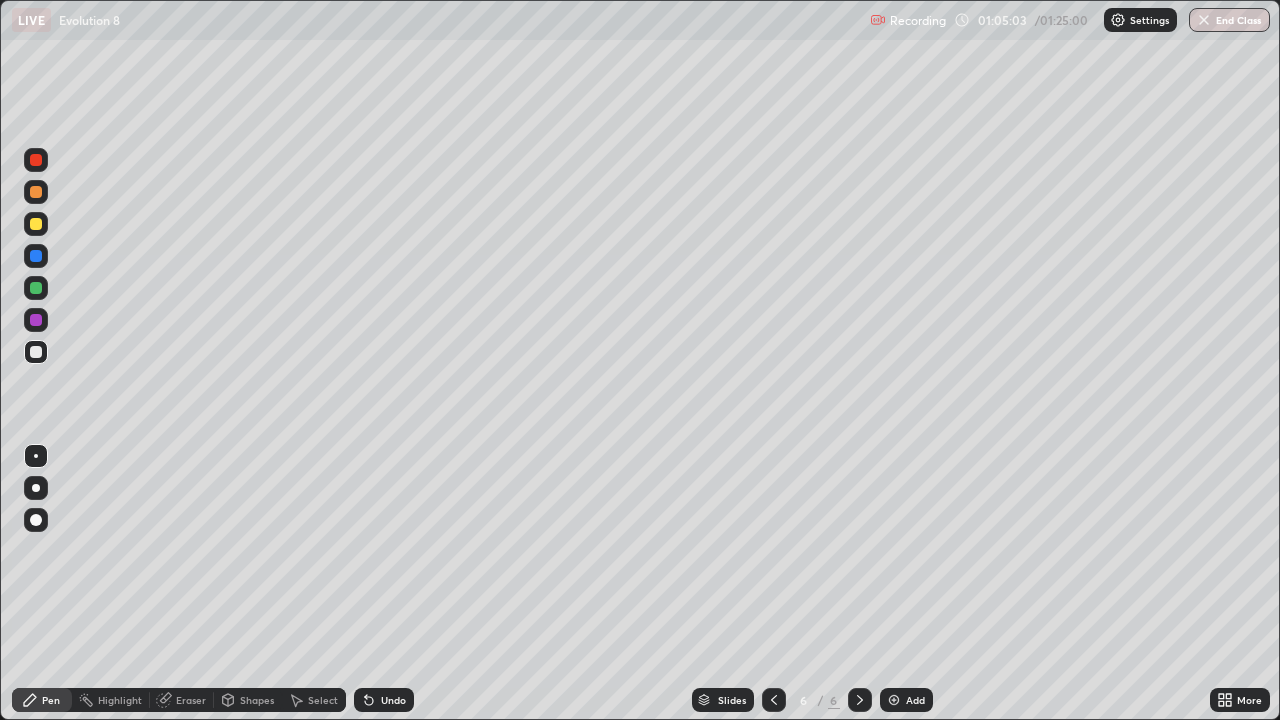click on "Undo" at bounding box center (384, 700) 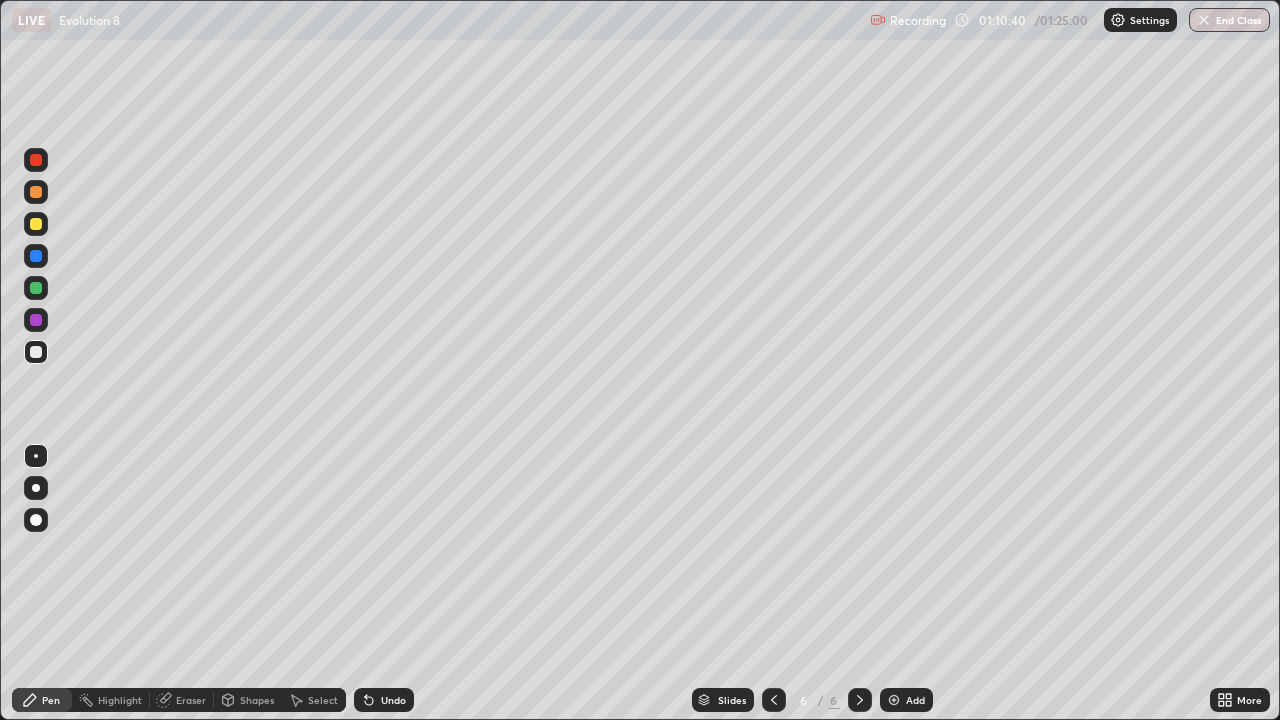 click at bounding box center [894, 700] 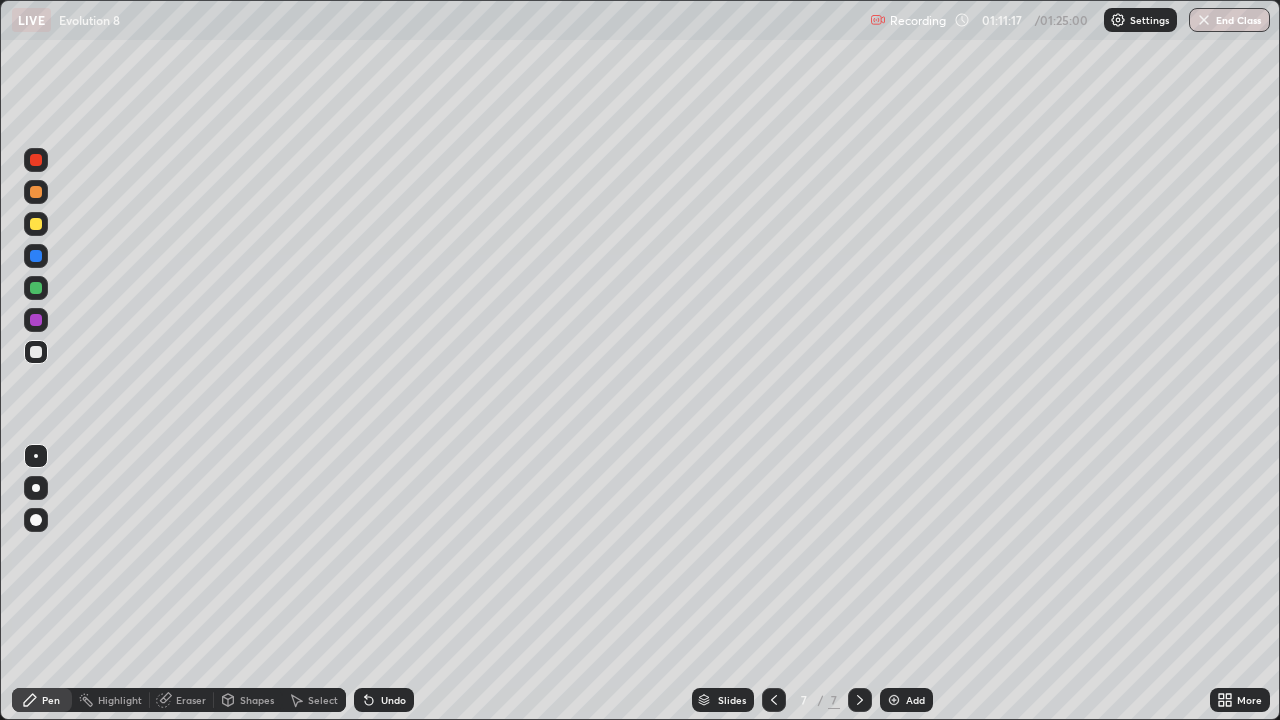 click on "Undo" at bounding box center (384, 700) 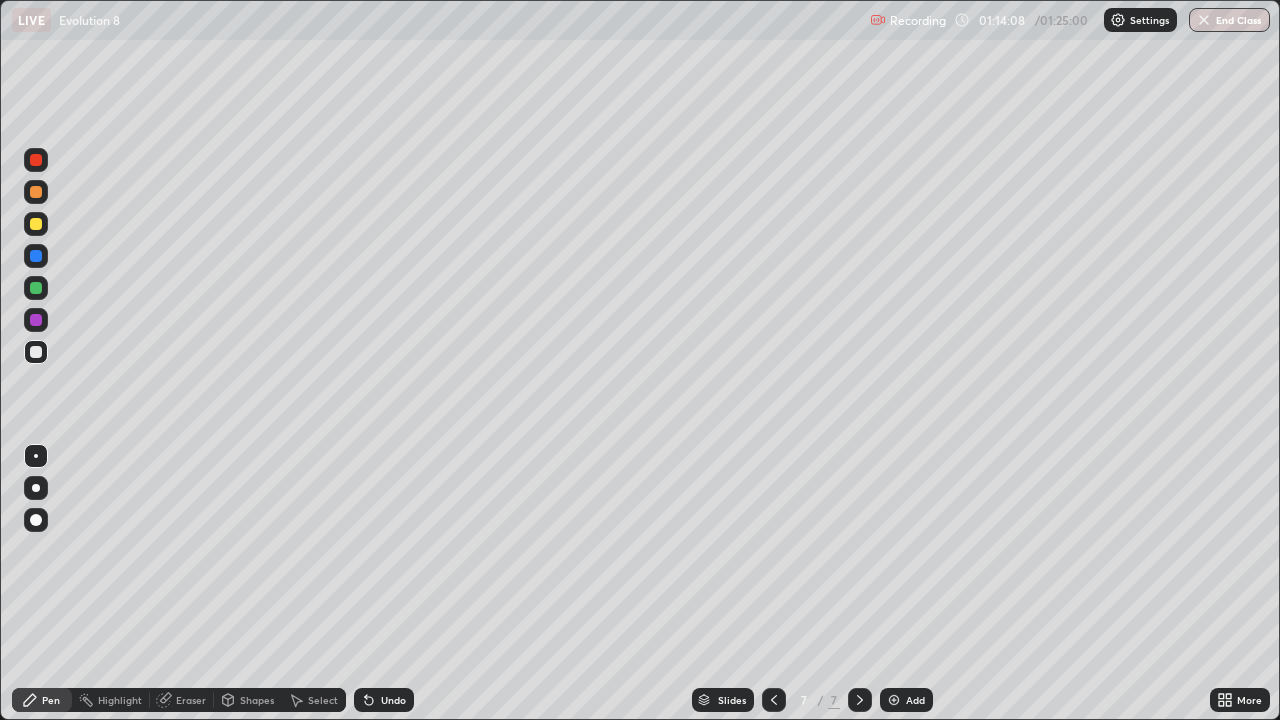 click on "Undo" at bounding box center [393, 700] 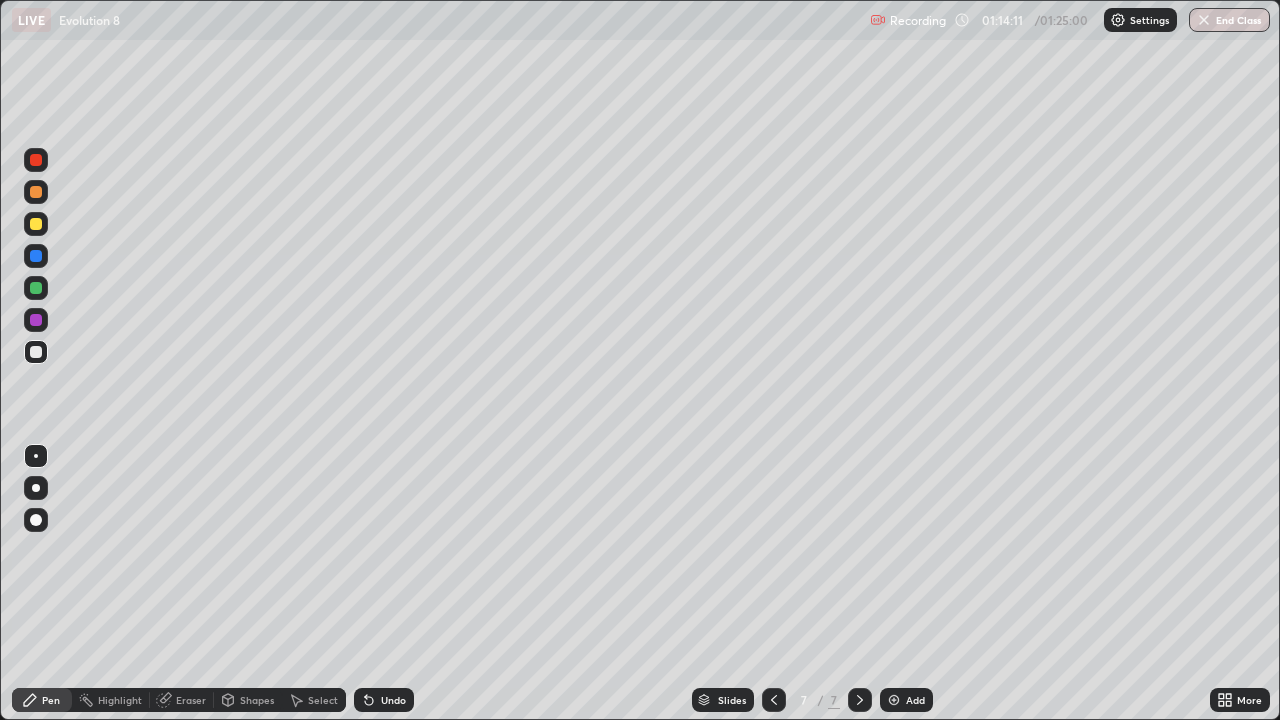 click on "Undo" at bounding box center [393, 700] 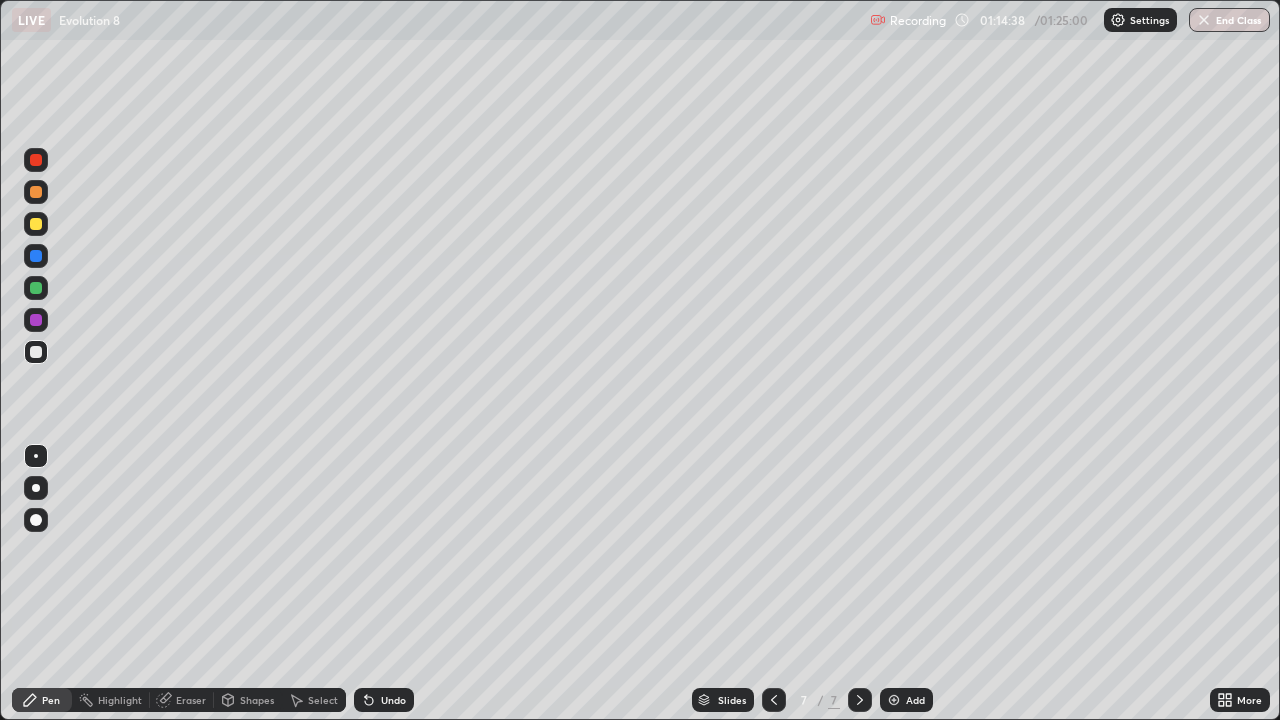 click 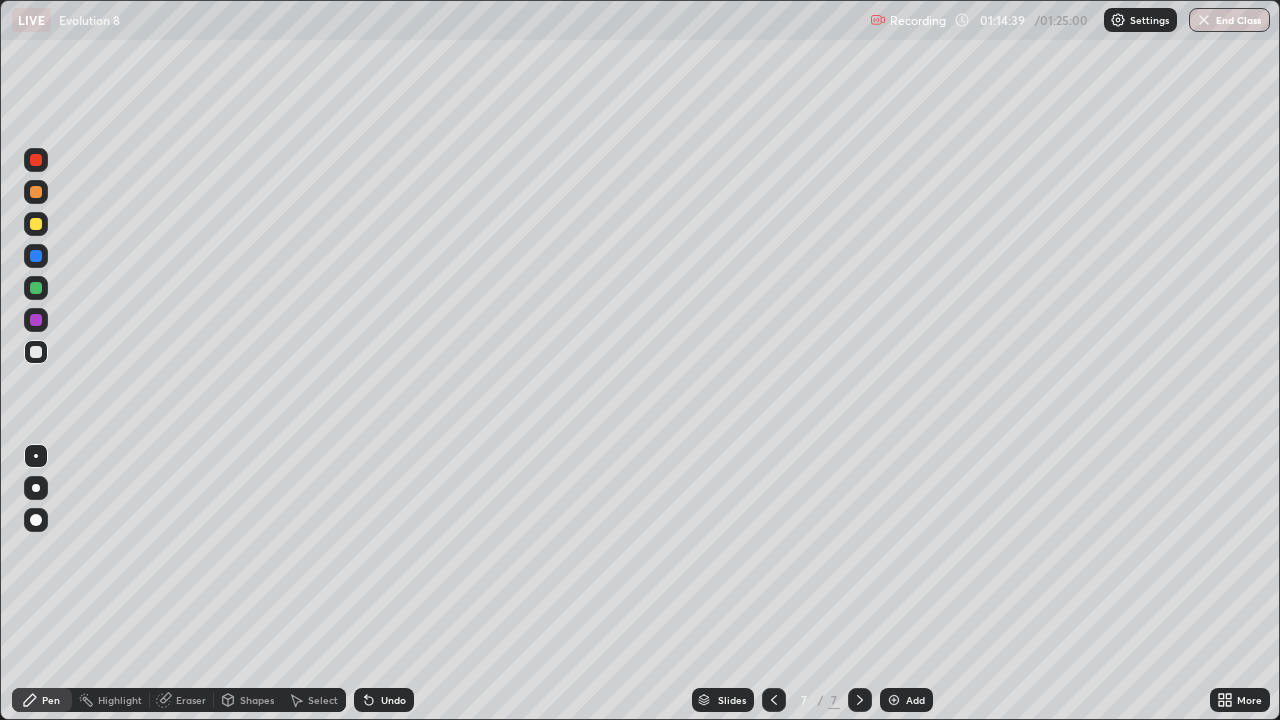 click on "Undo" at bounding box center [384, 700] 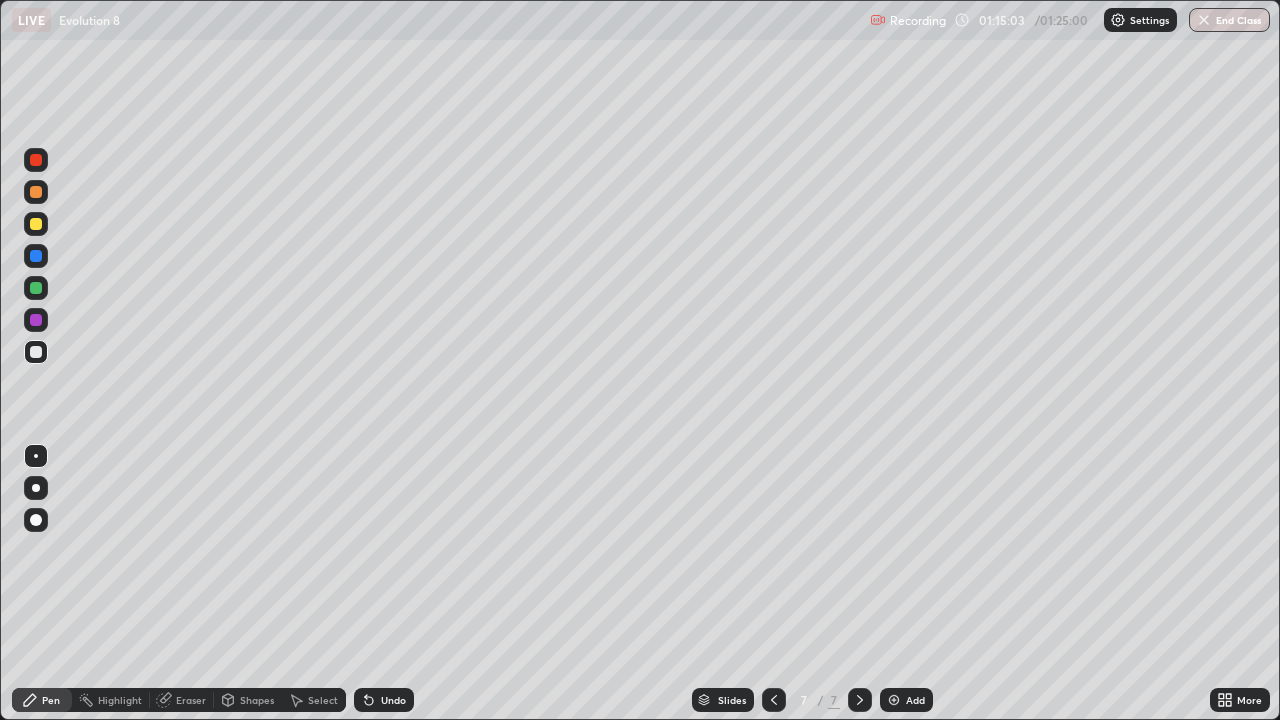click on "Undo" at bounding box center [384, 700] 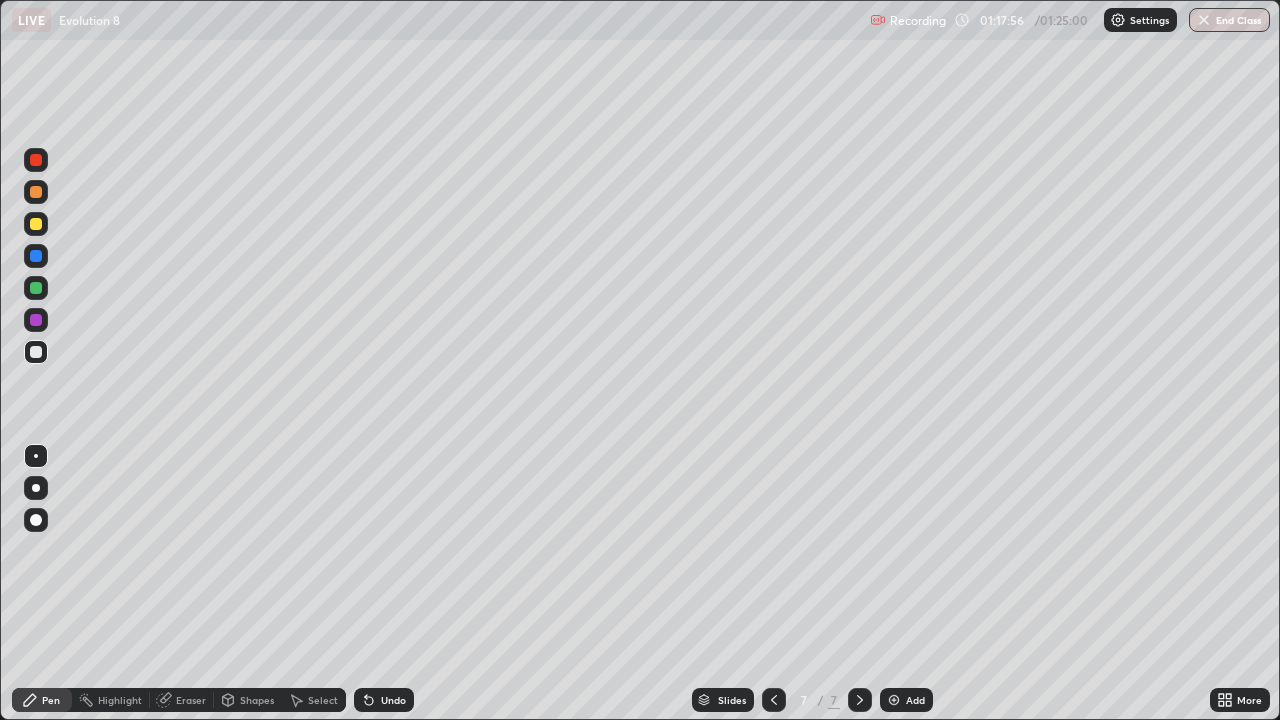 click on "Eraser" at bounding box center (191, 700) 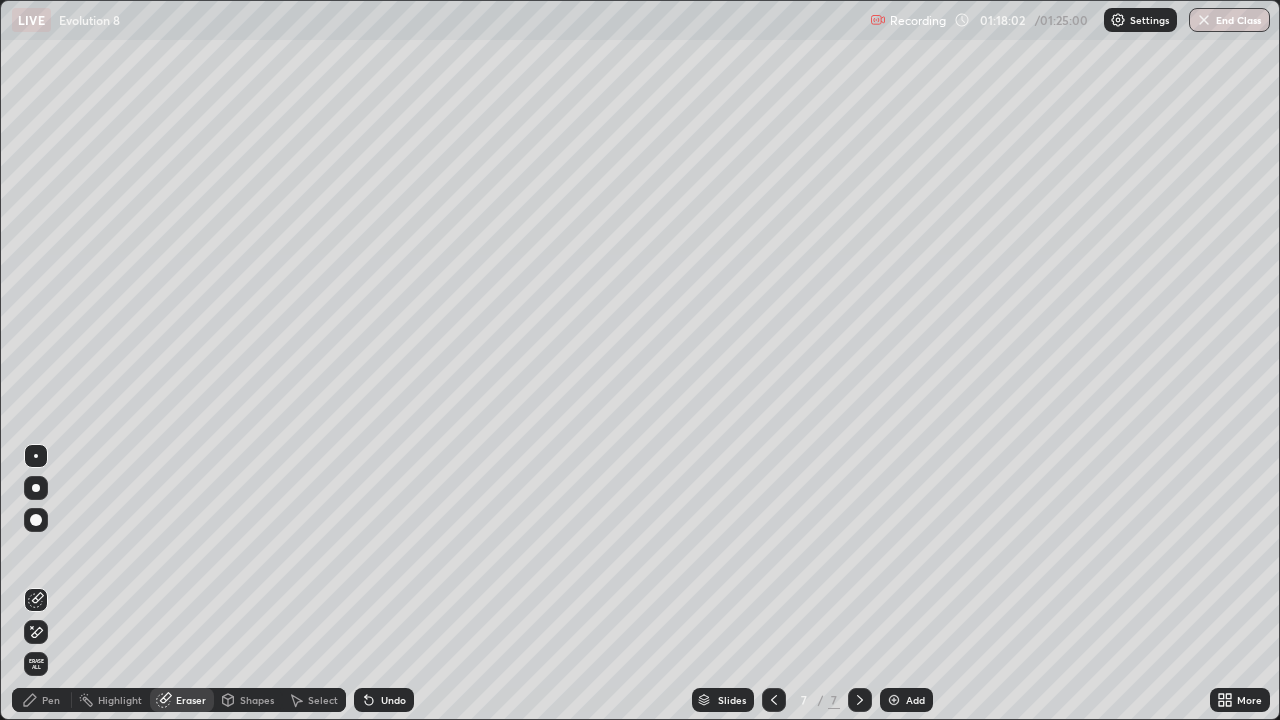 click on "Pen" at bounding box center (42, 700) 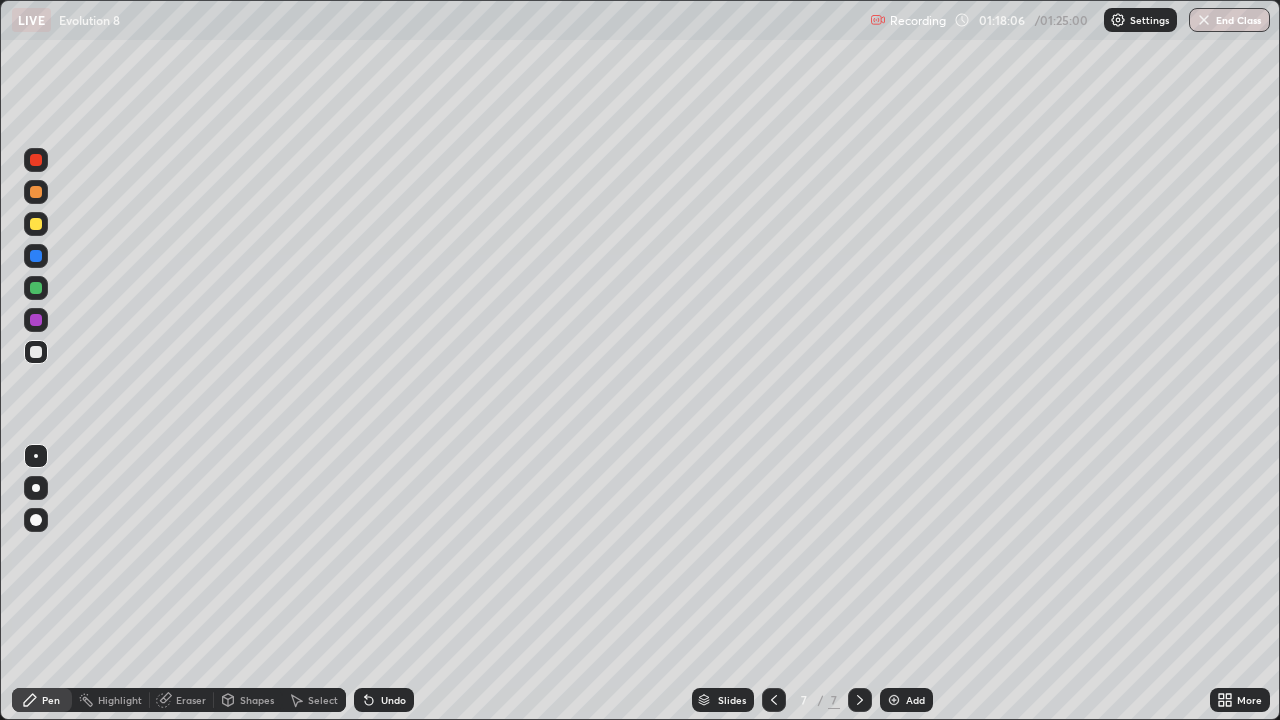 click on "Eraser" at bounding box center (191, 700) 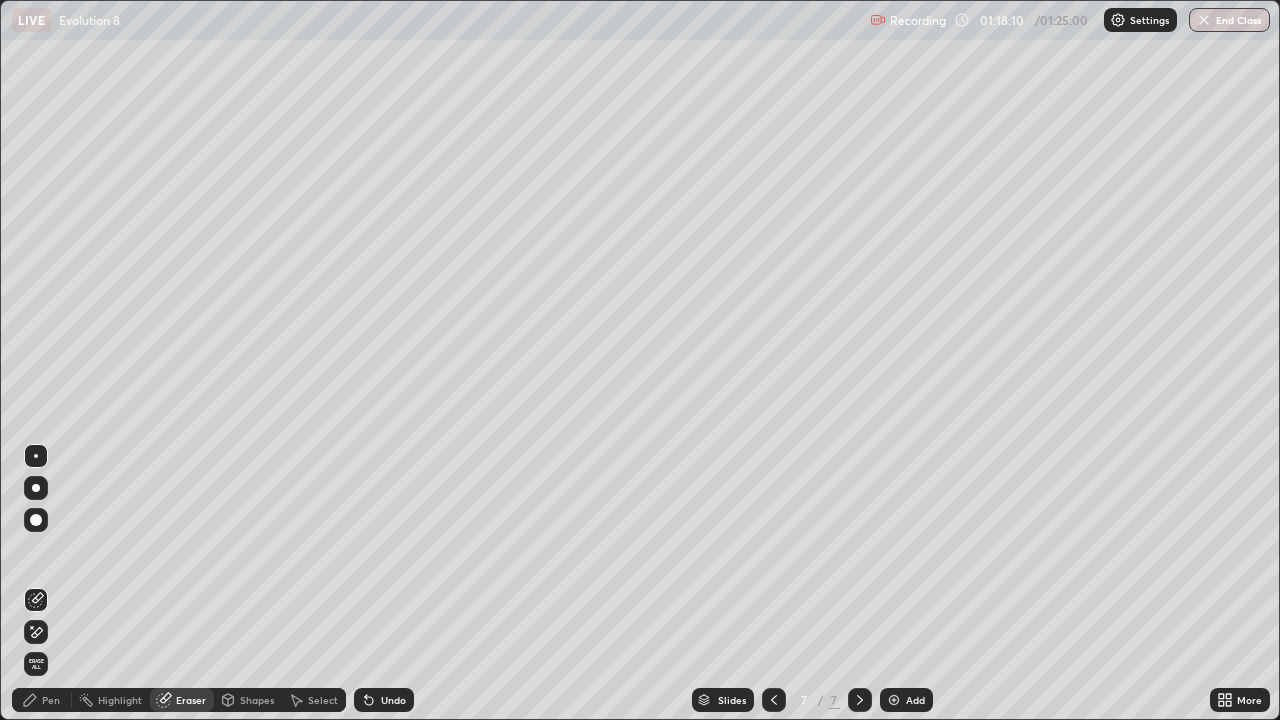 click on "Pen" at bounding box center (42, 700) 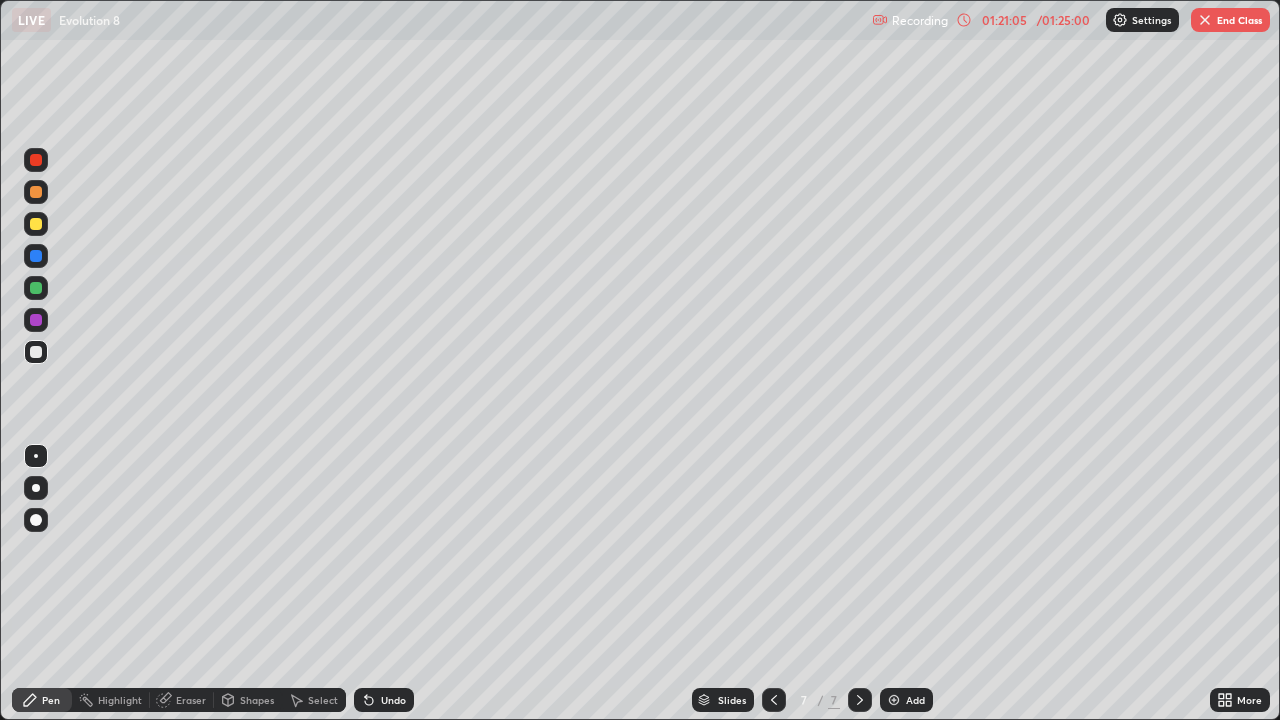 click on "Undo" at bounding box center (393, 700) 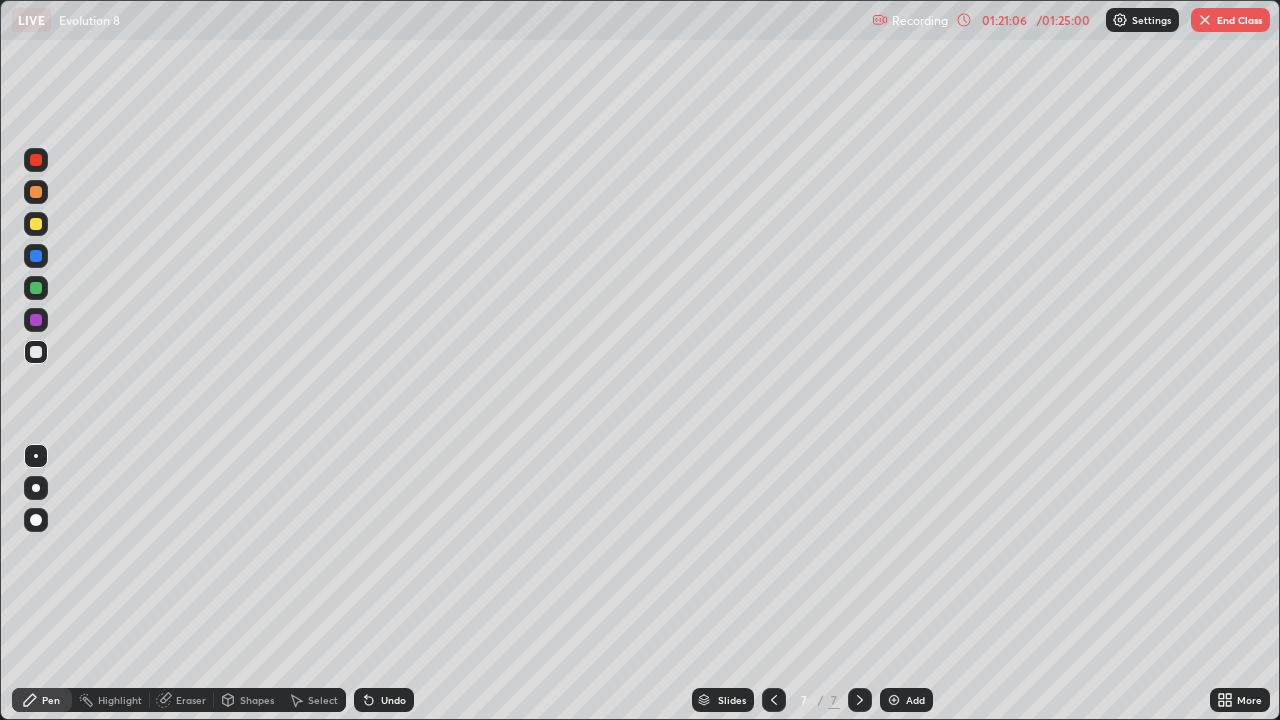 click on "Undo" at bounding box center [384, 700] 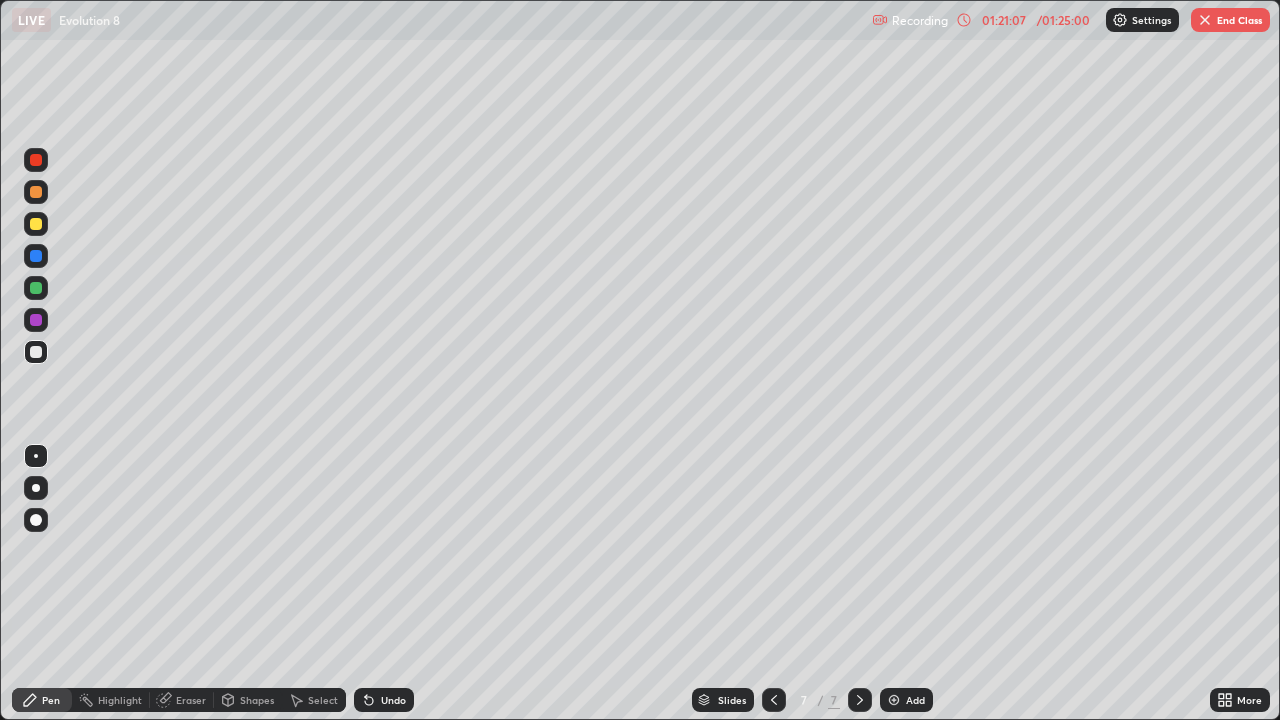 click on "Undo" at bounding box center [393, 700] 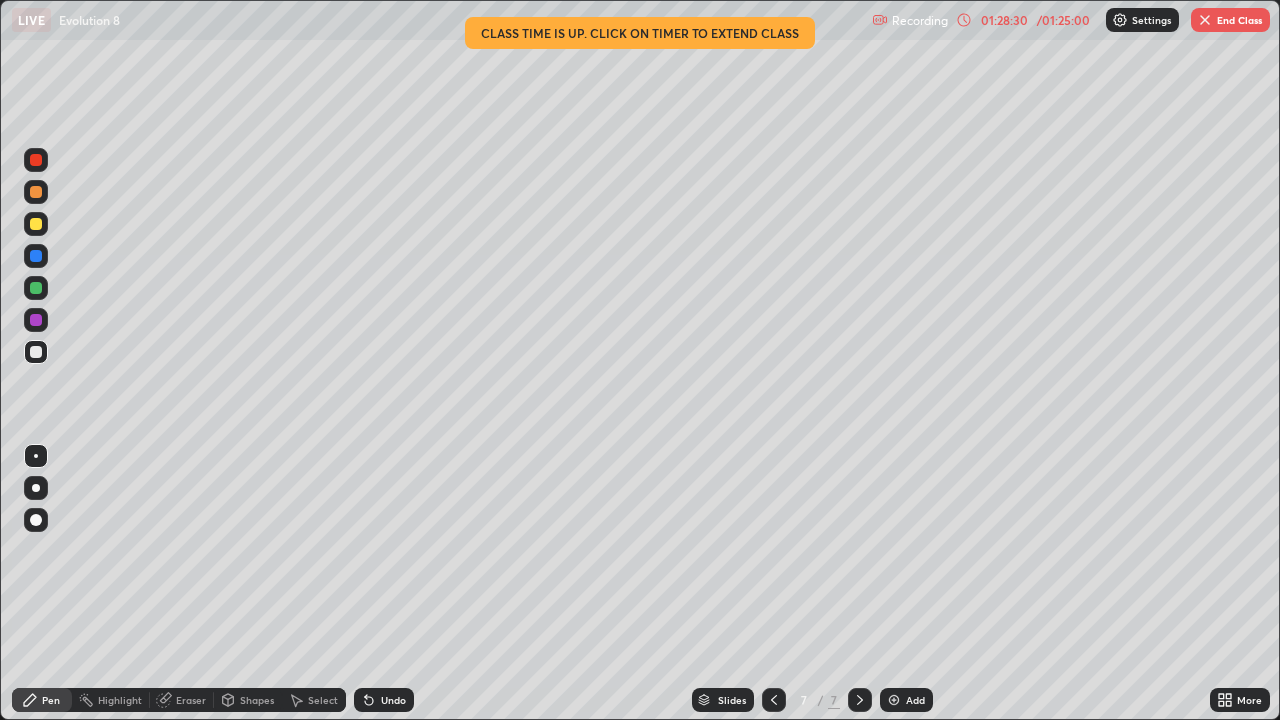 click on "End Class" at bounding box center [1230, 20] 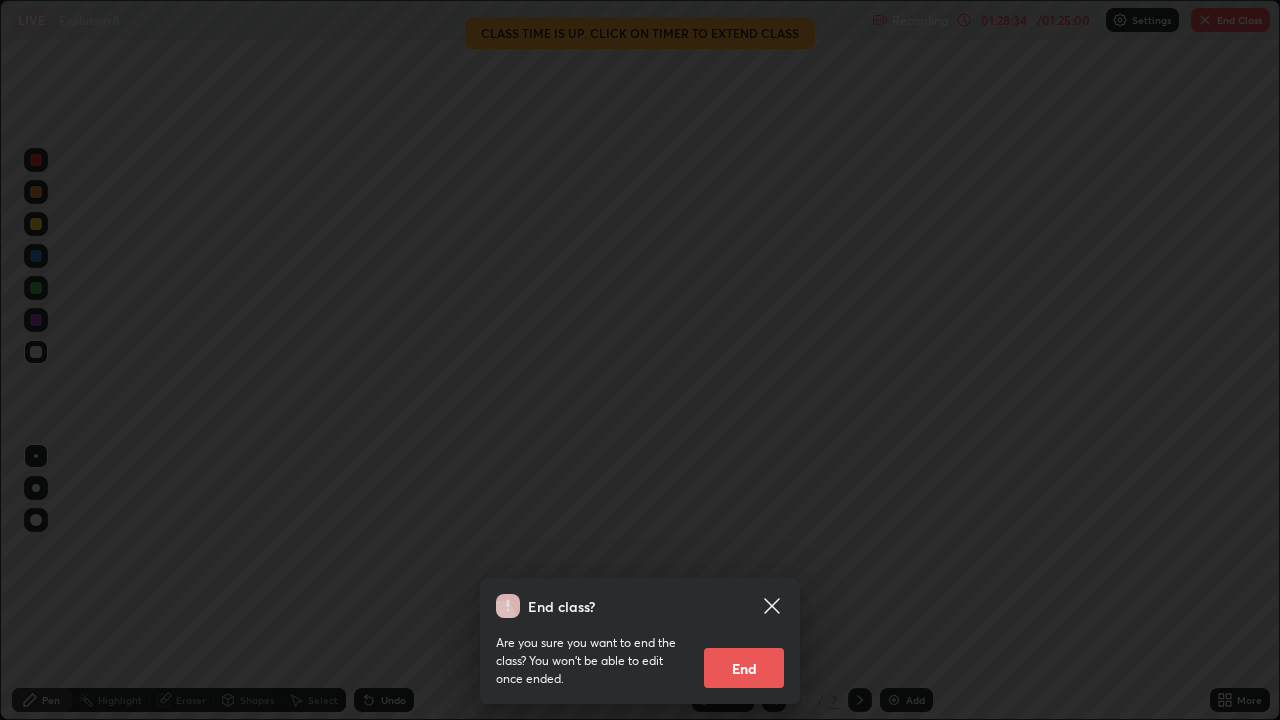 click on "End" at bounding box center [744, 668] 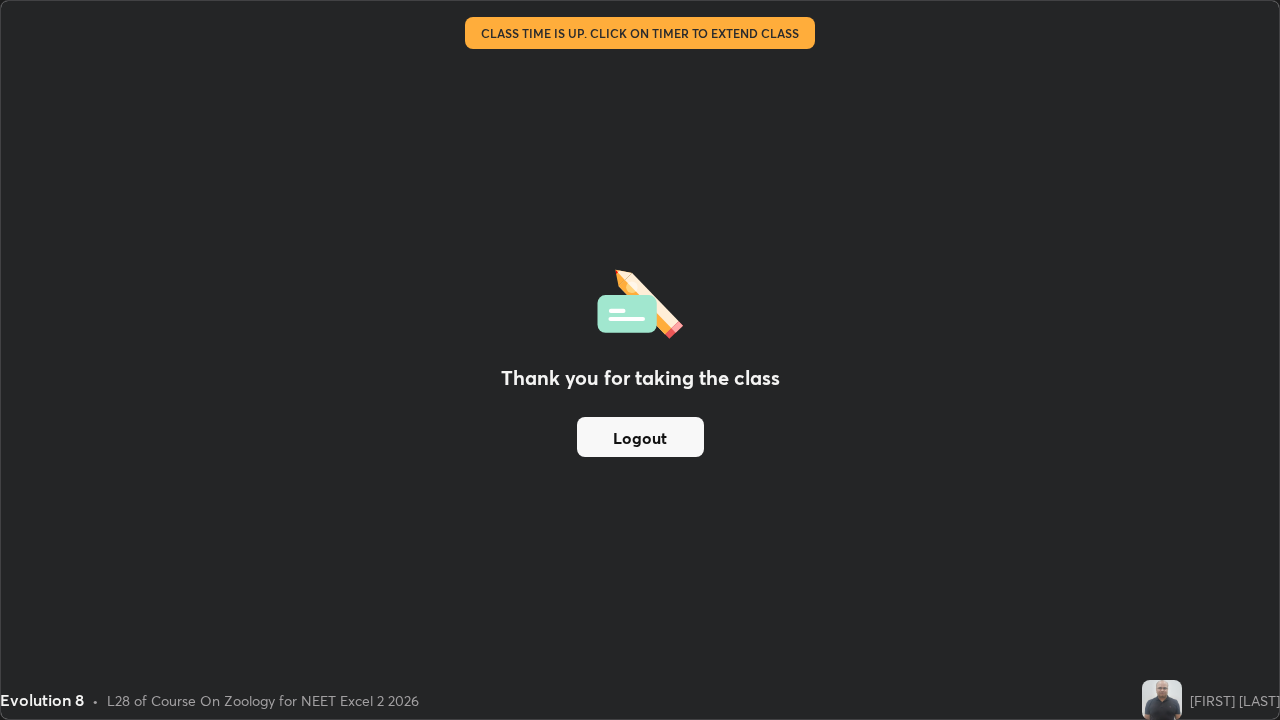 click on "Logout" at bounding box center (640, 437) 